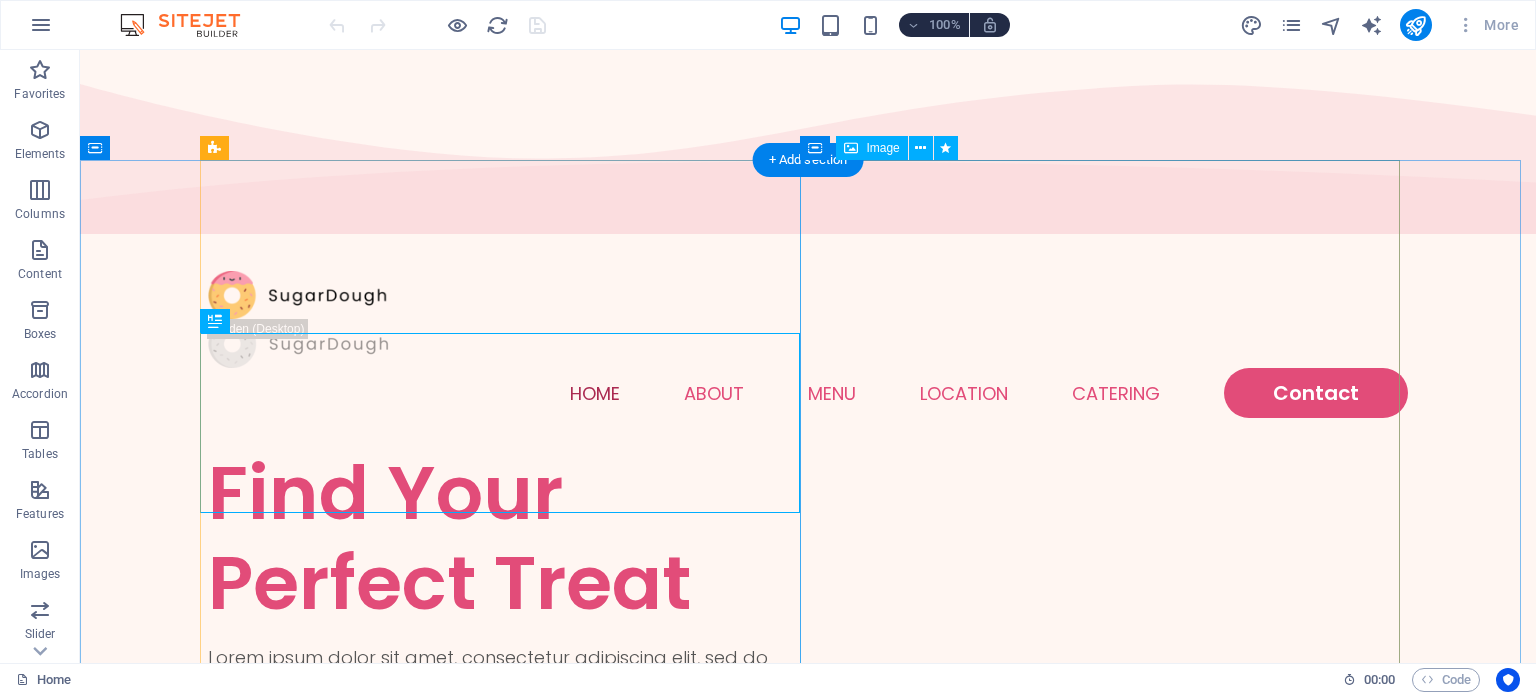 scroll, scrollTop: 0, scrollLeft: 0, axis: both 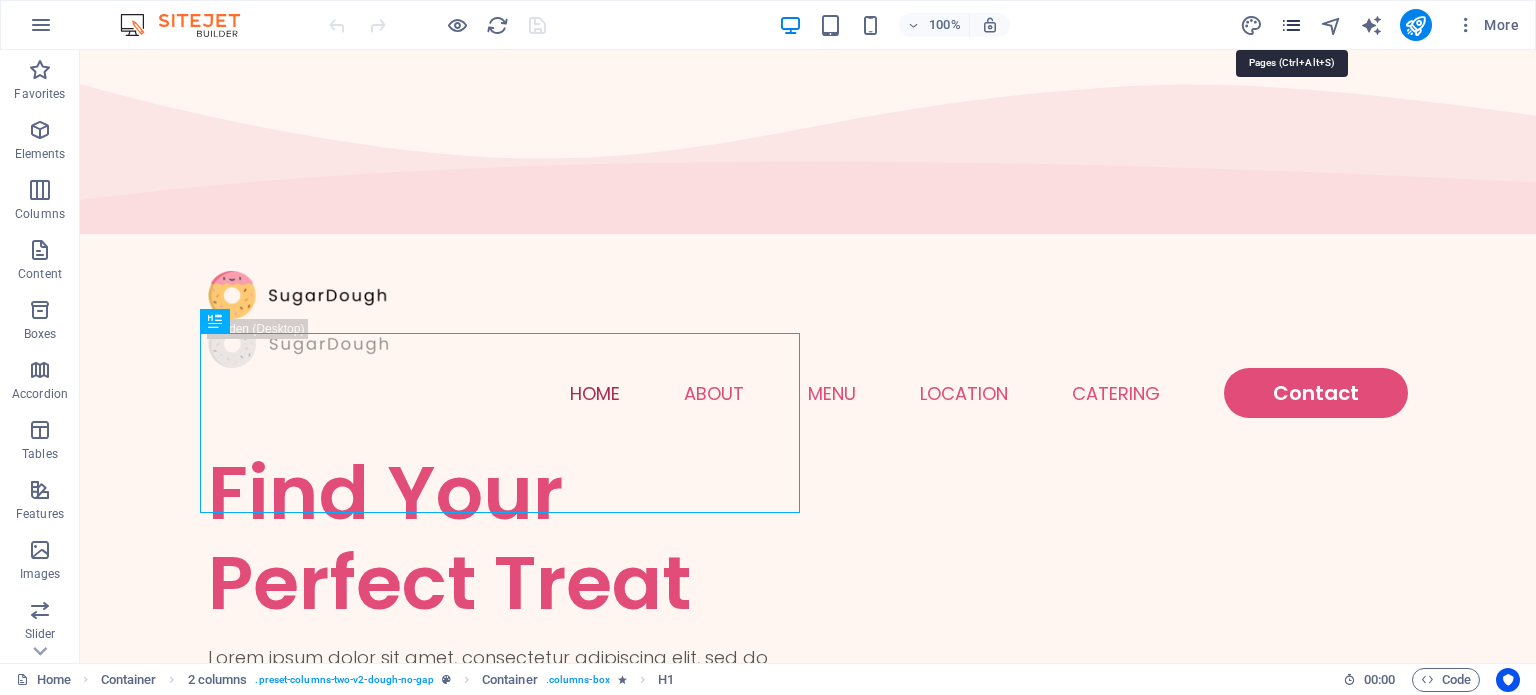 click at bounding box center (1291, 25) 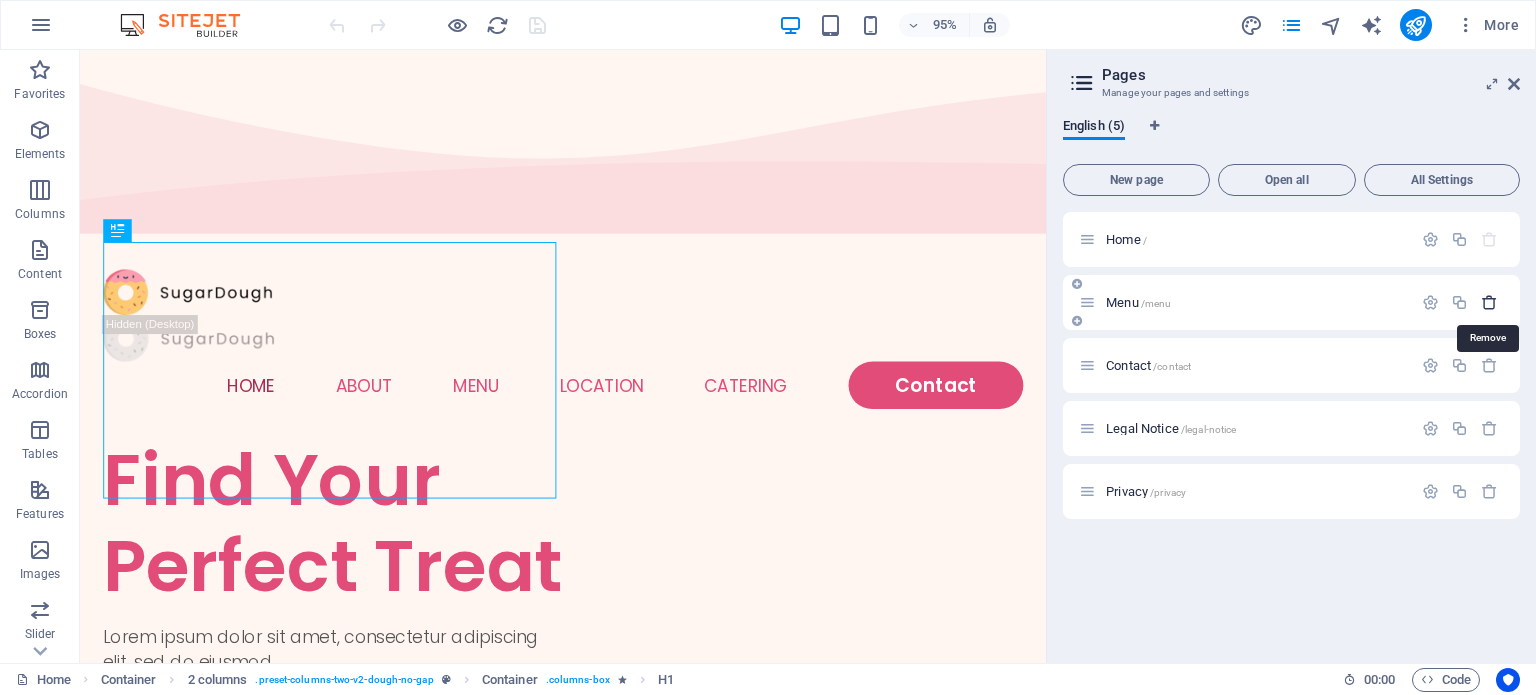 click at bounding box center (1489, 302) 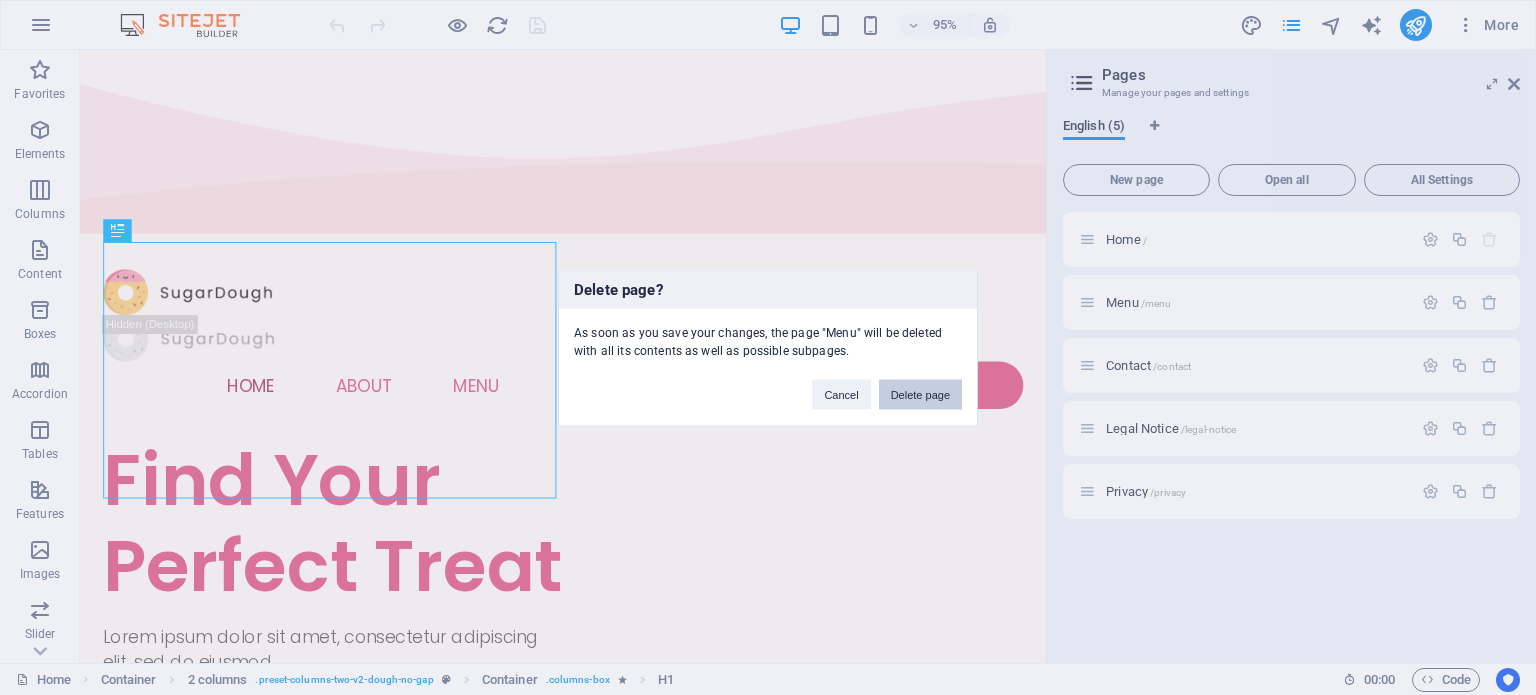 click on "Delete page" at bounding box center [920, 394] 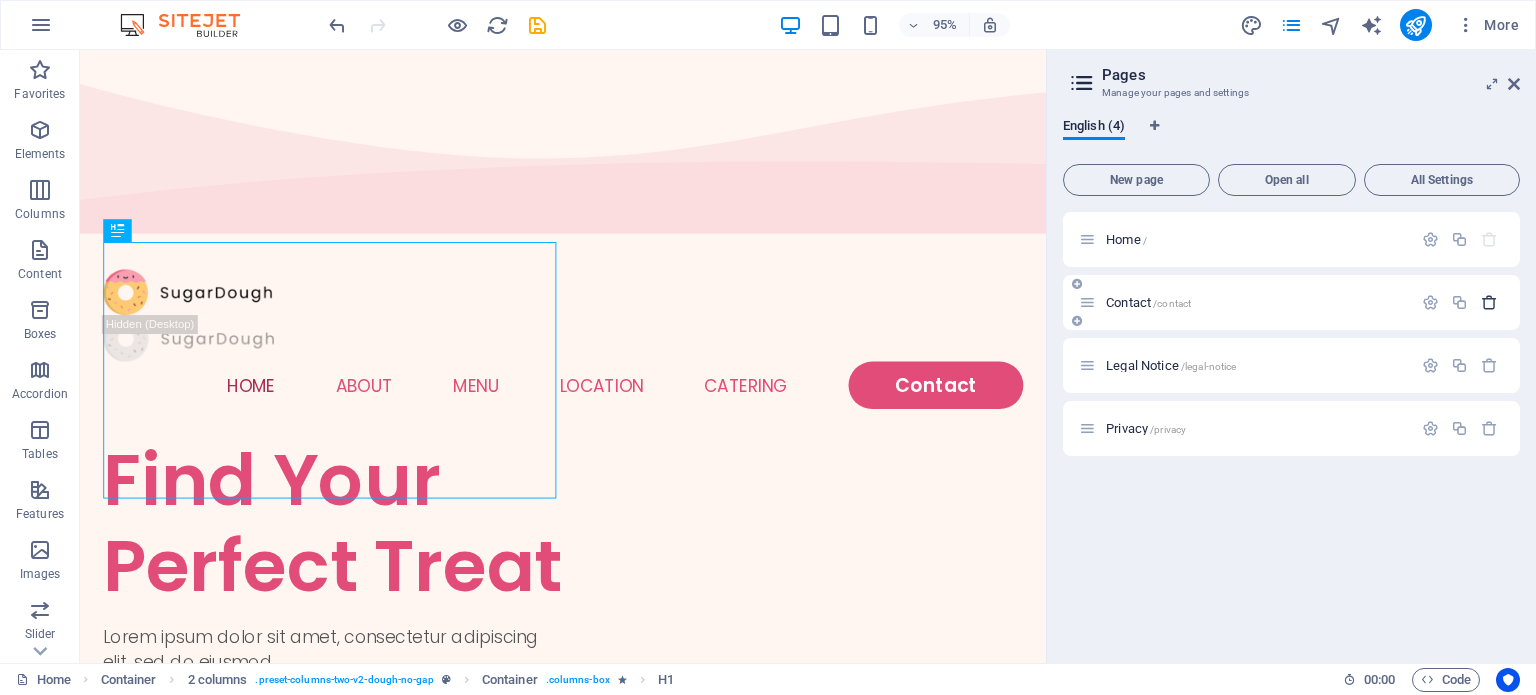click at bounding box center (1489, 302) 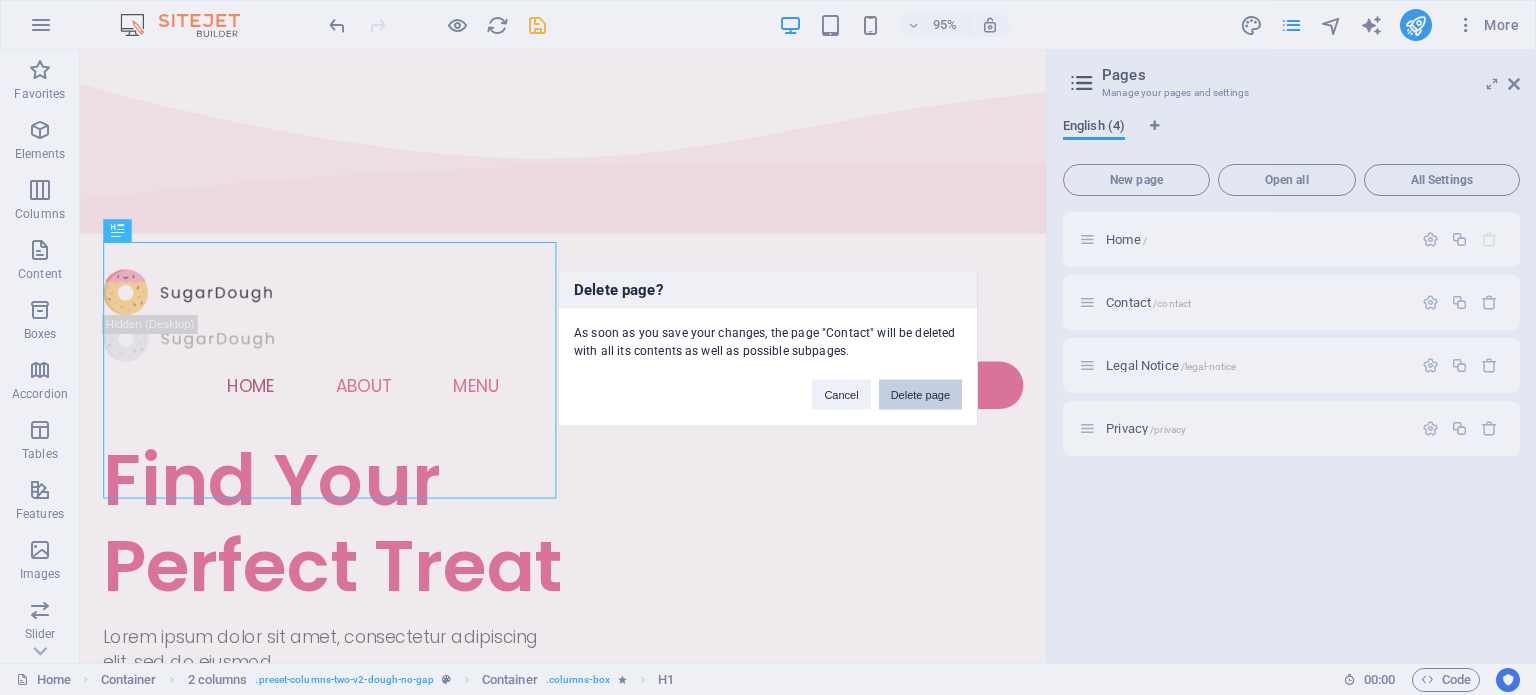 click on "Delete page" at bounding box center [920, 394] 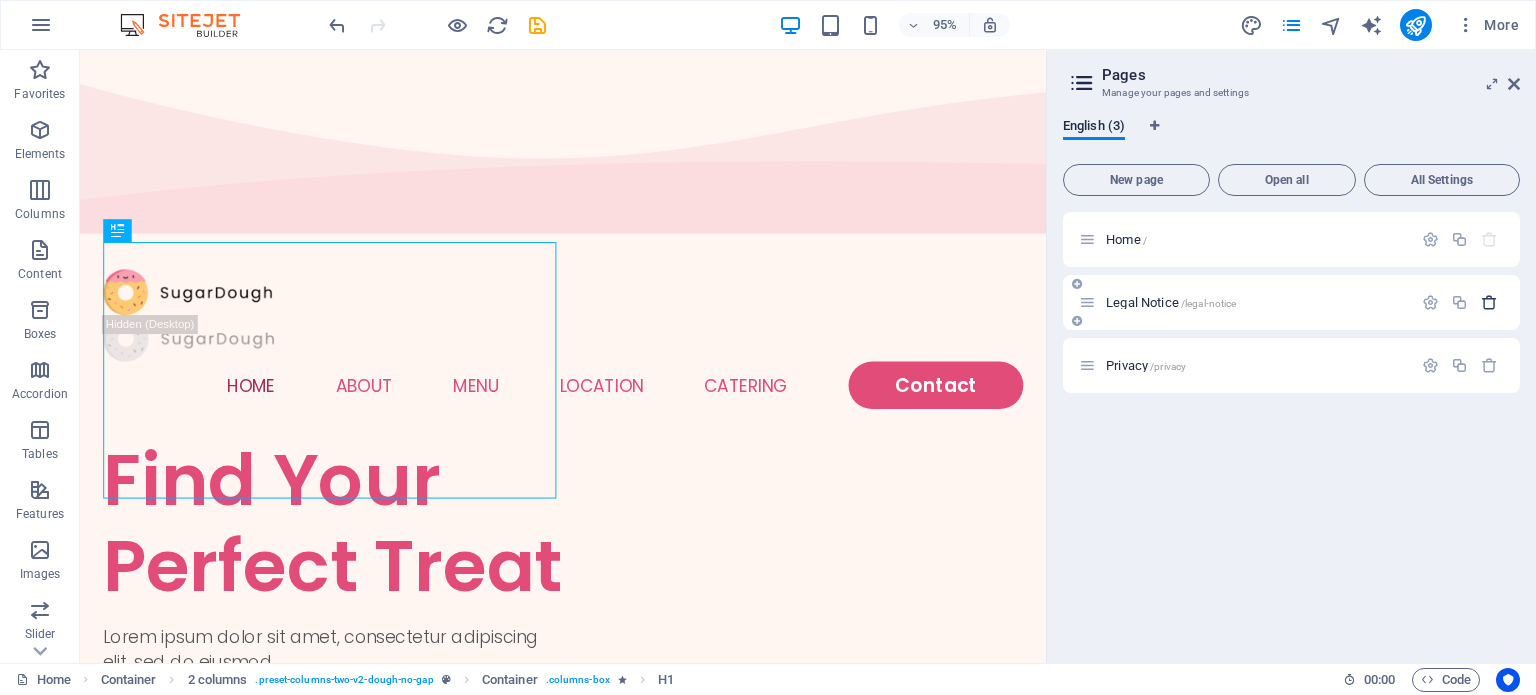 click at bounding box center [1489, 302] 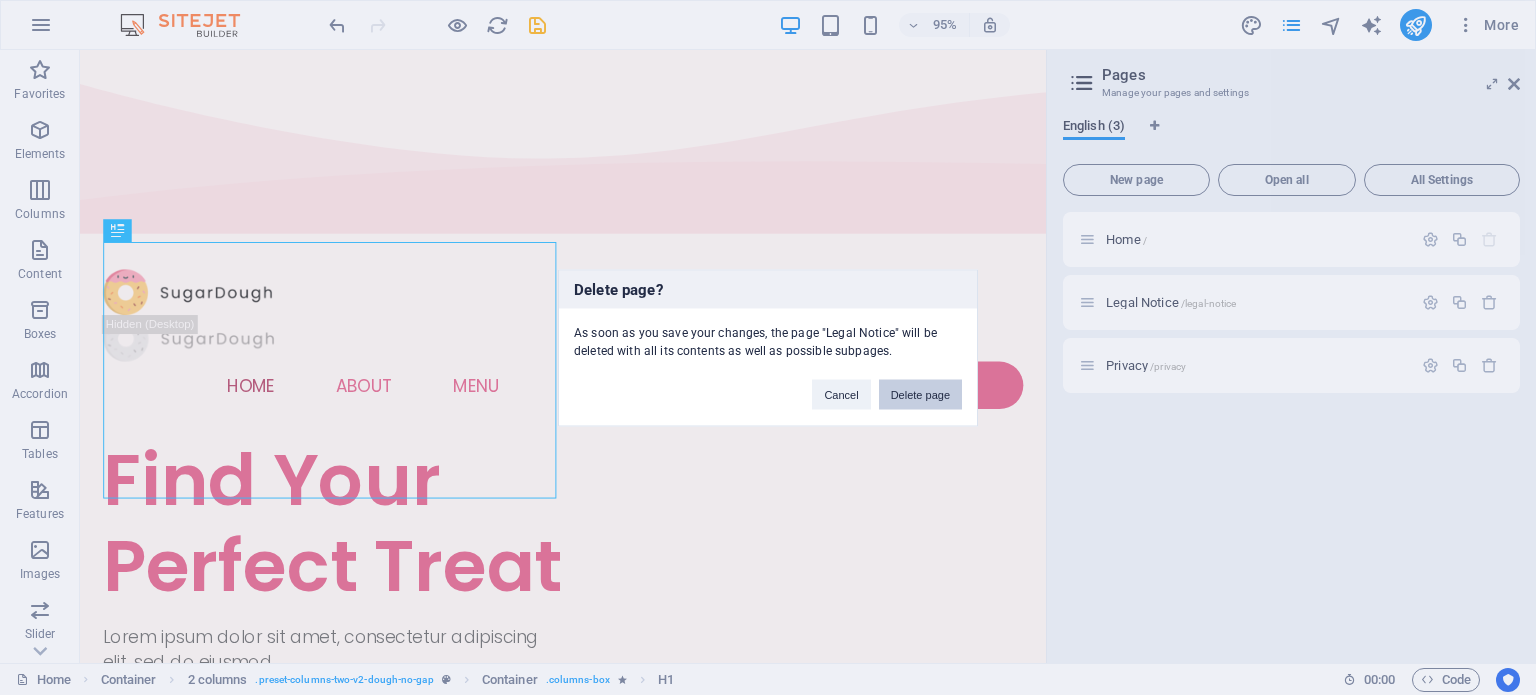 drag, startPoint x: 947, startPoint y: 383, endPoint x: 1005, endPoint y: 330, distance: 78.56844 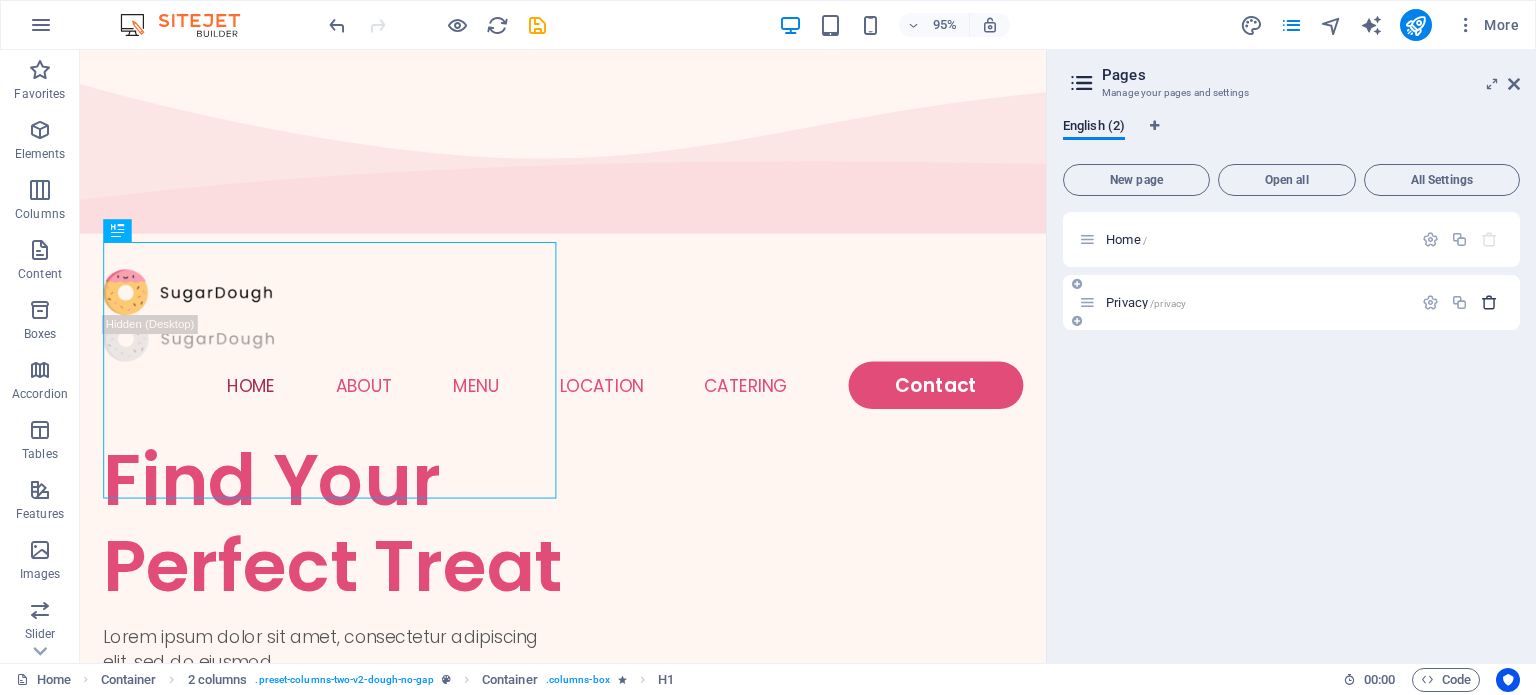 click at bounding box center [1489, 302] 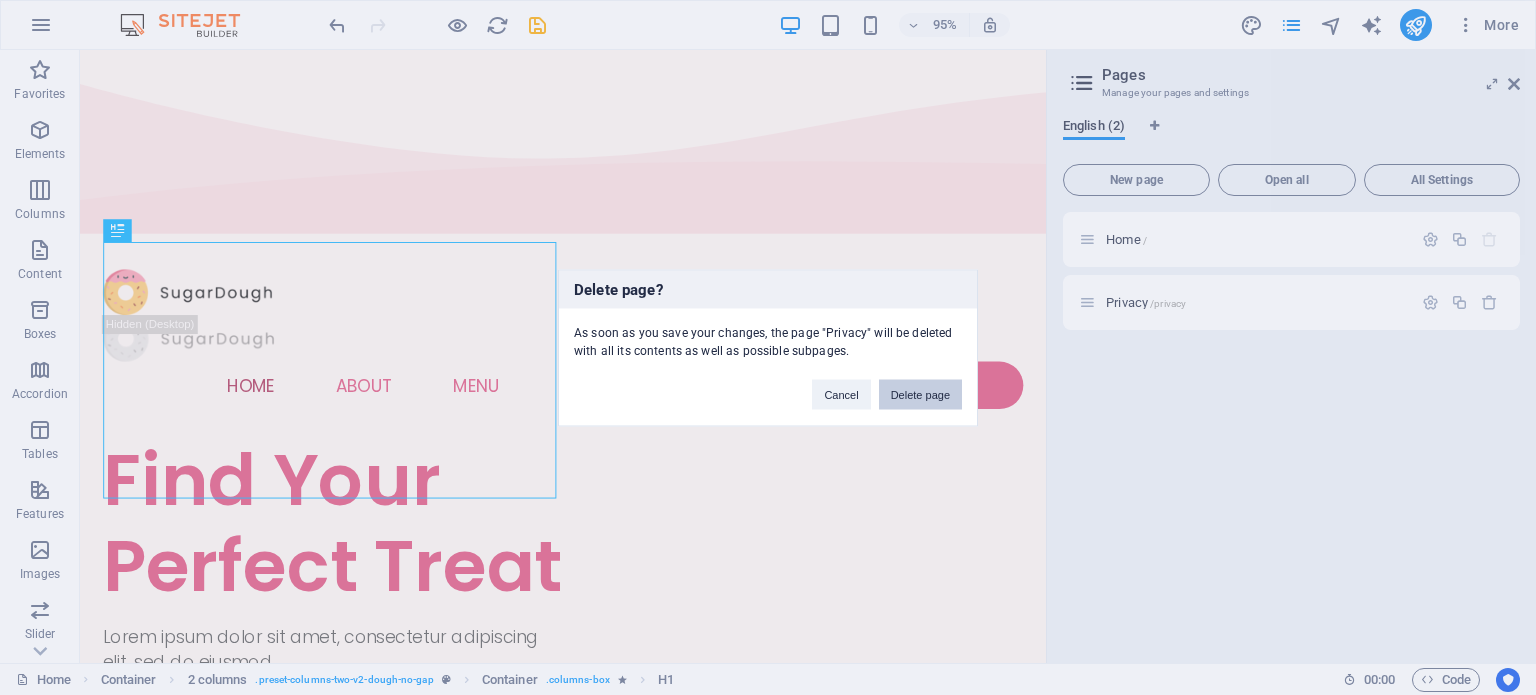 click on "Delete page" at bounding box center (920, 394) 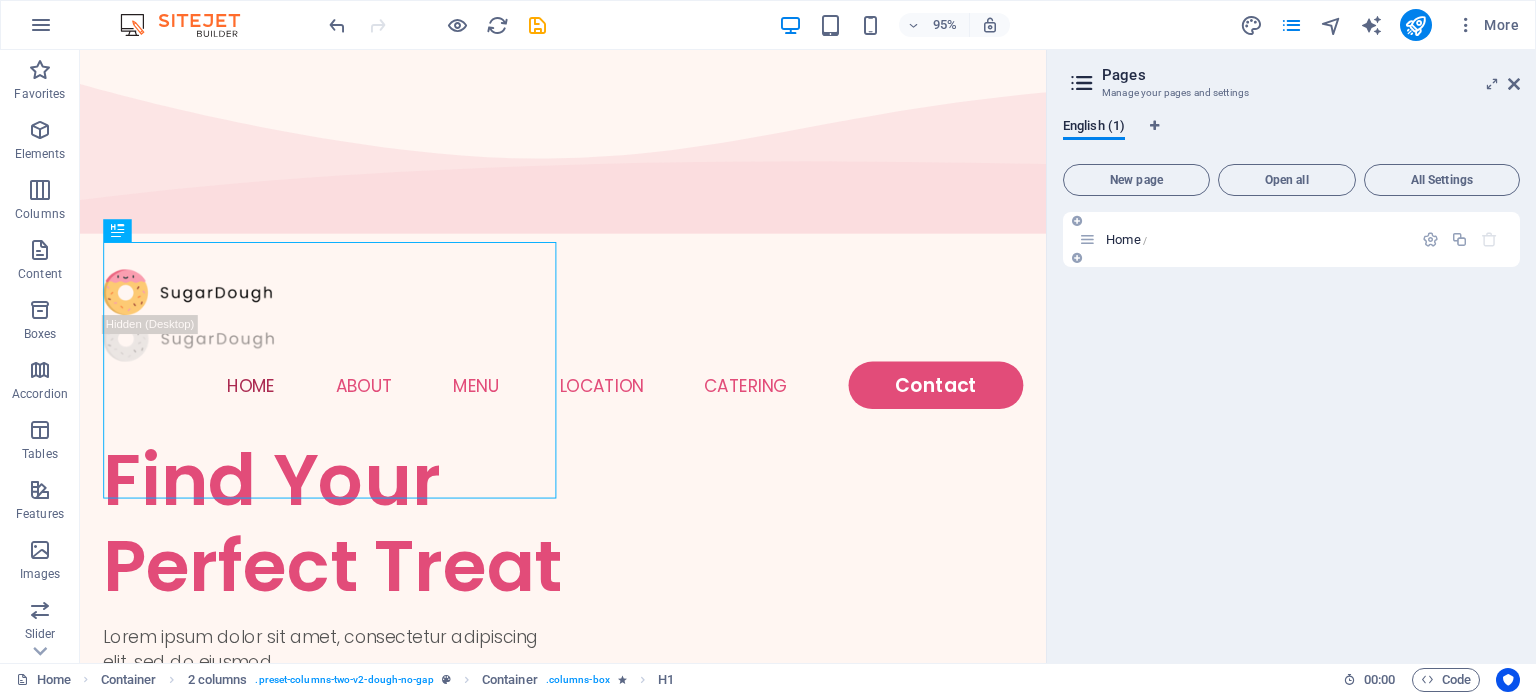 click on "Home /" at bounding box center [1126, 239] 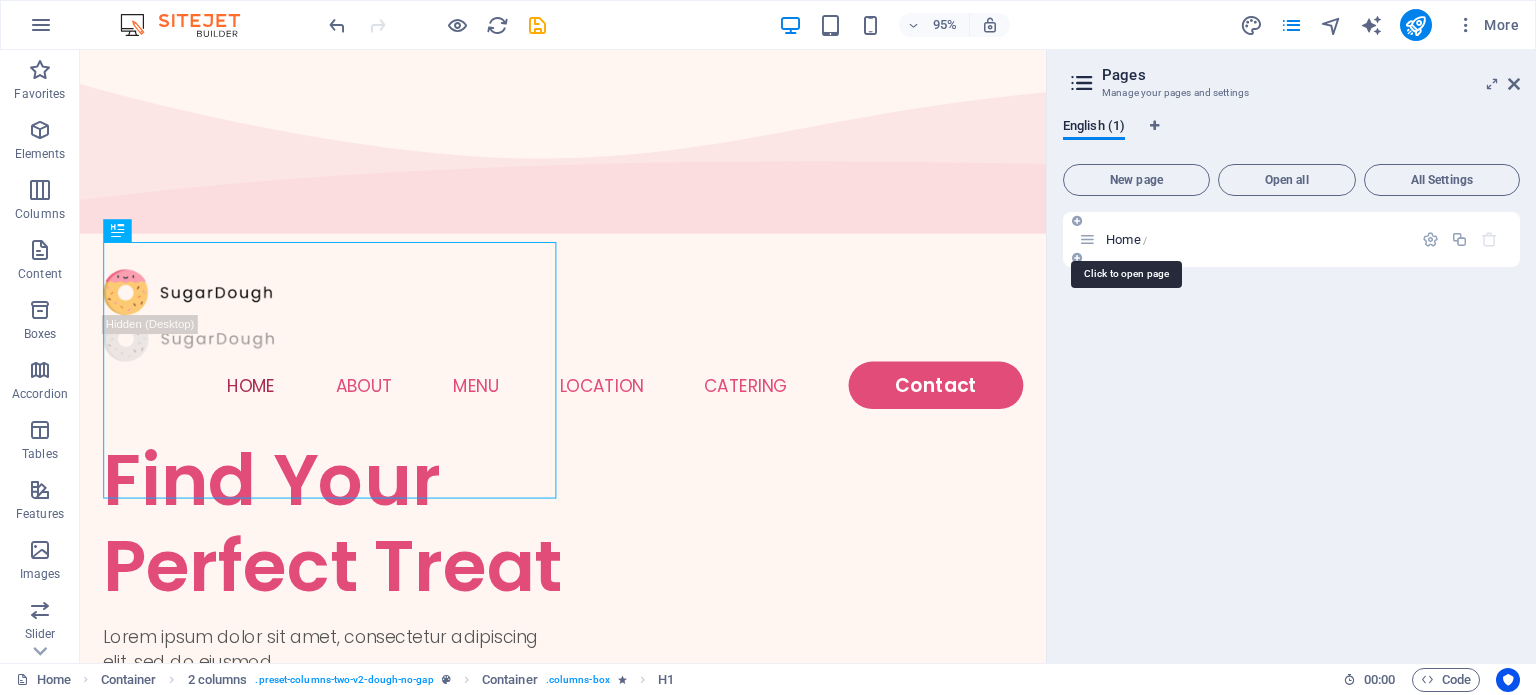 click on "Home /" at bounding box center (1126, 239) 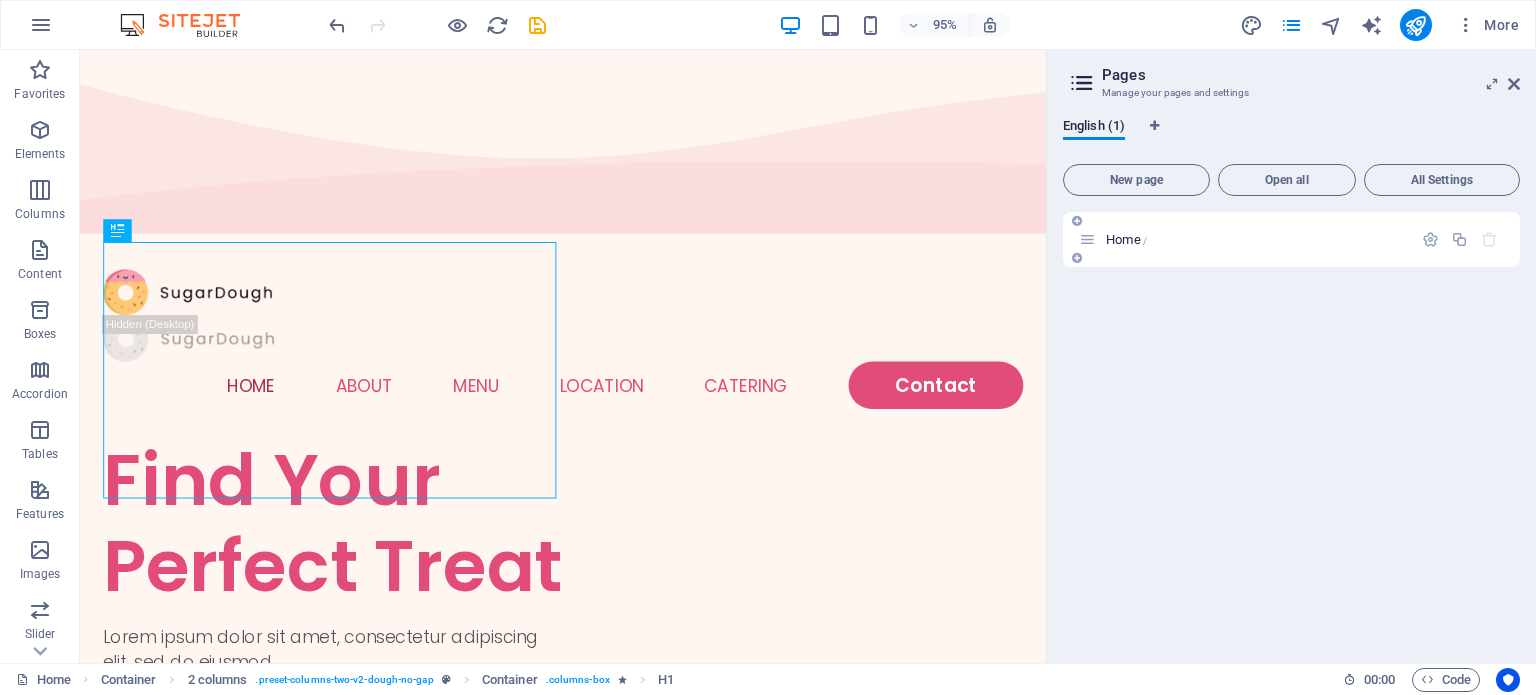 click at bounding box center (1460, 240) 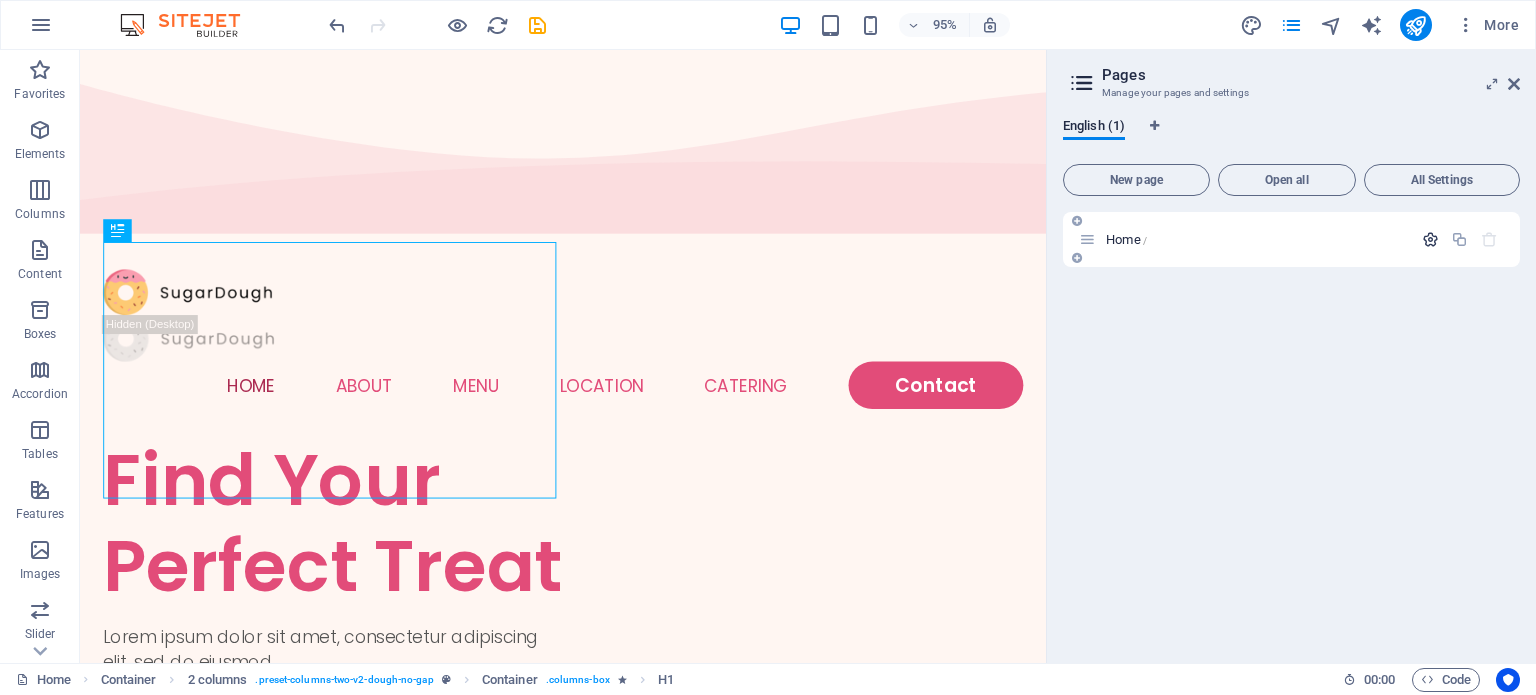 click at bounding box center (1430, 239) 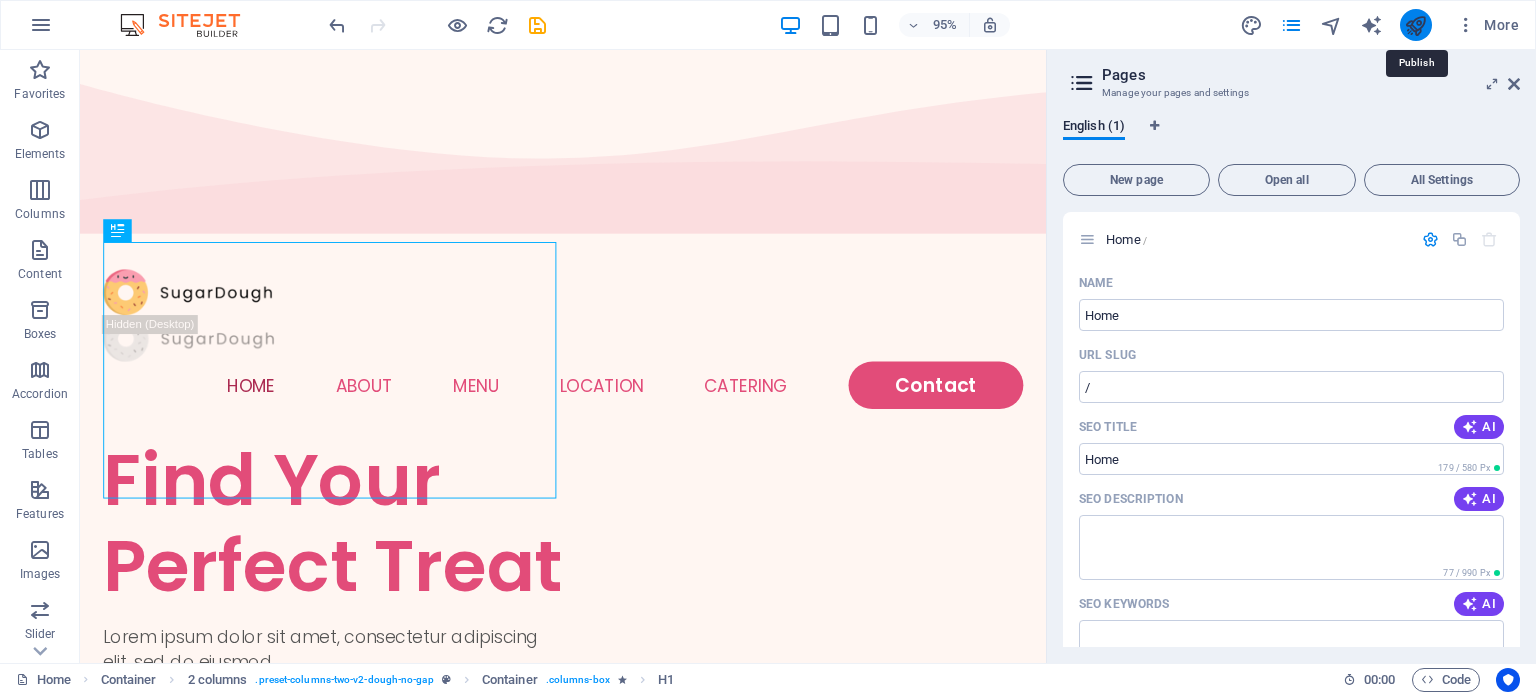 click at bounding box center [1415, 25] 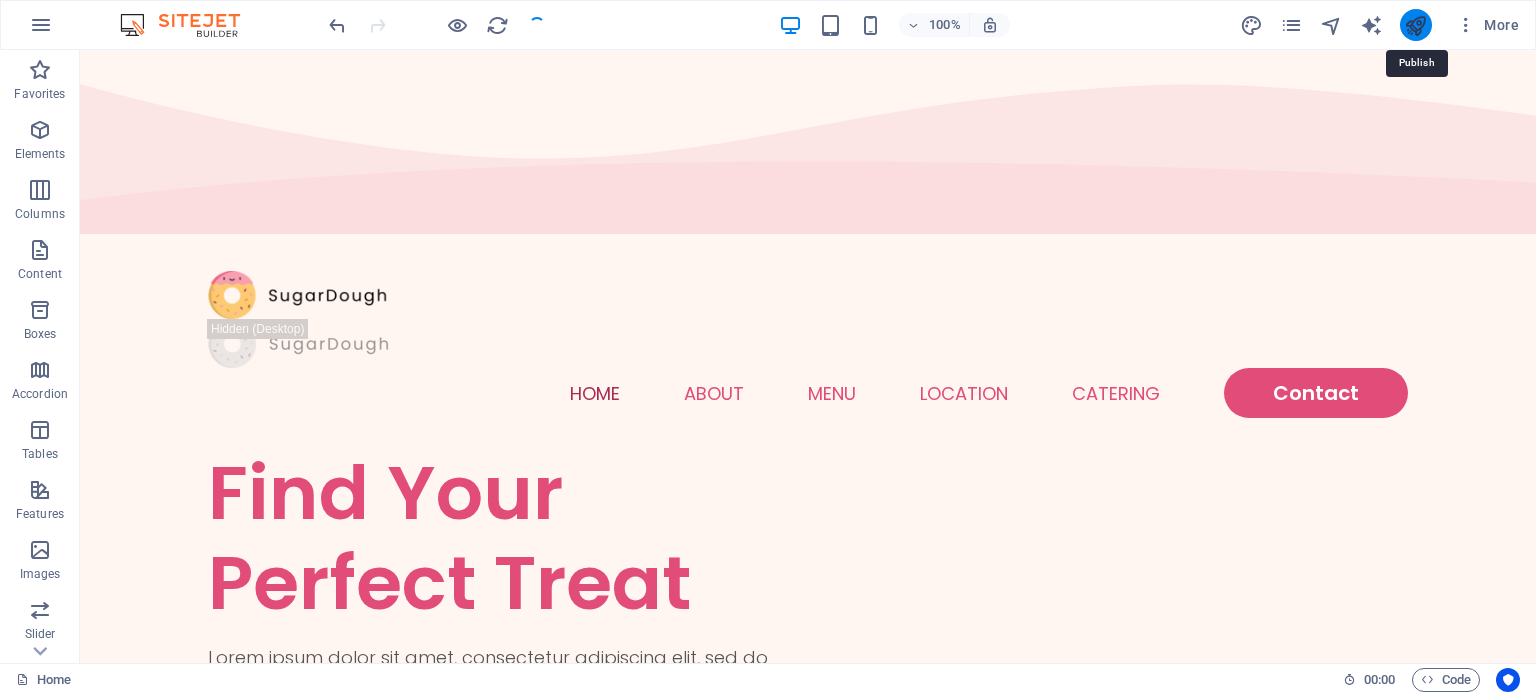 click at bounding box center [1415, 25] 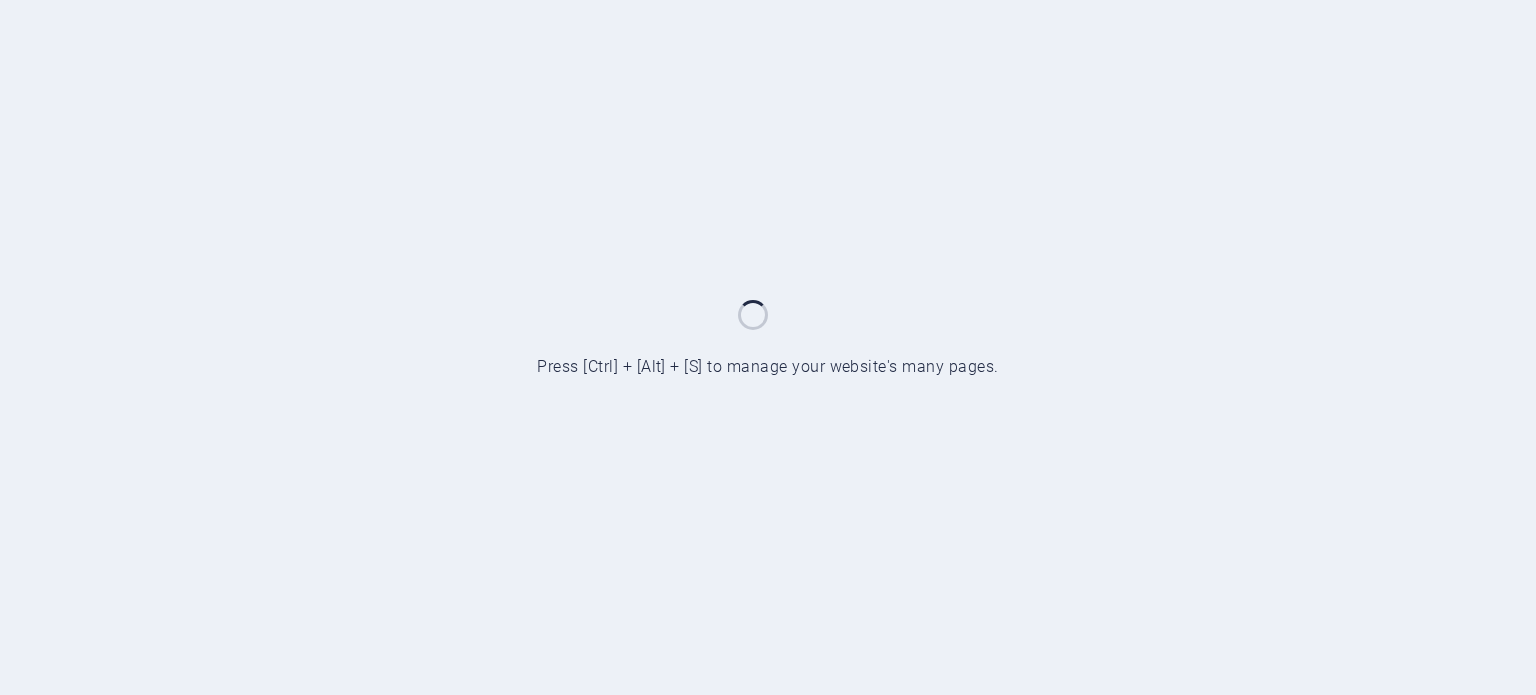 scroll, scrollTop: 0, scrollLeft: 0, axis: both 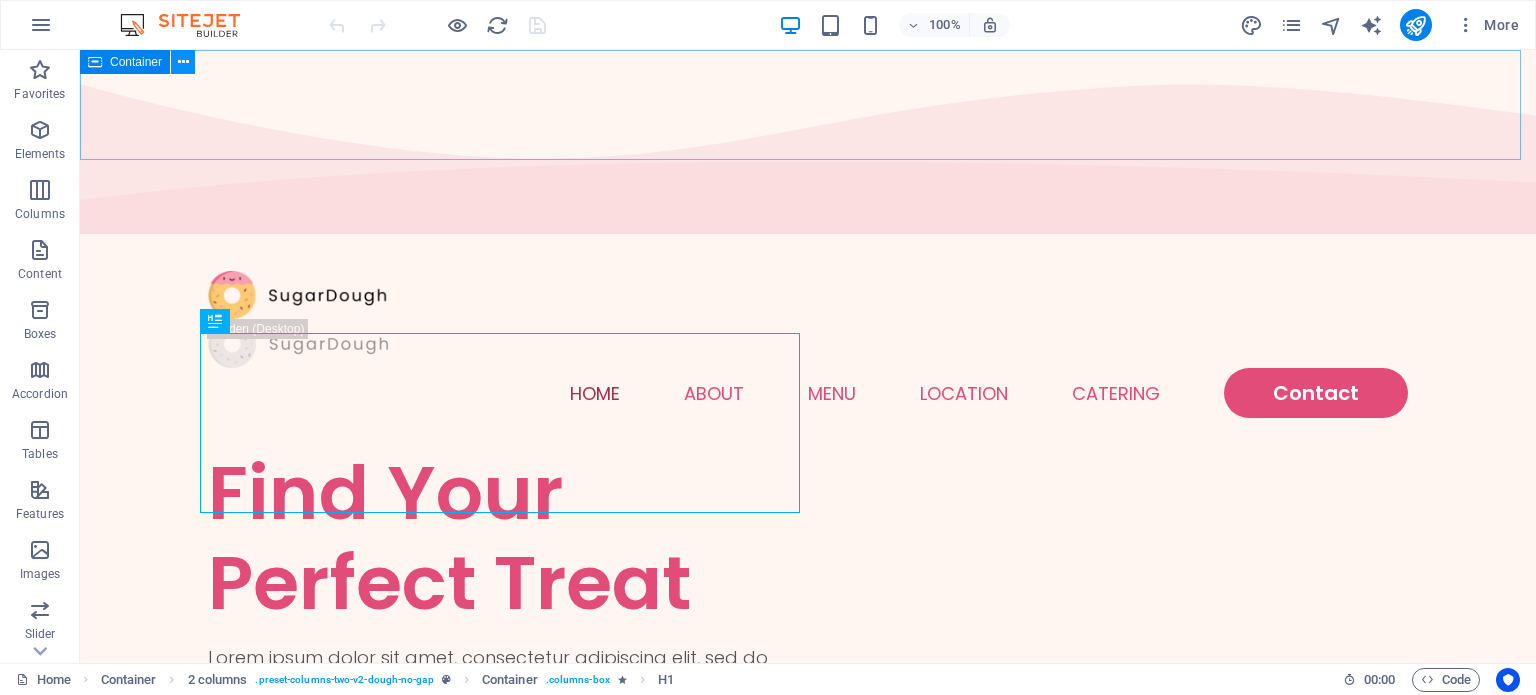 click at bounding box center [183, 62] 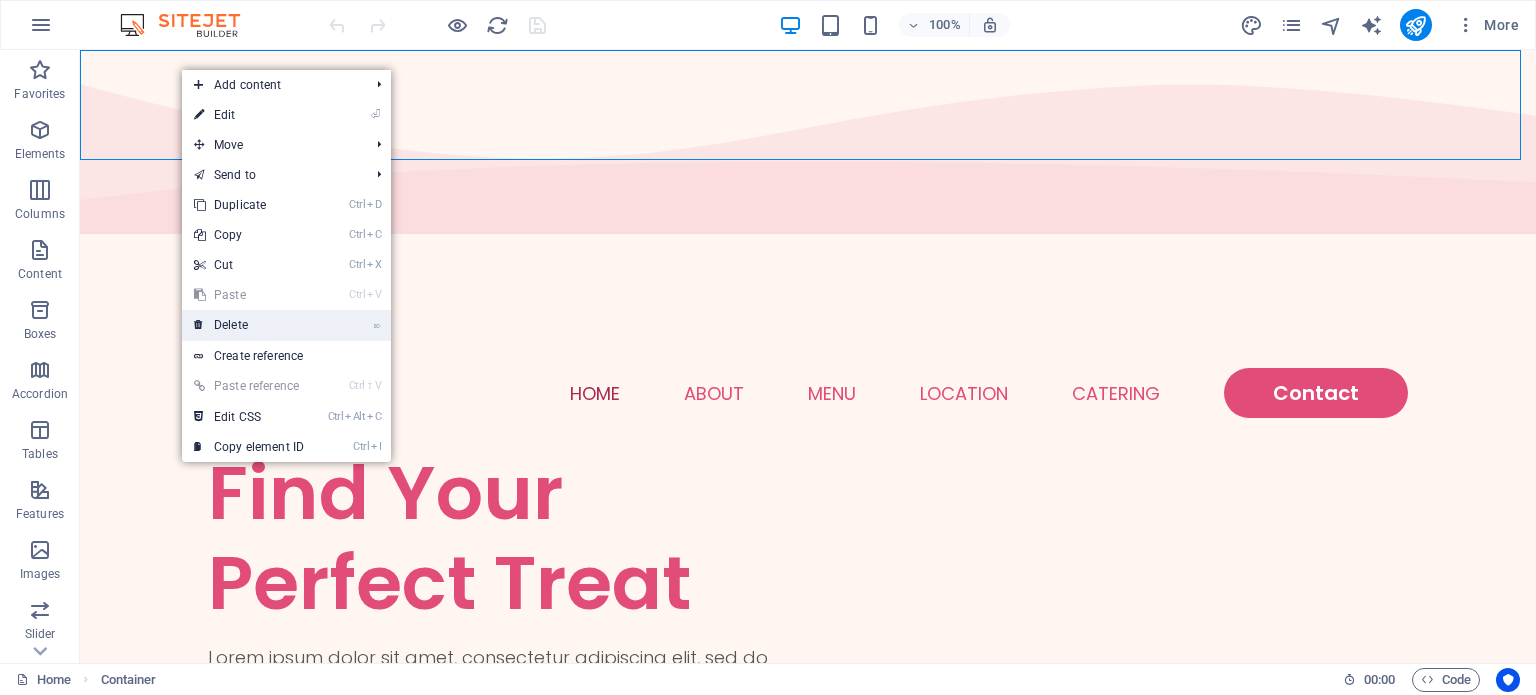 click on "⌦  Delete" at bounding box center (249, 325) 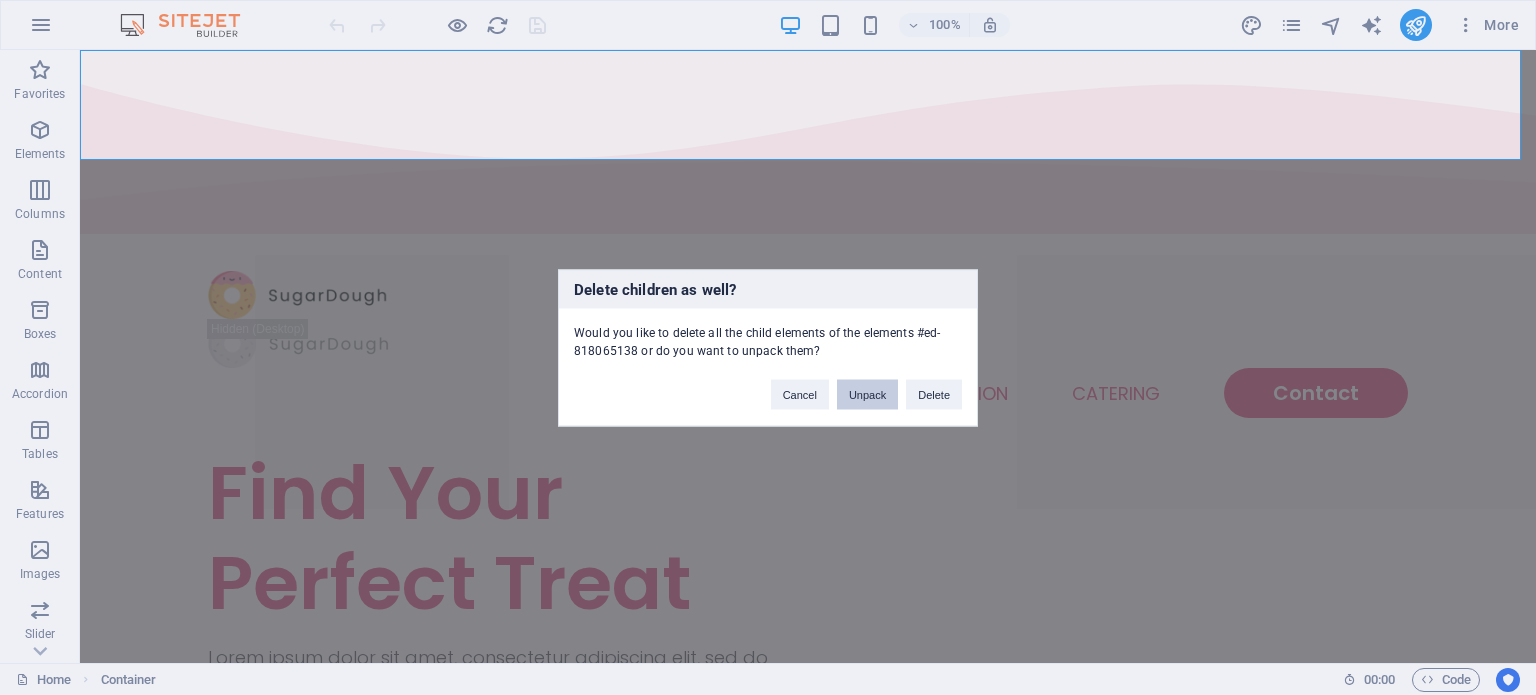 click on "Unpack" at bounding box center [867, 394] 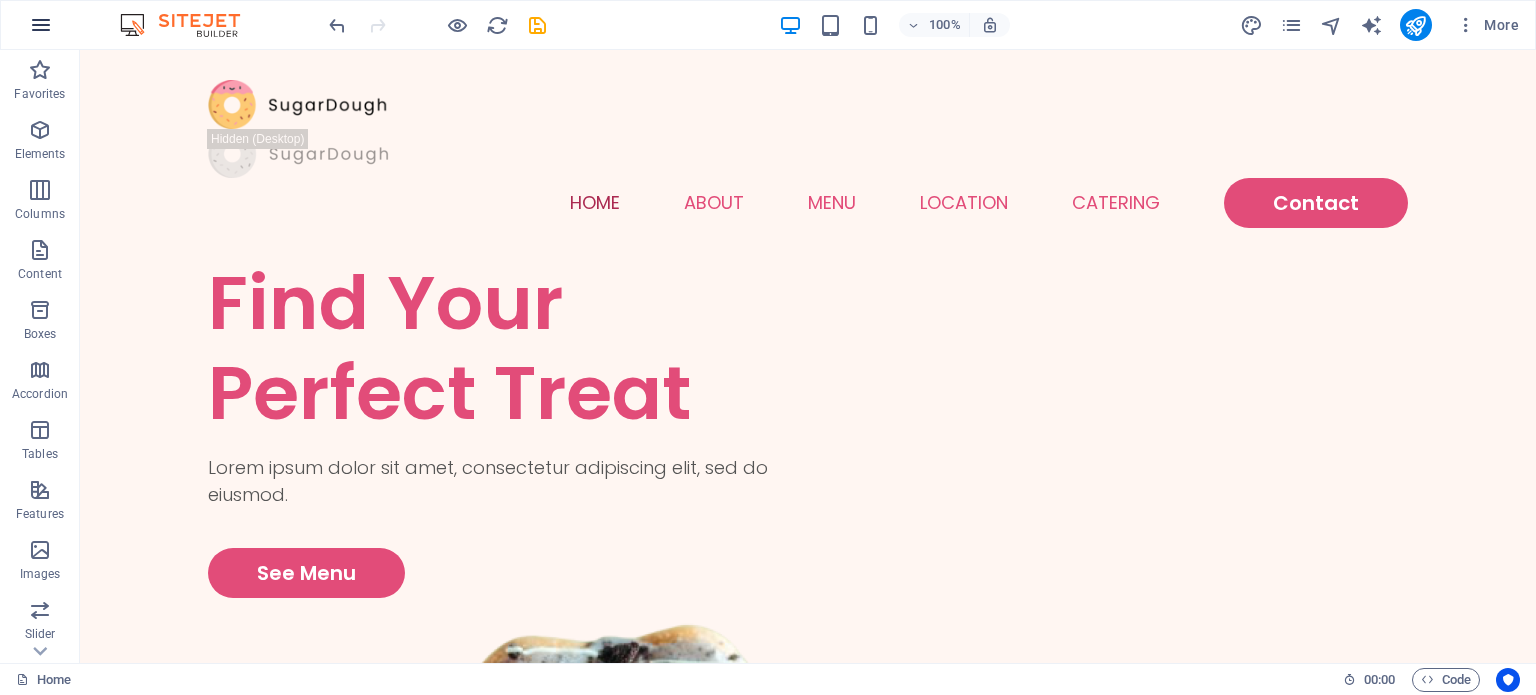 click at bounding box center (41, 25) 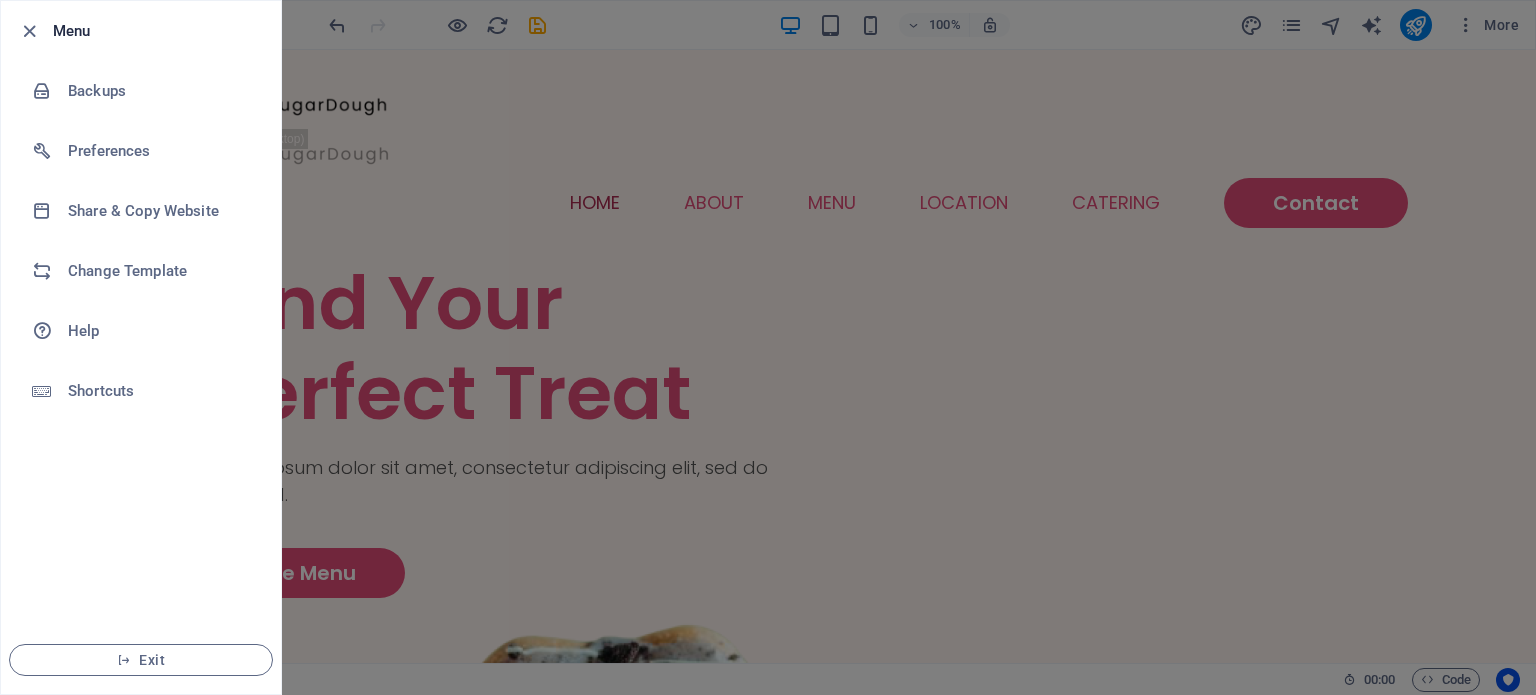 click at bounding box center [768, 347] 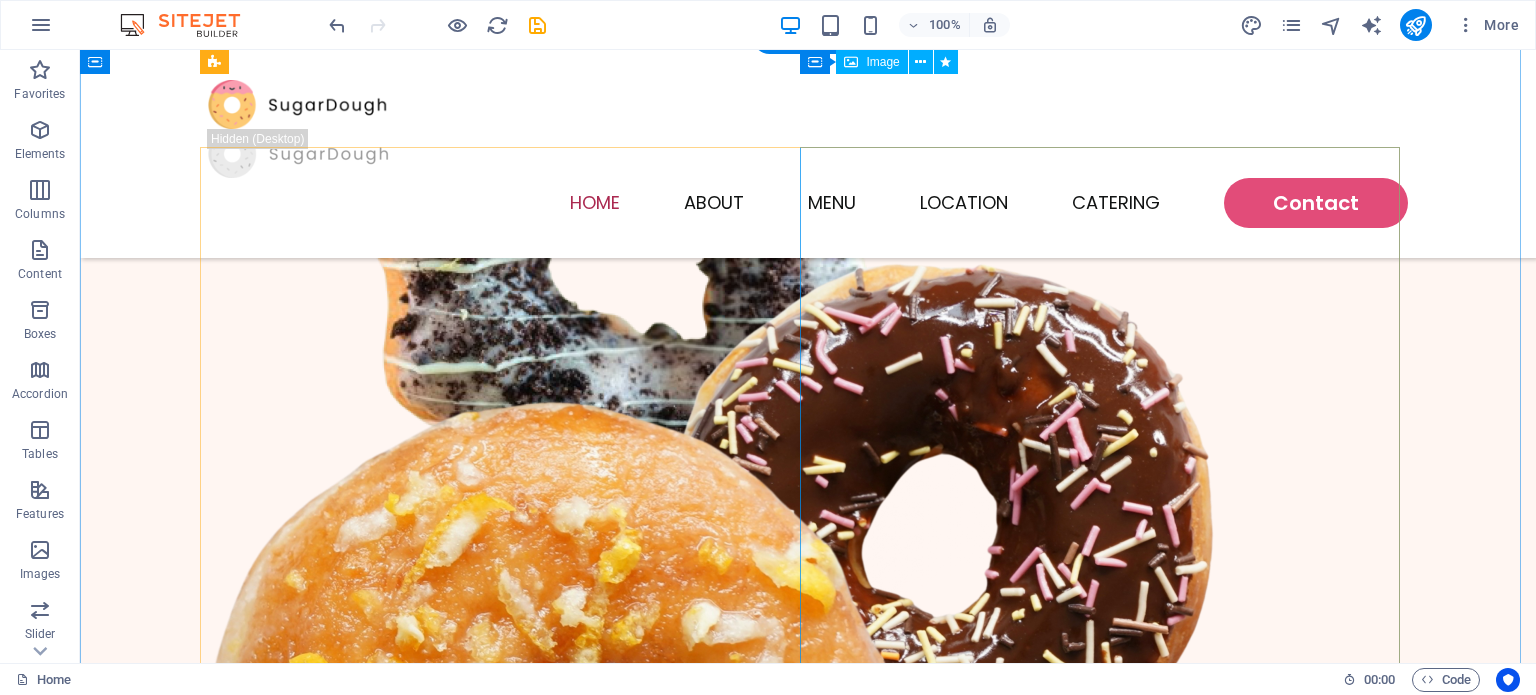 scroll, scrollTop: 0, scrollLeft: 0, axis: both 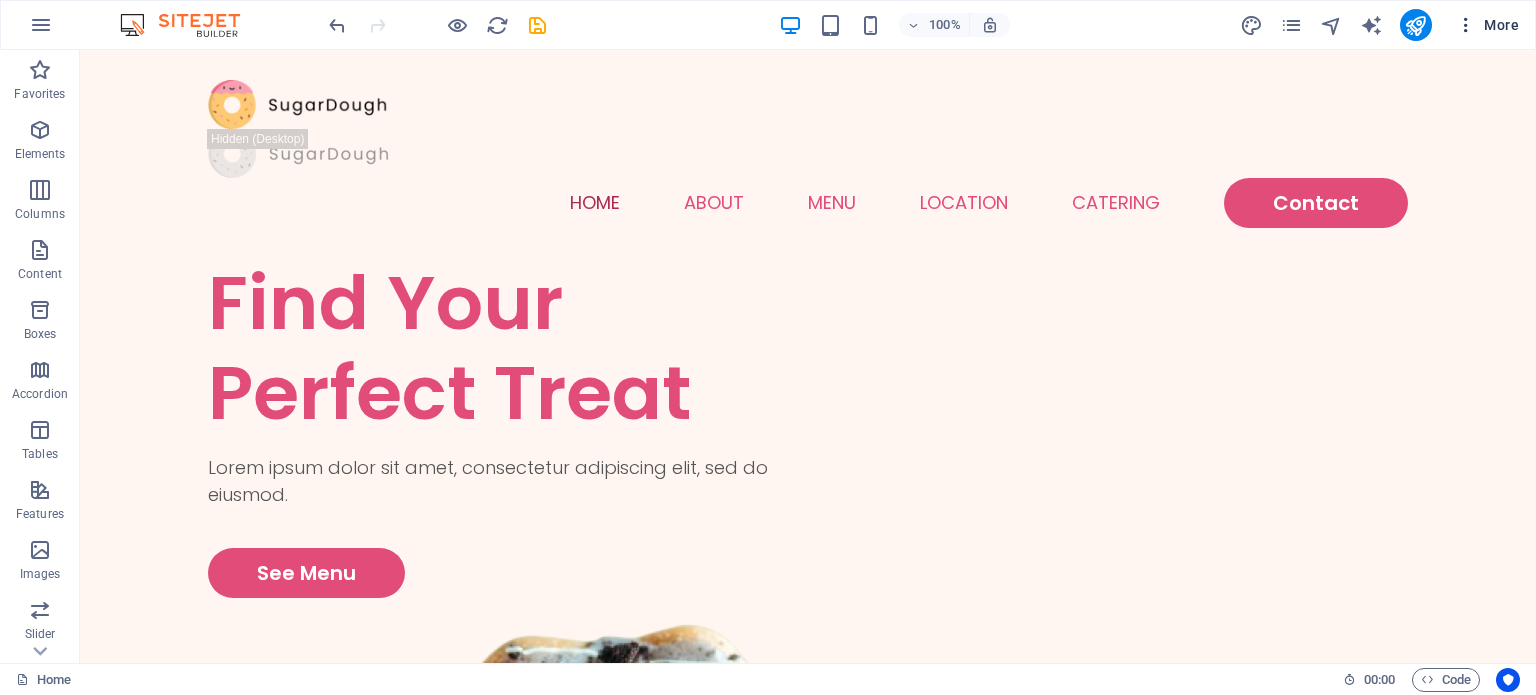 click on "More" at bounding box center (1487, 25) 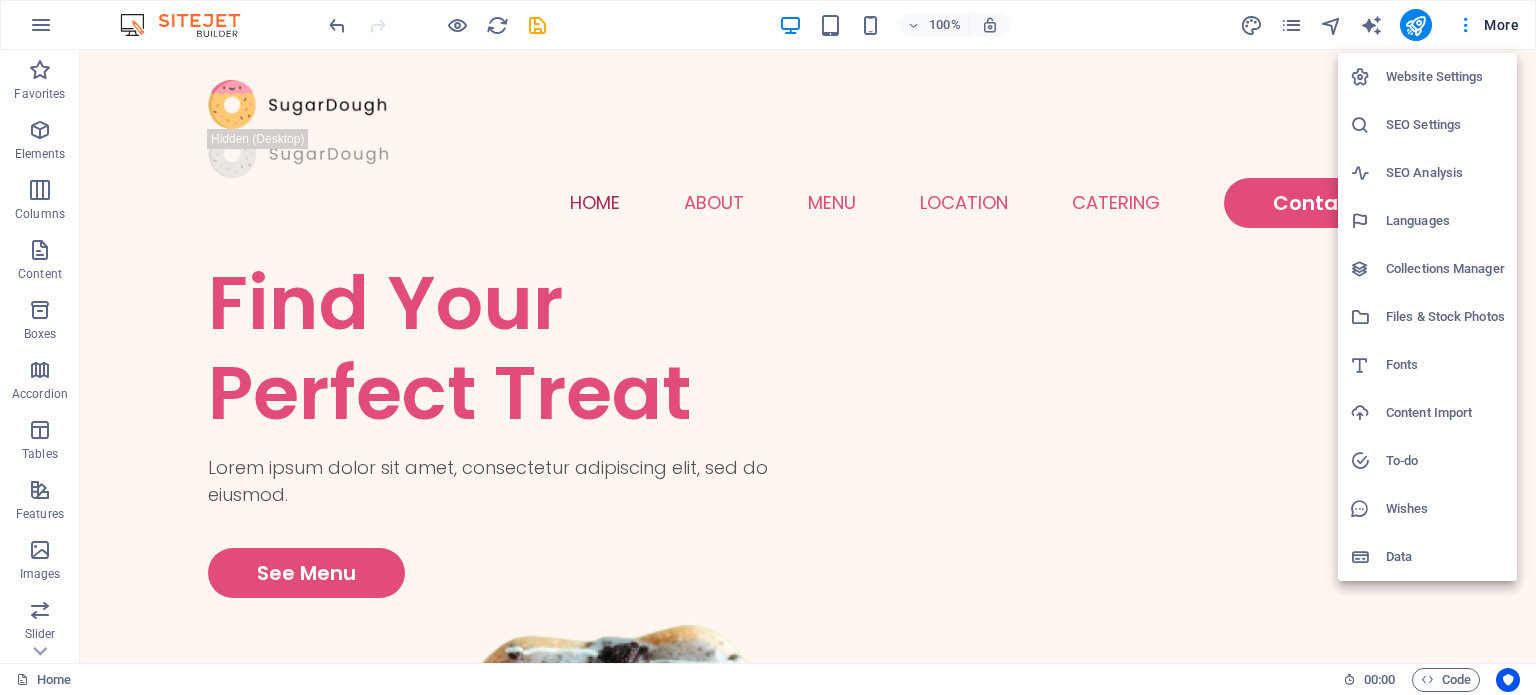 click at bounding box center (768, 347) 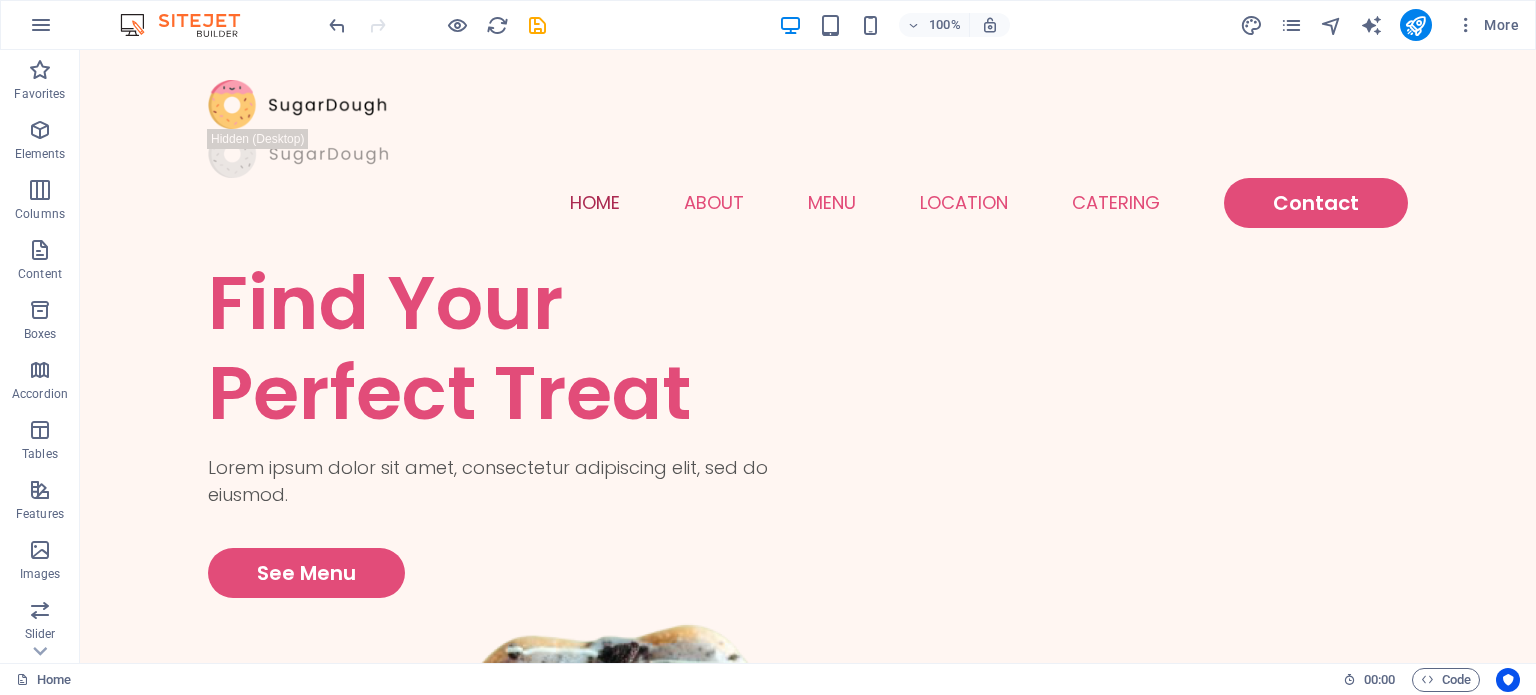click at bounding box center [1466, 25] 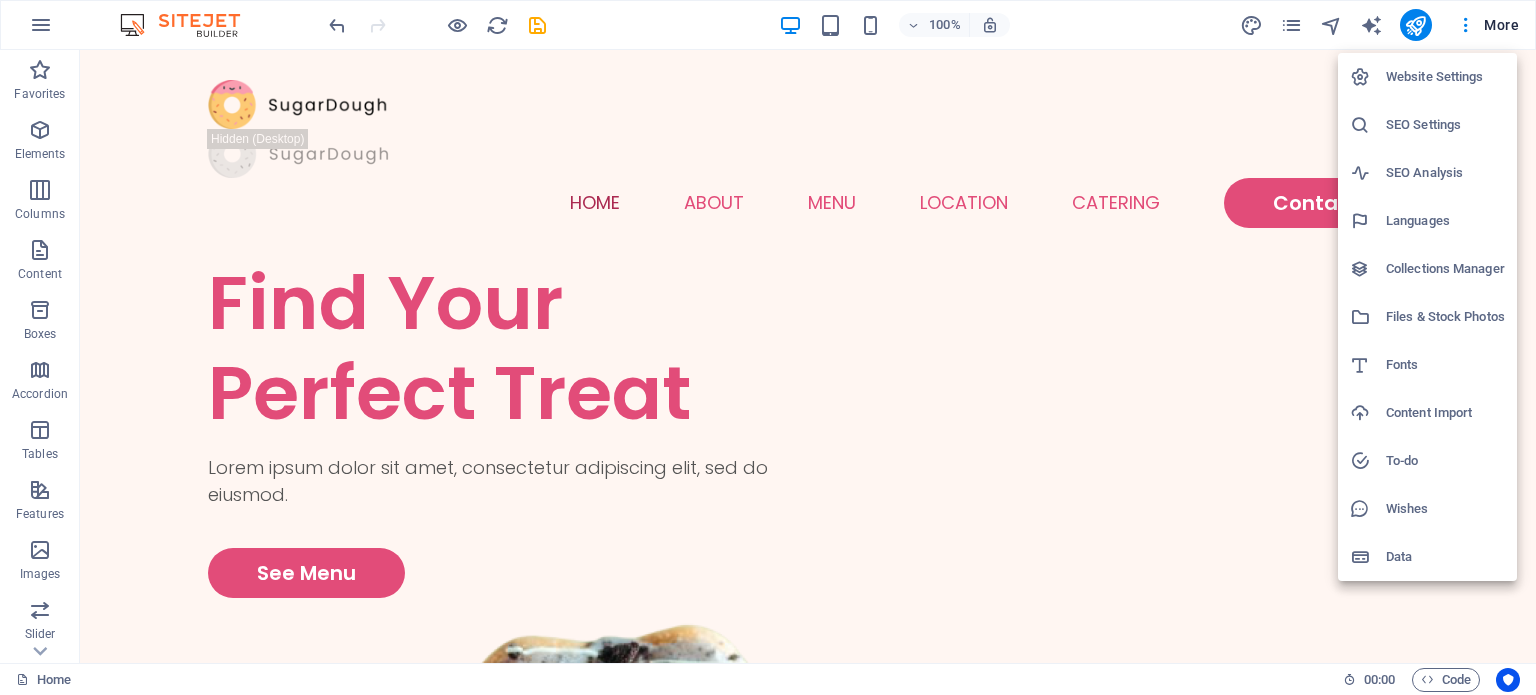 click at bounding box center (768, 347) 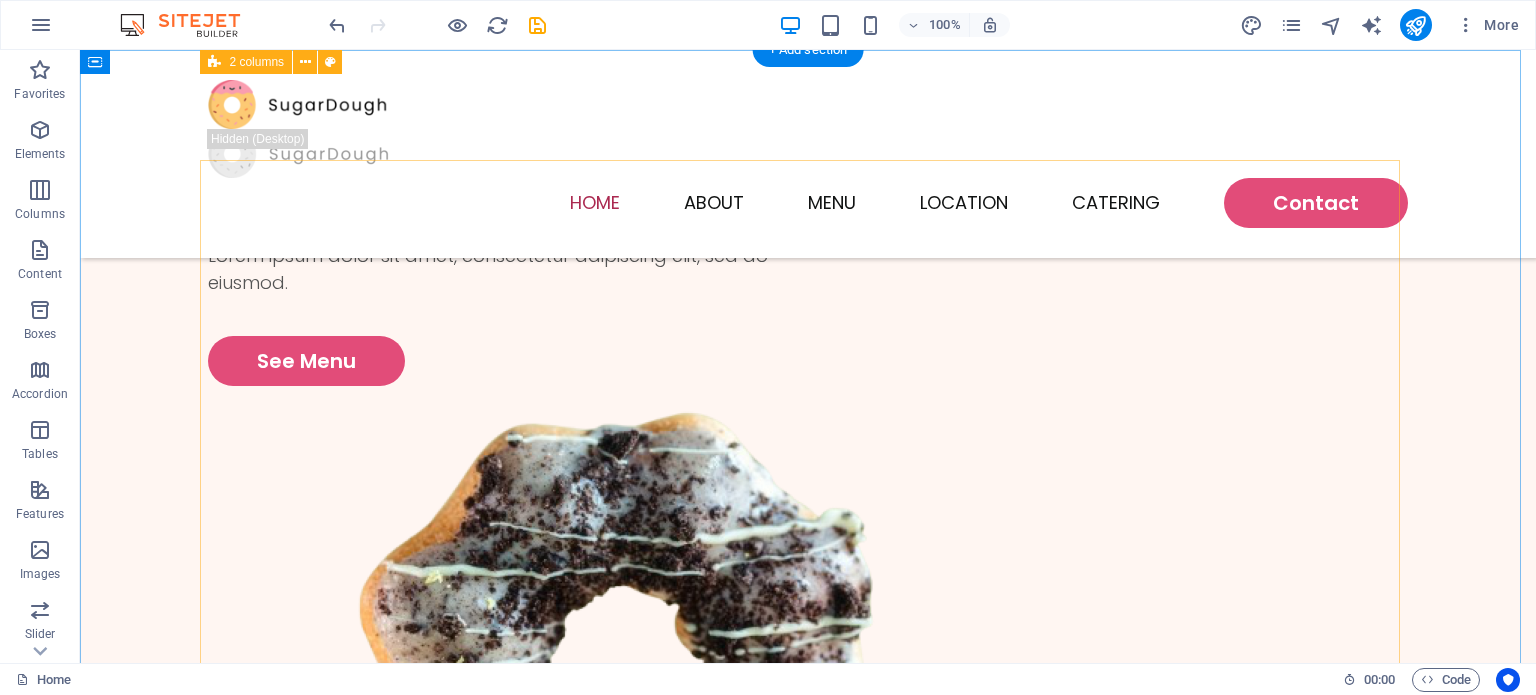 scroll, scrollTop: 0, scrollLeft: 0, axis: both 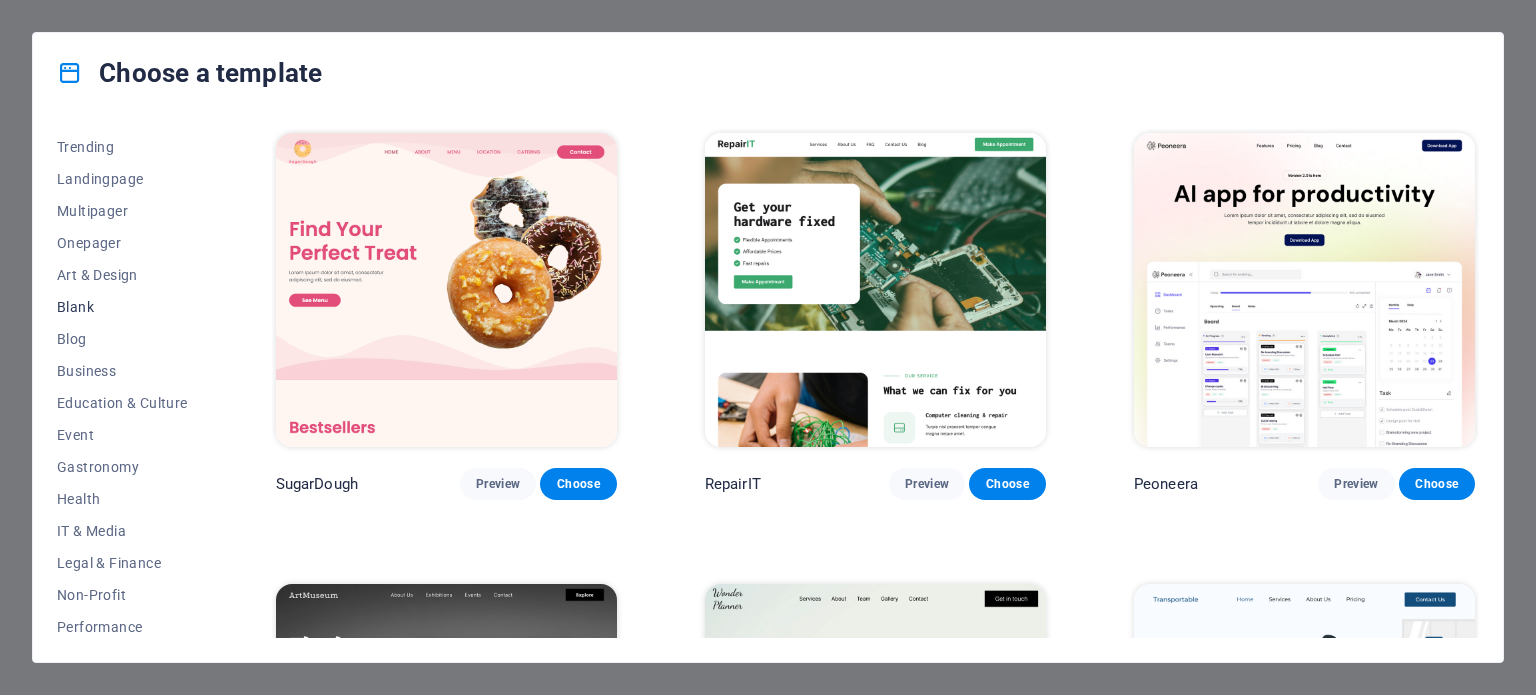 click on "Blank" at bounding box center [122, 307] 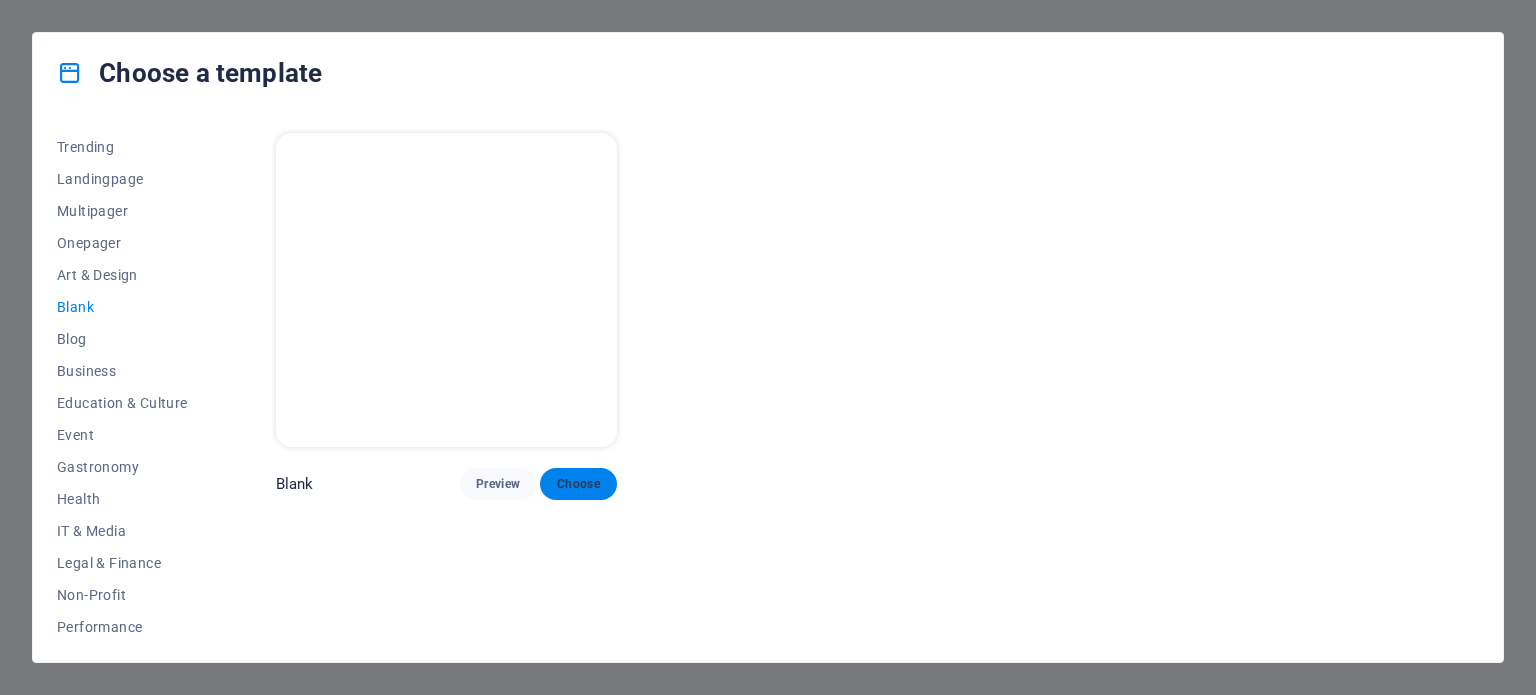 click on "Choose" at bounding box center (578, 484) 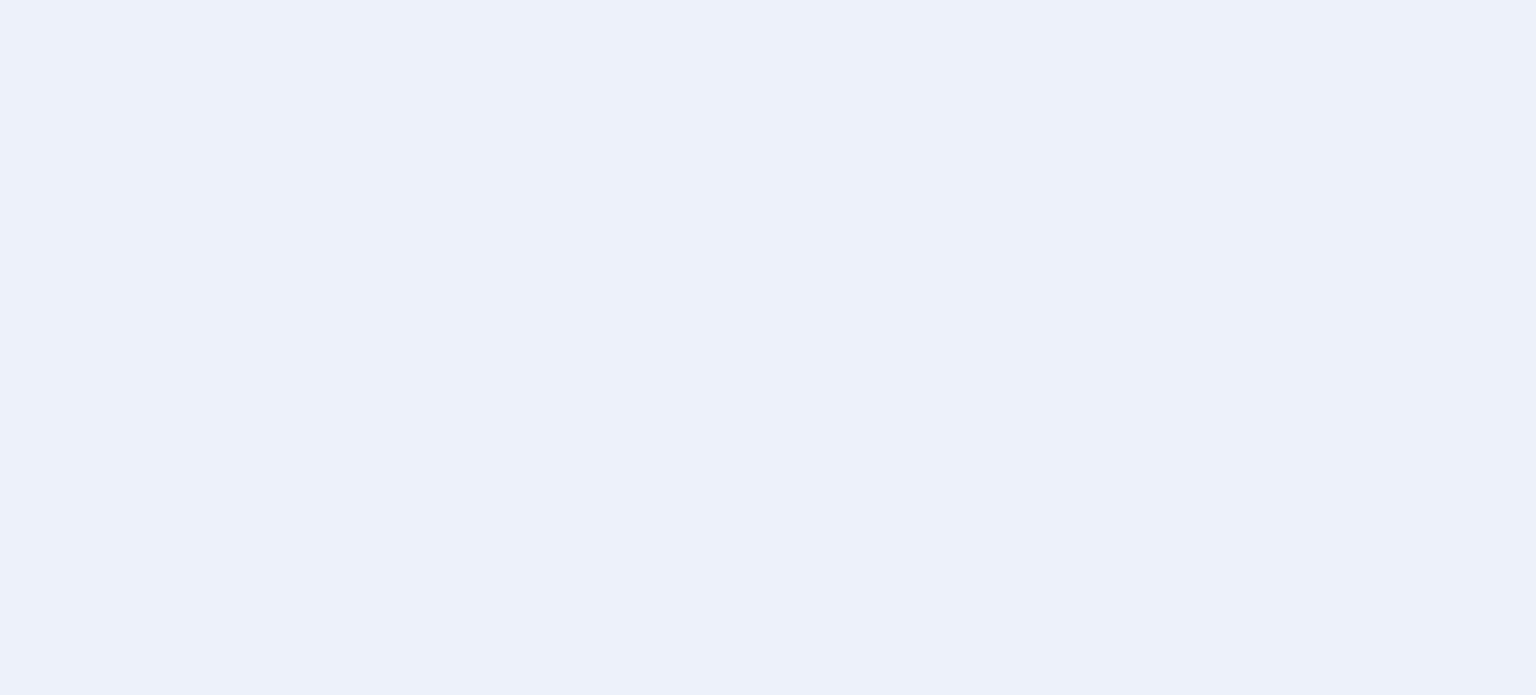 scroll, scrollTop: 0, scrollLeft: 0, axis: both 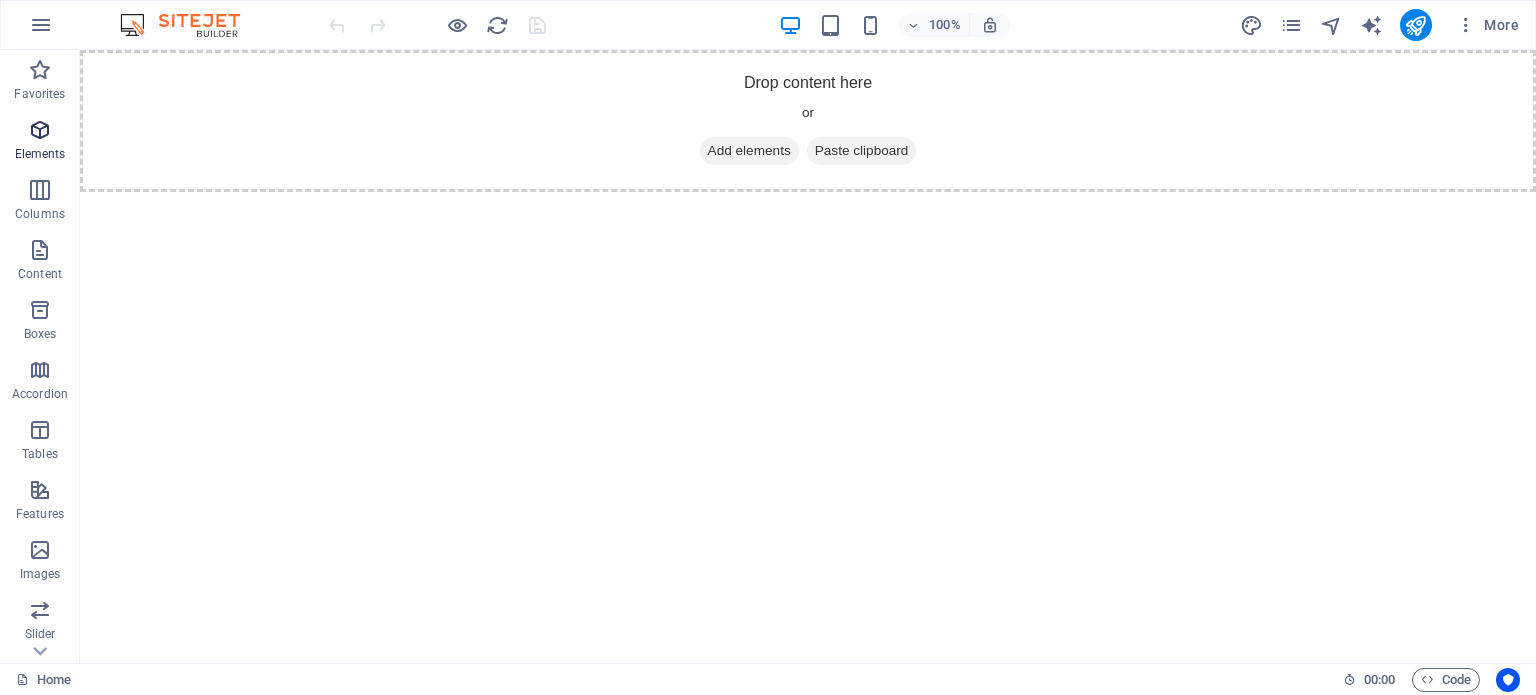 click at bounding box center (40, 130) 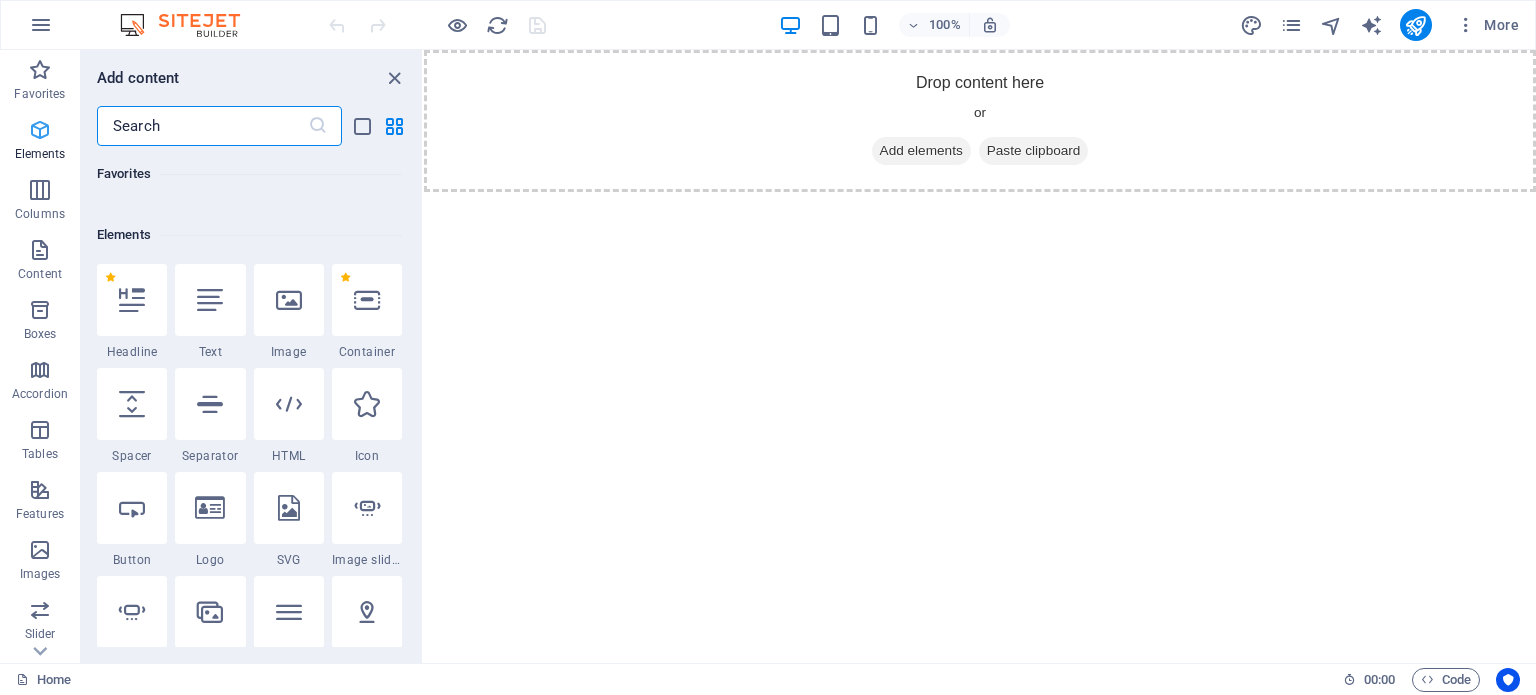 scroll, scrollTop: 212, scrollLeft: 0, axis: vertical 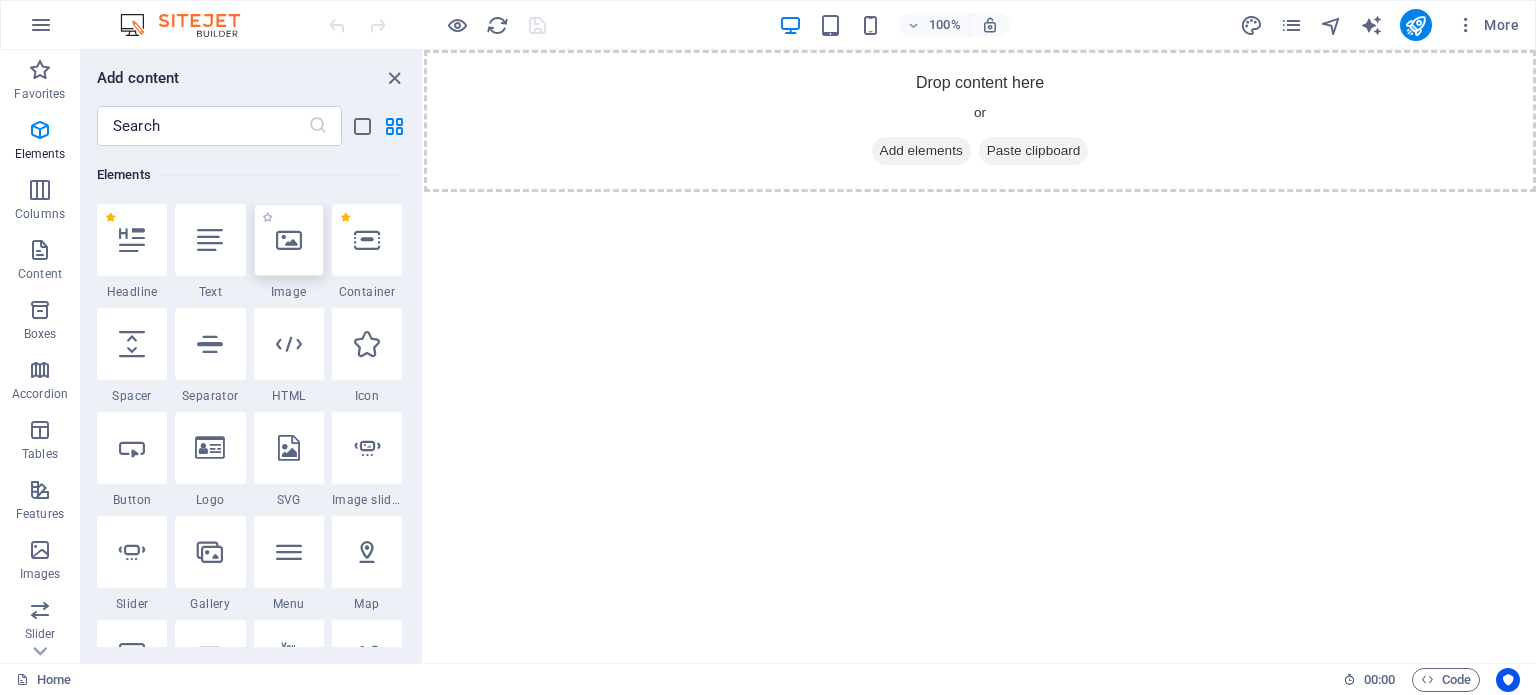 click at bounding box center [289, 240] 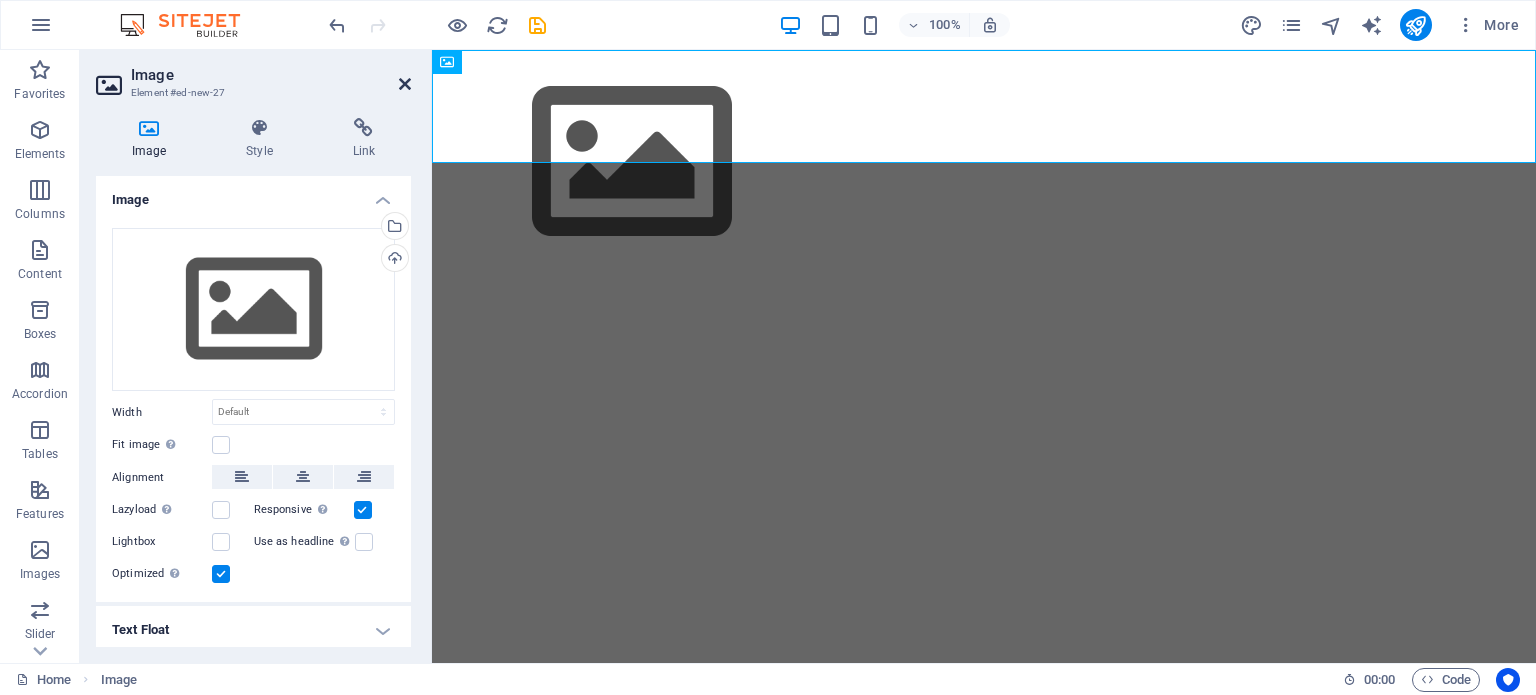 click at bounding box center (405, 84) 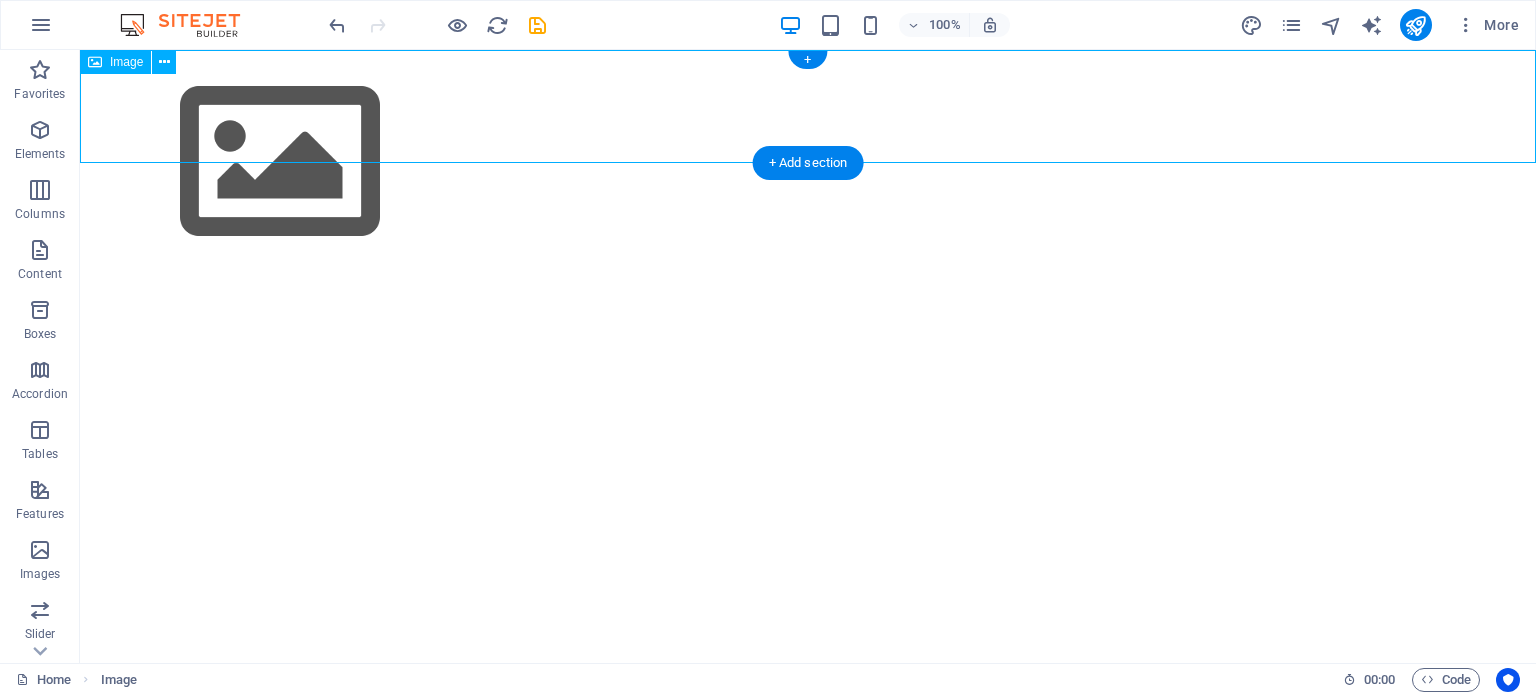 click at bounding box center (808, 162) 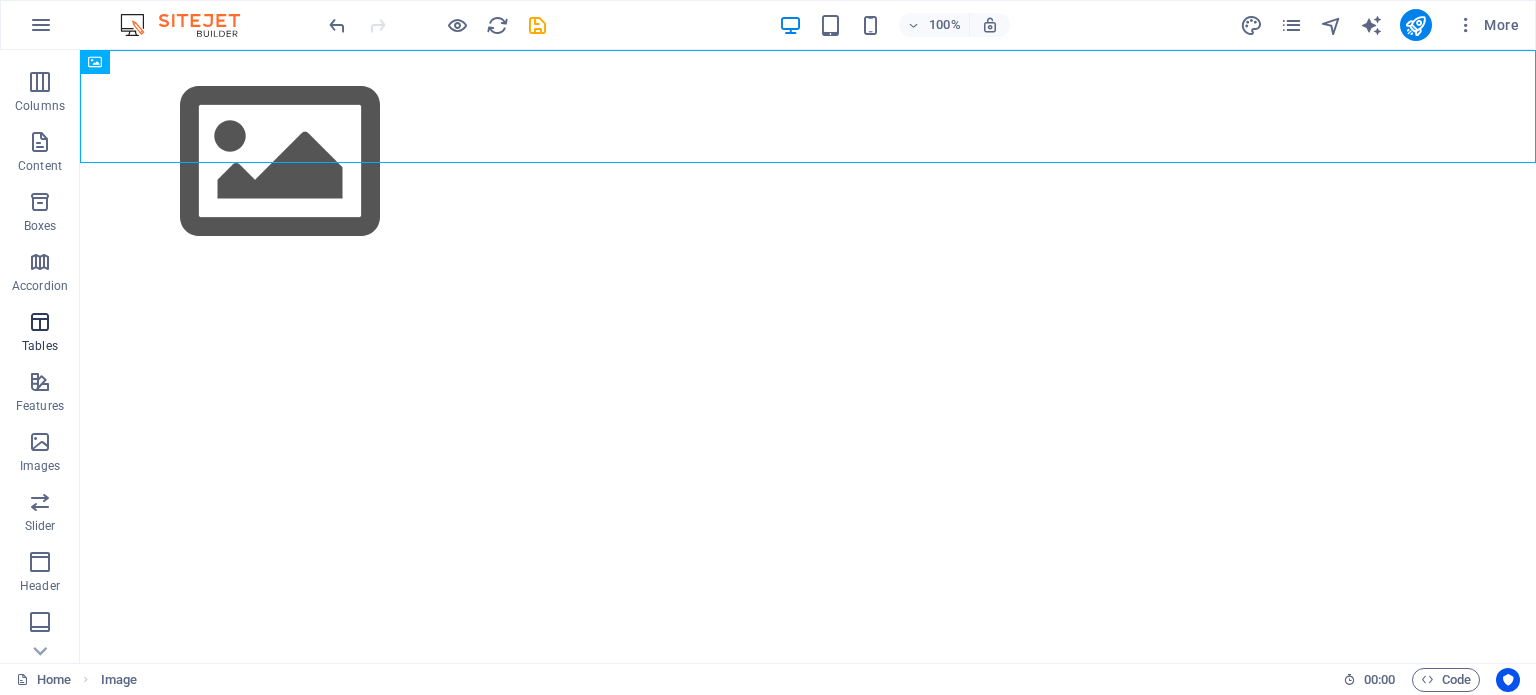 scroll, scrollTop: 0, scrollLeft: 0, axis: both 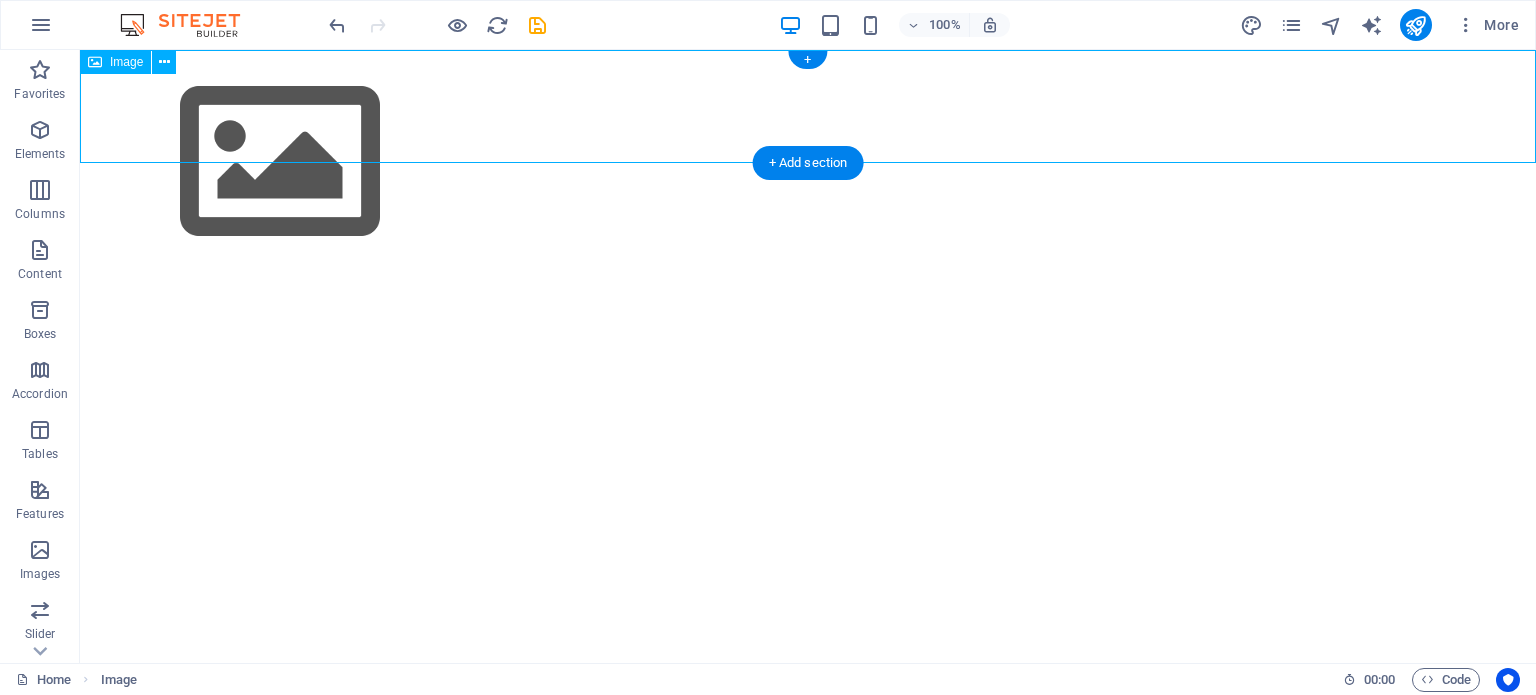click at bounding box center (808, 162) 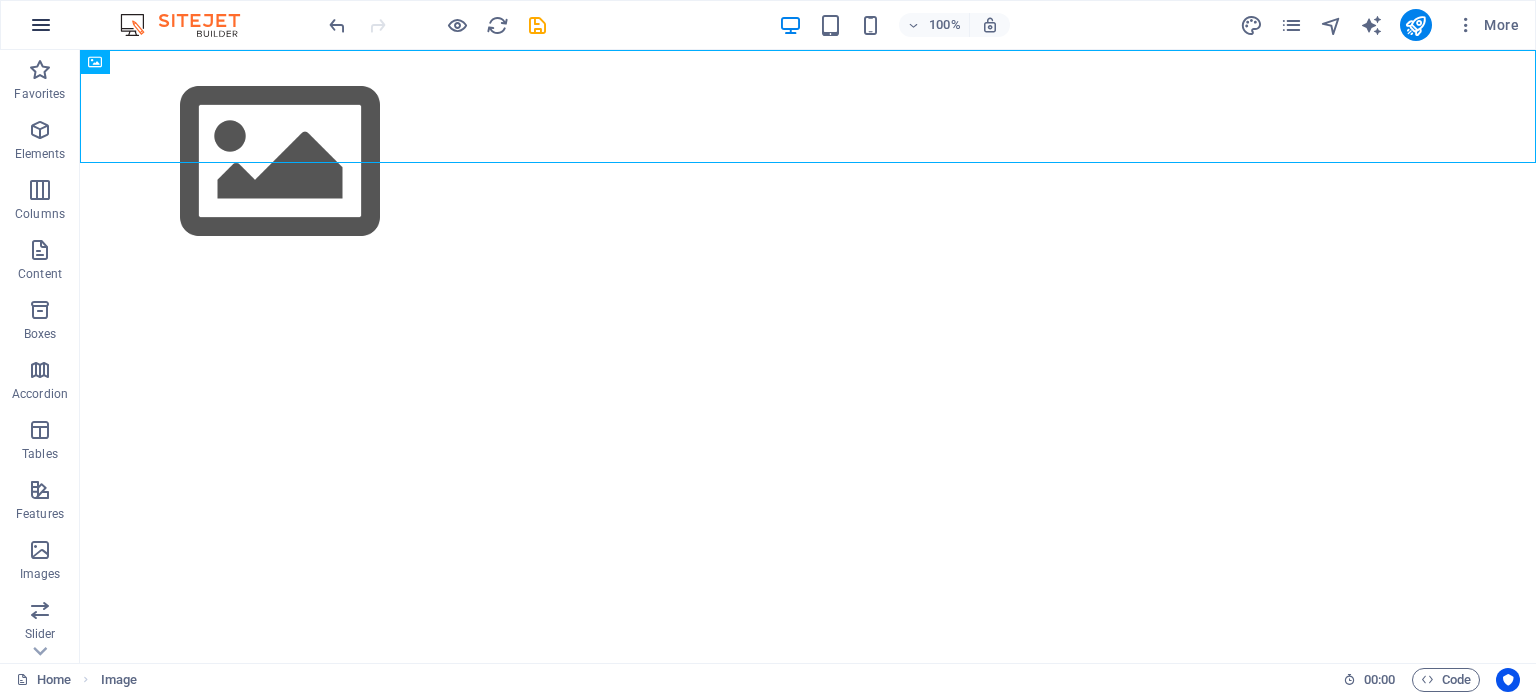 click at bounding box center (41, 25) 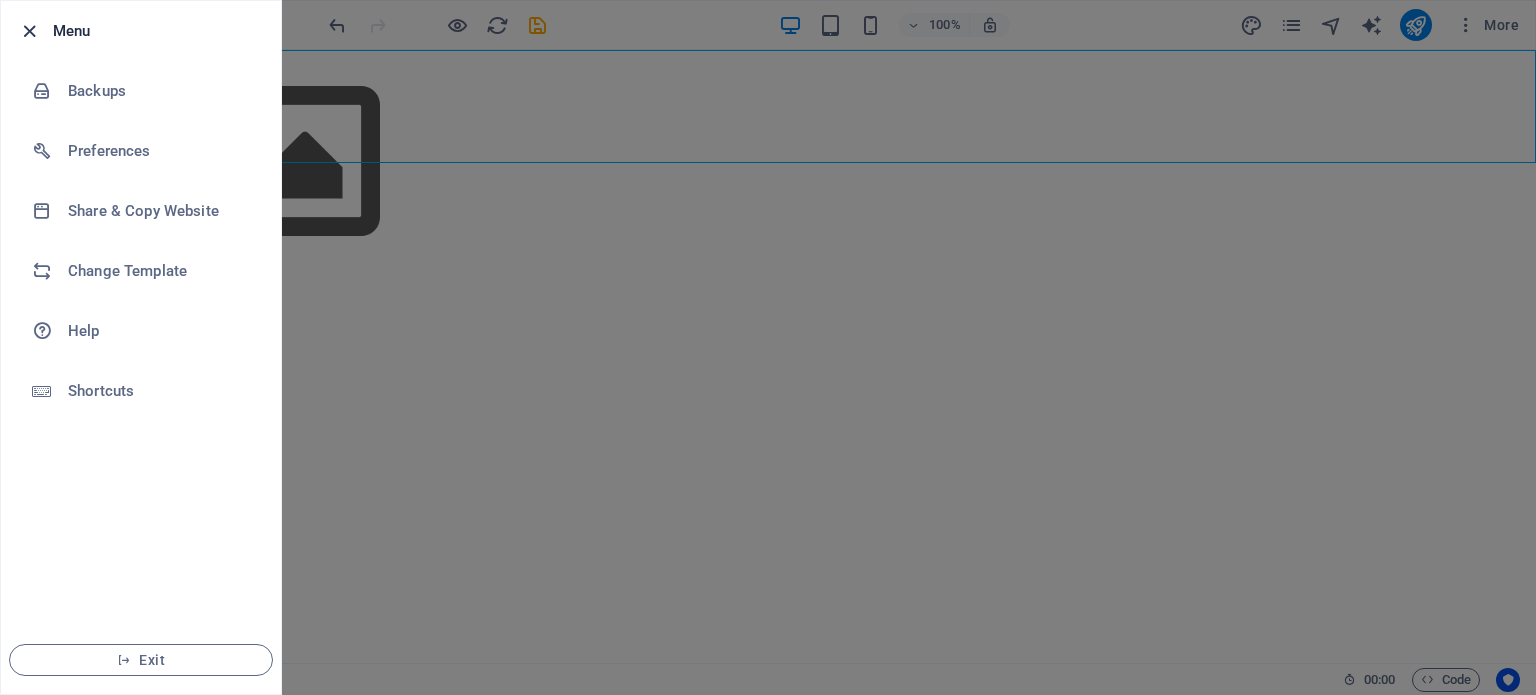 click at bounding box center [29, 31] 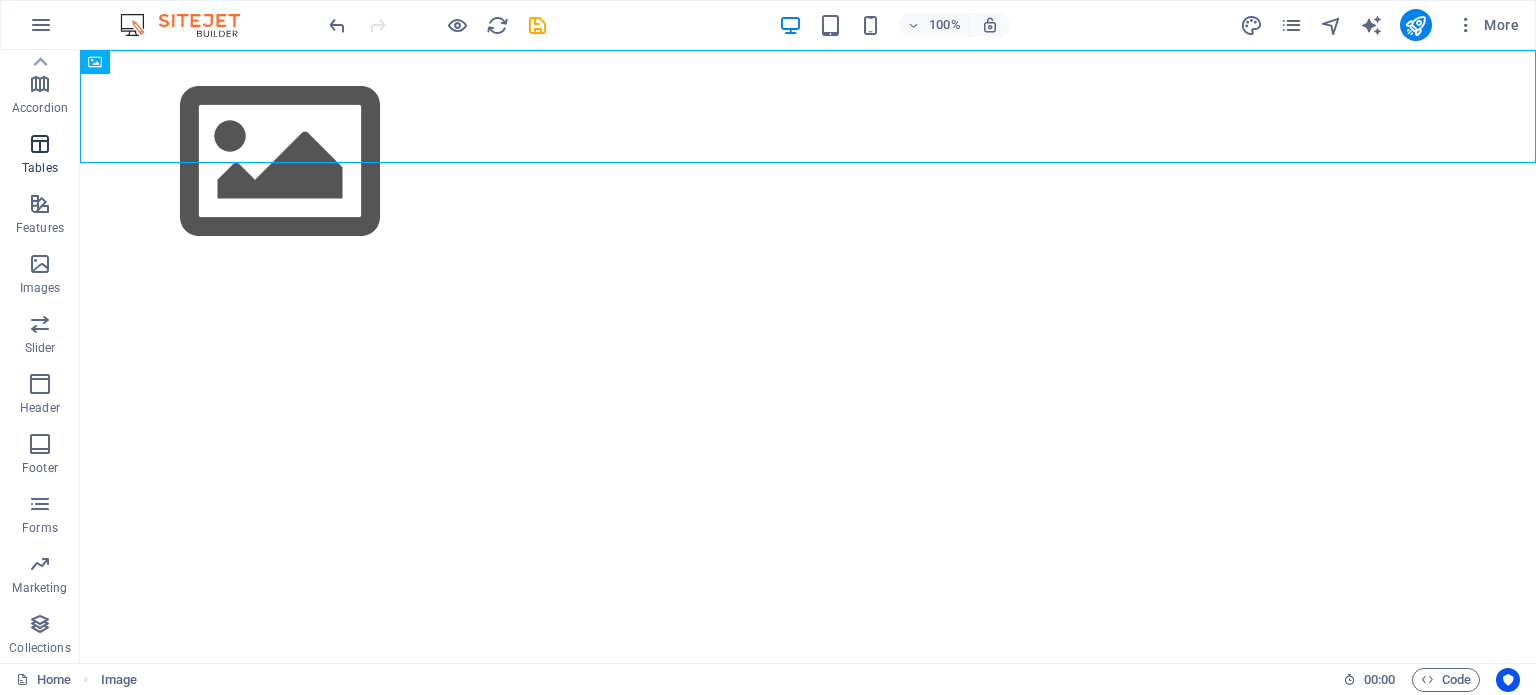 scroll, scrollTop: 0, scrollLeft: 0, axis: both 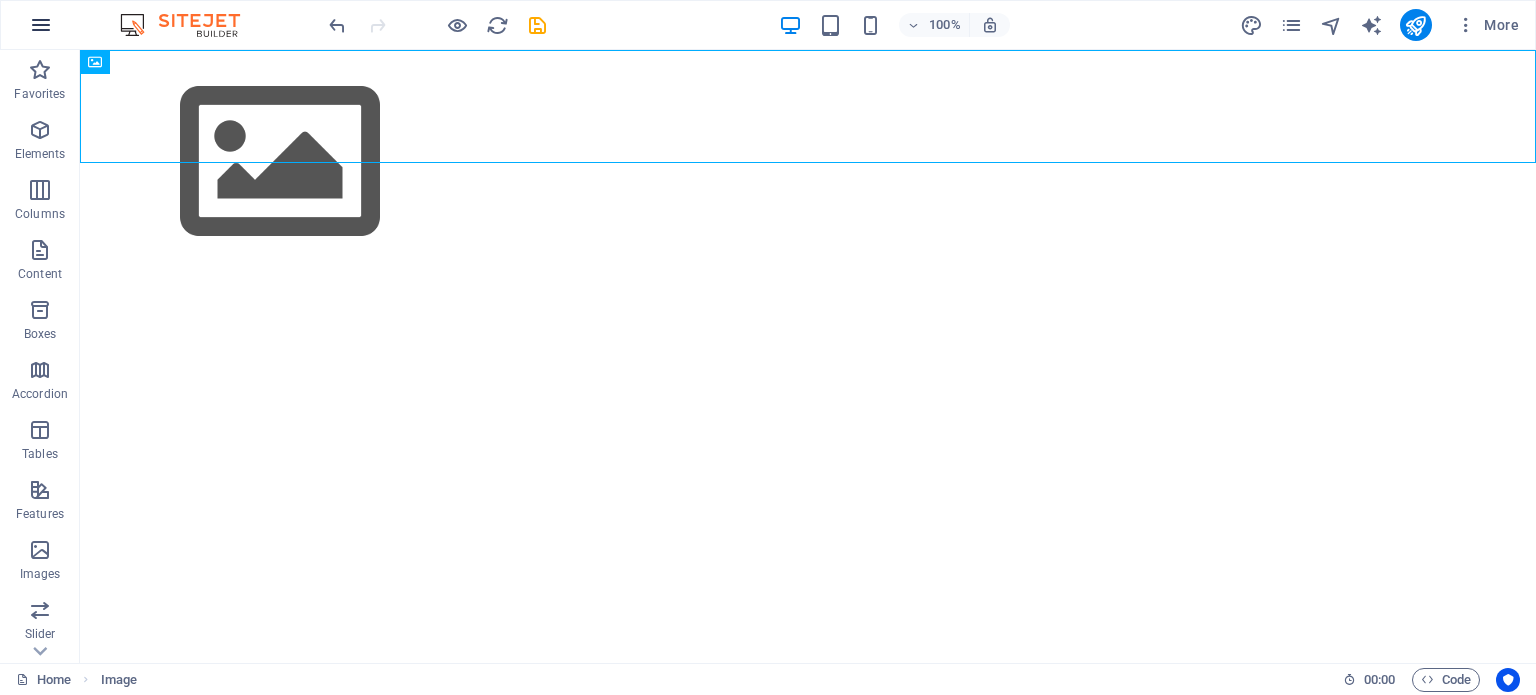 click at bounding box center [41, 25] 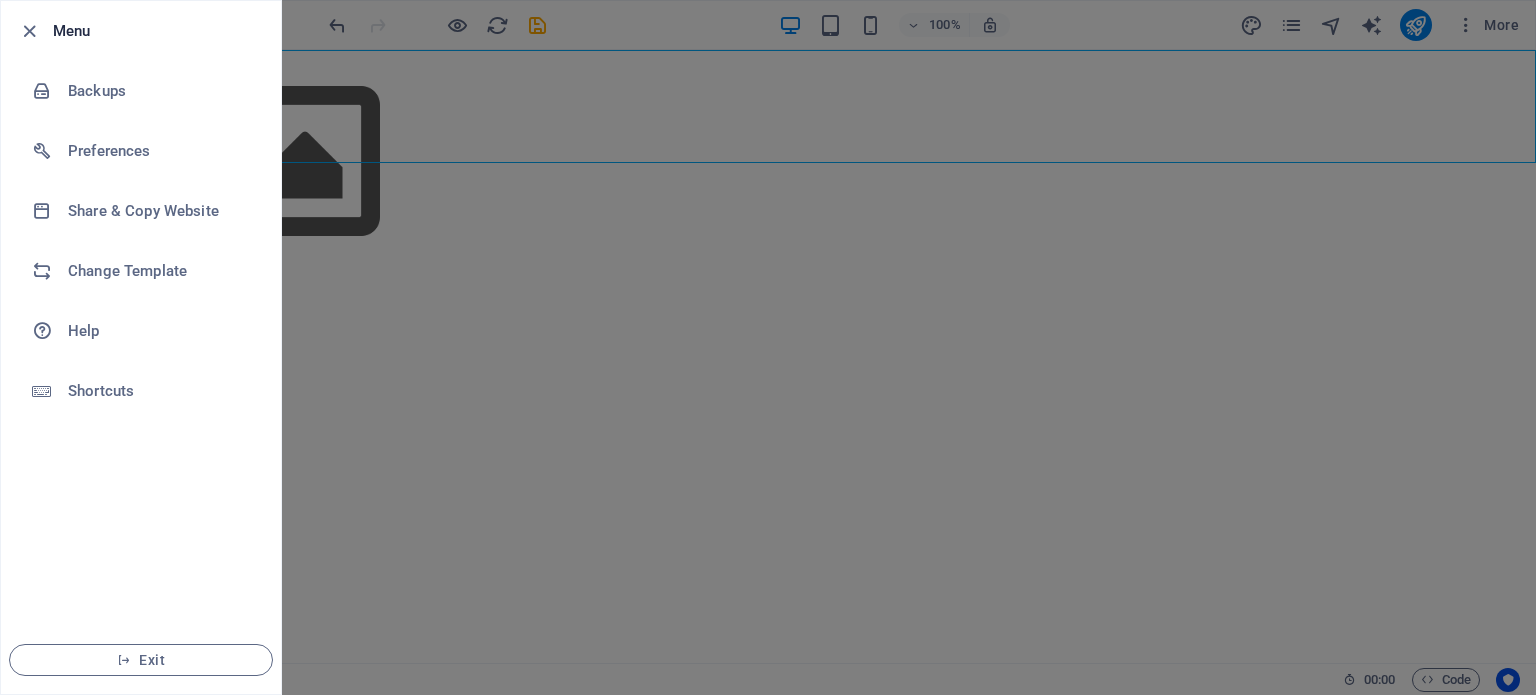 click at bounding box center (768, 347) 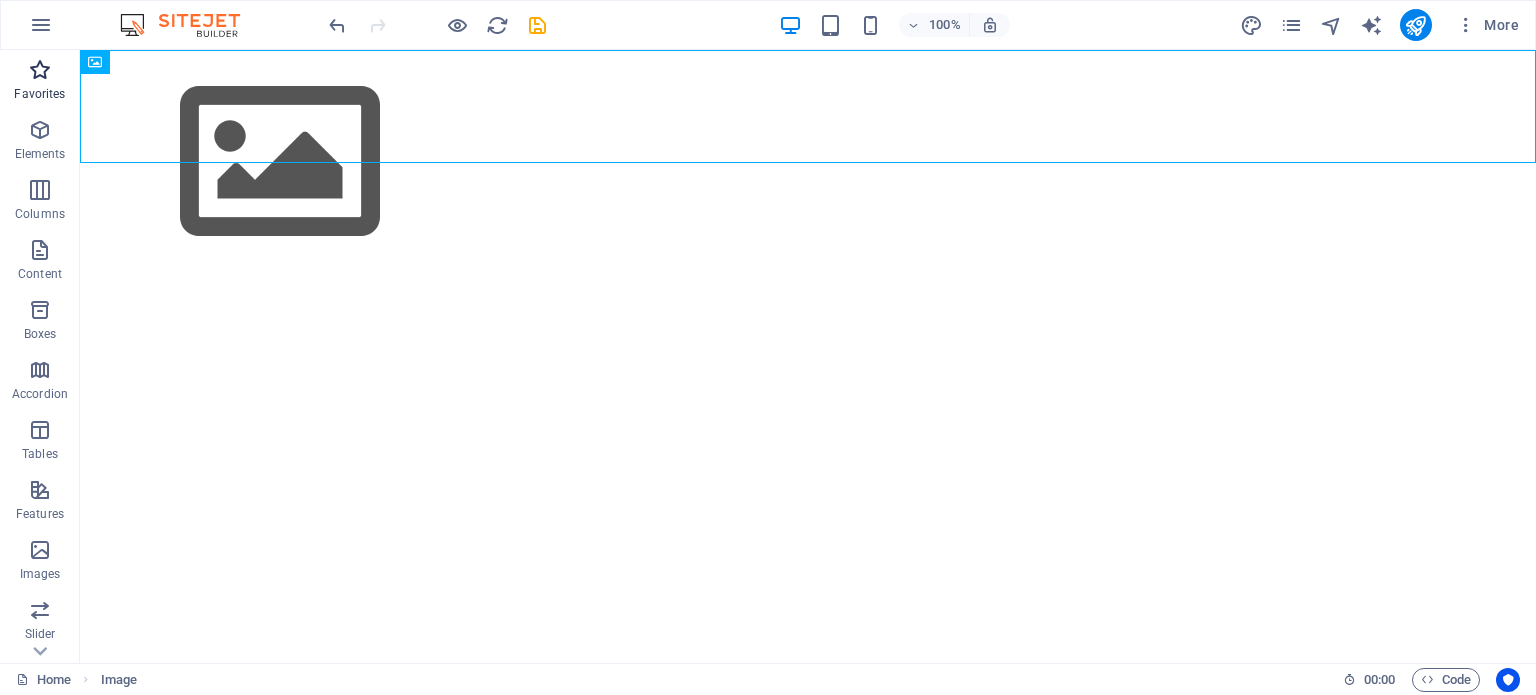 click at bounding box center [40, 70] 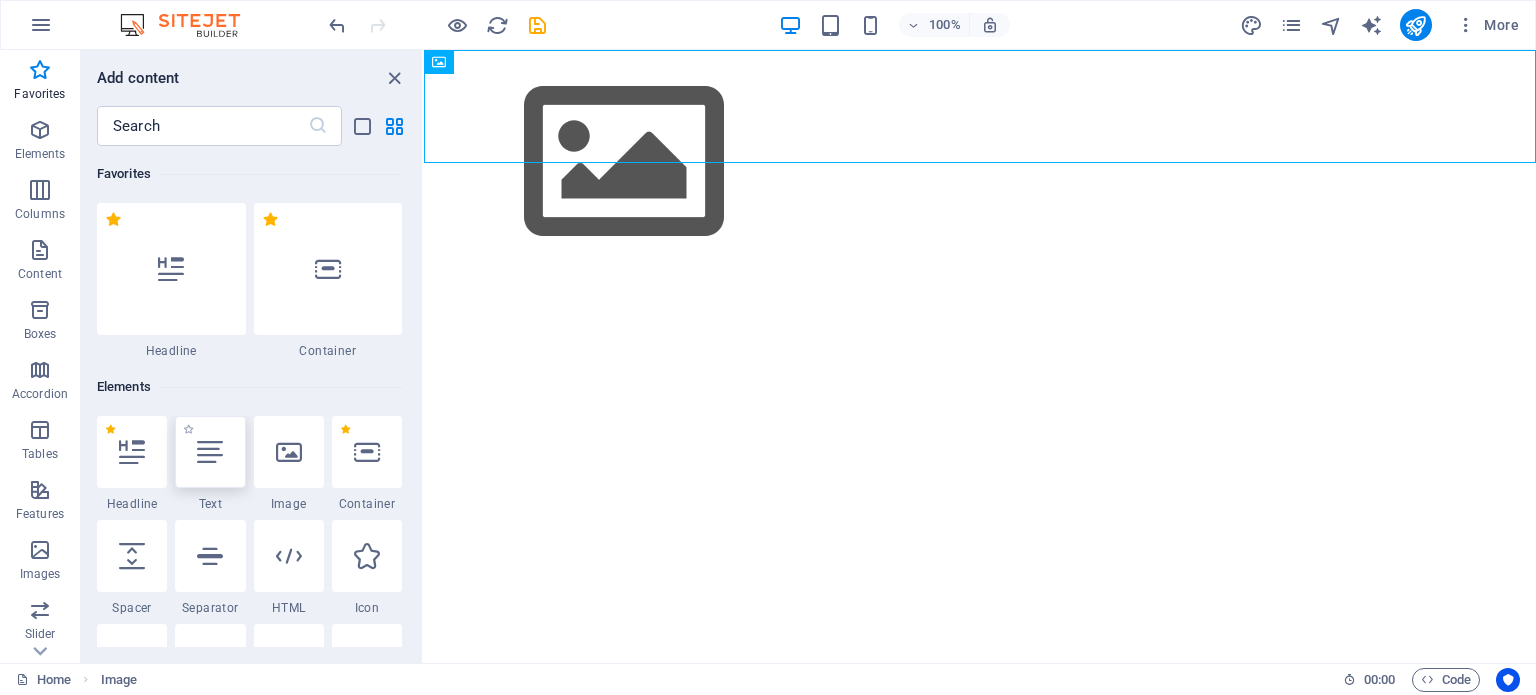 click at bounding box center (210, 452) 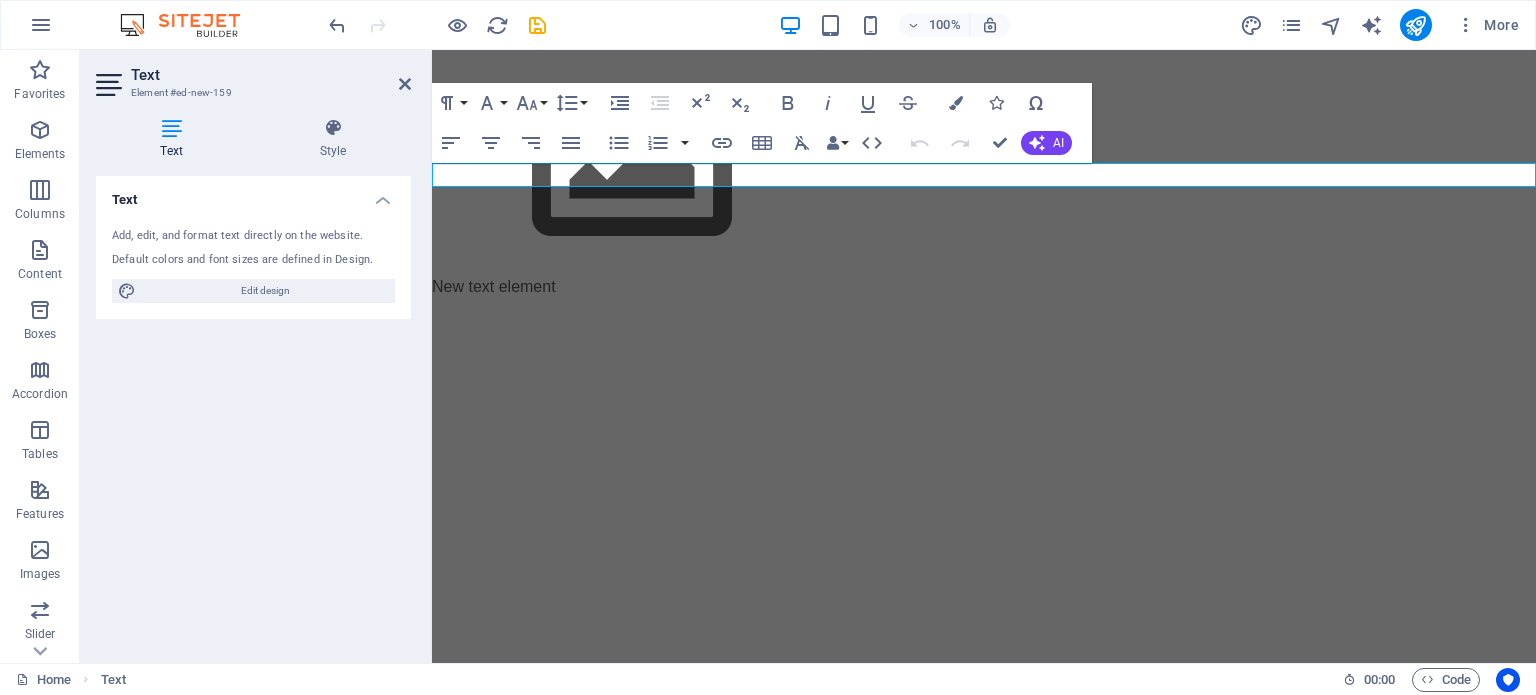 click on "Skip to main content
New text element" at bounding box center (984, 174) 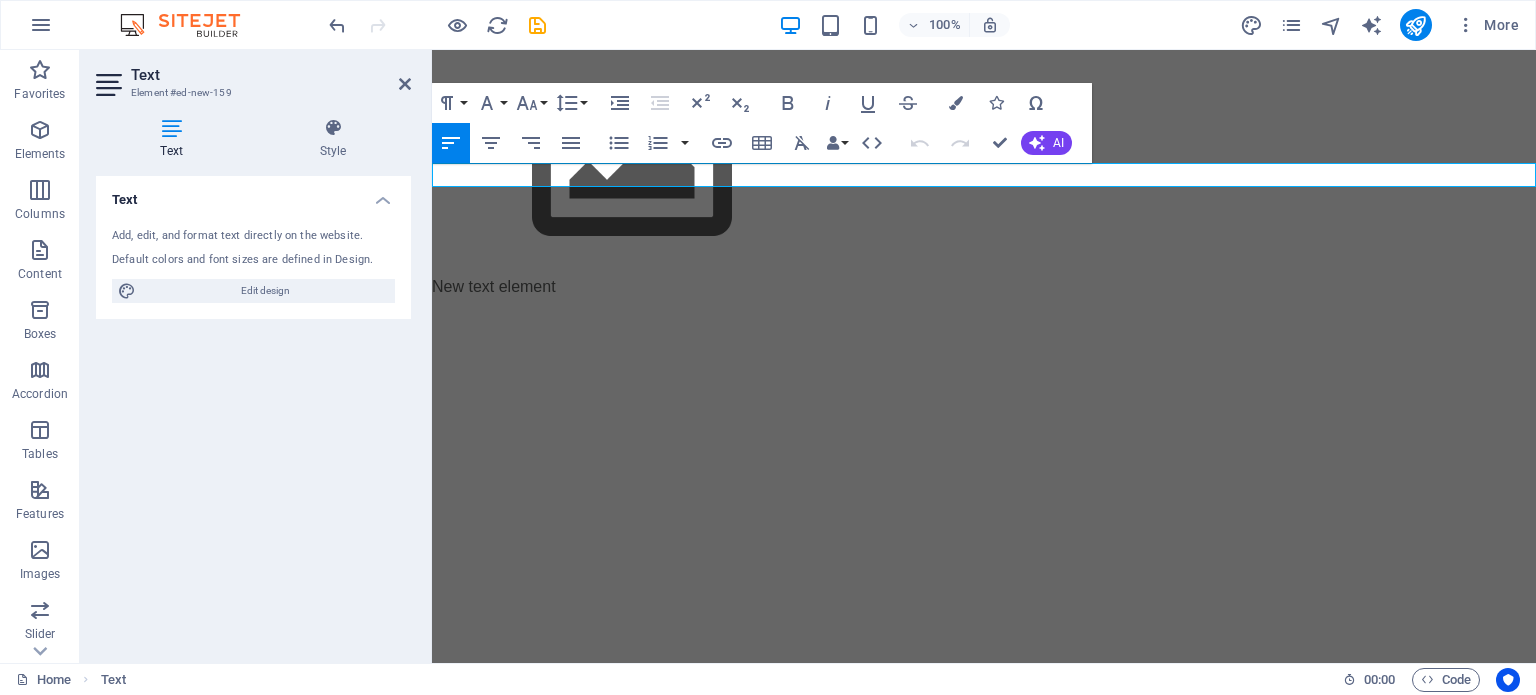 click on "New text element" at bounding box center (984, 287) 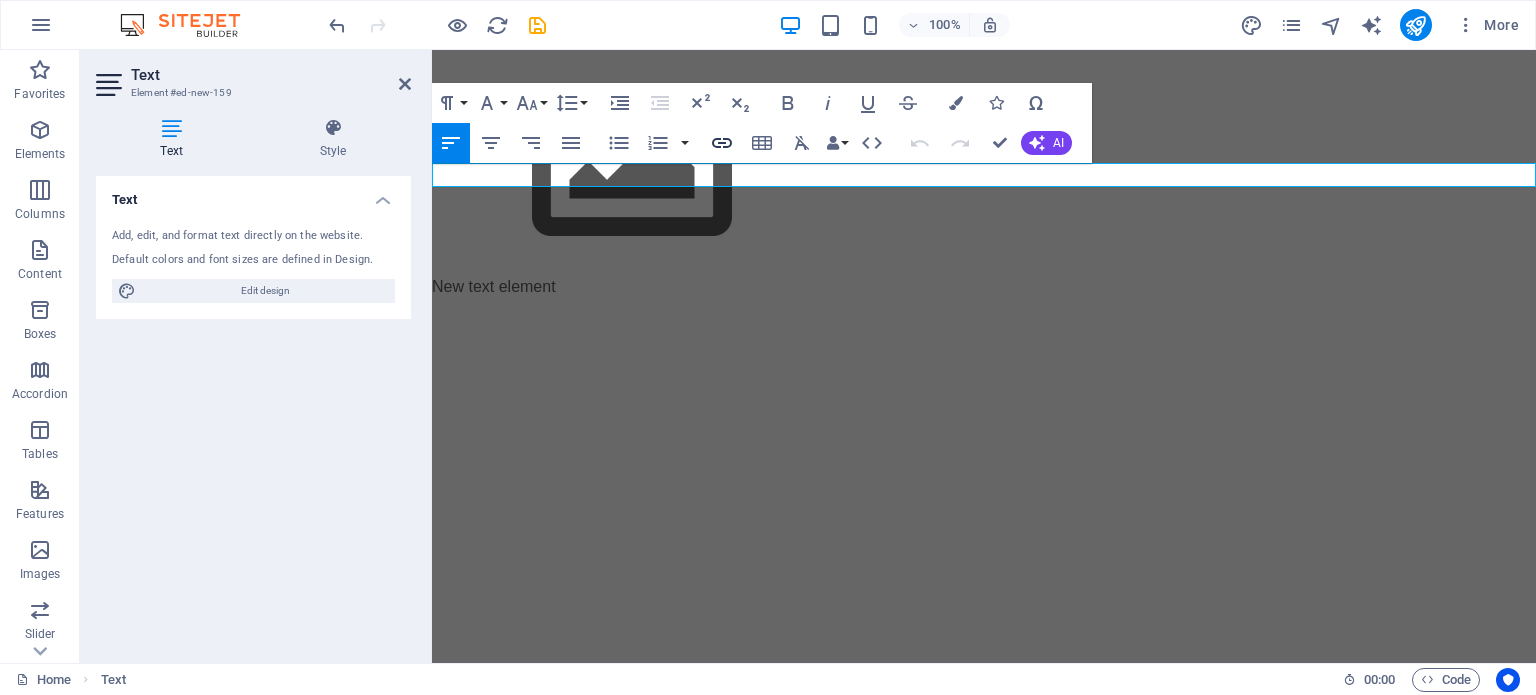 type 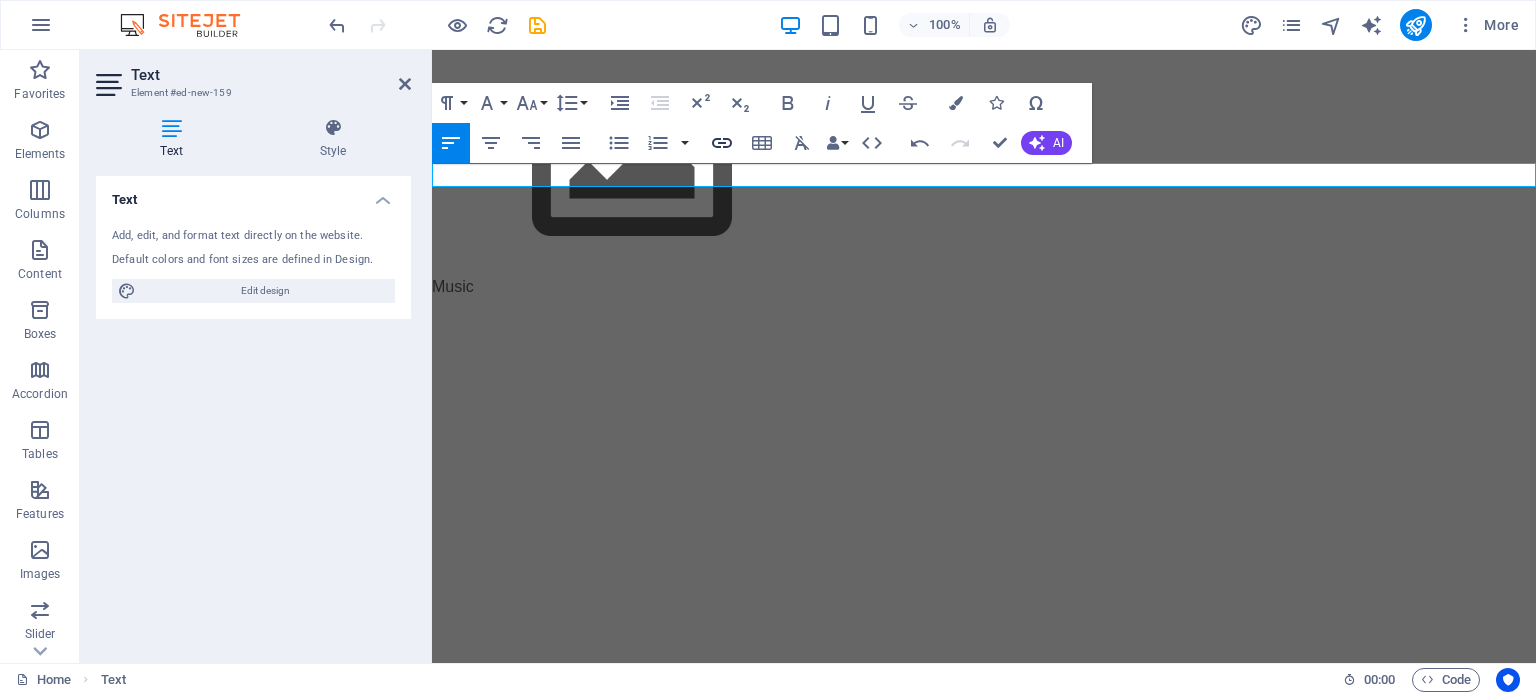 click 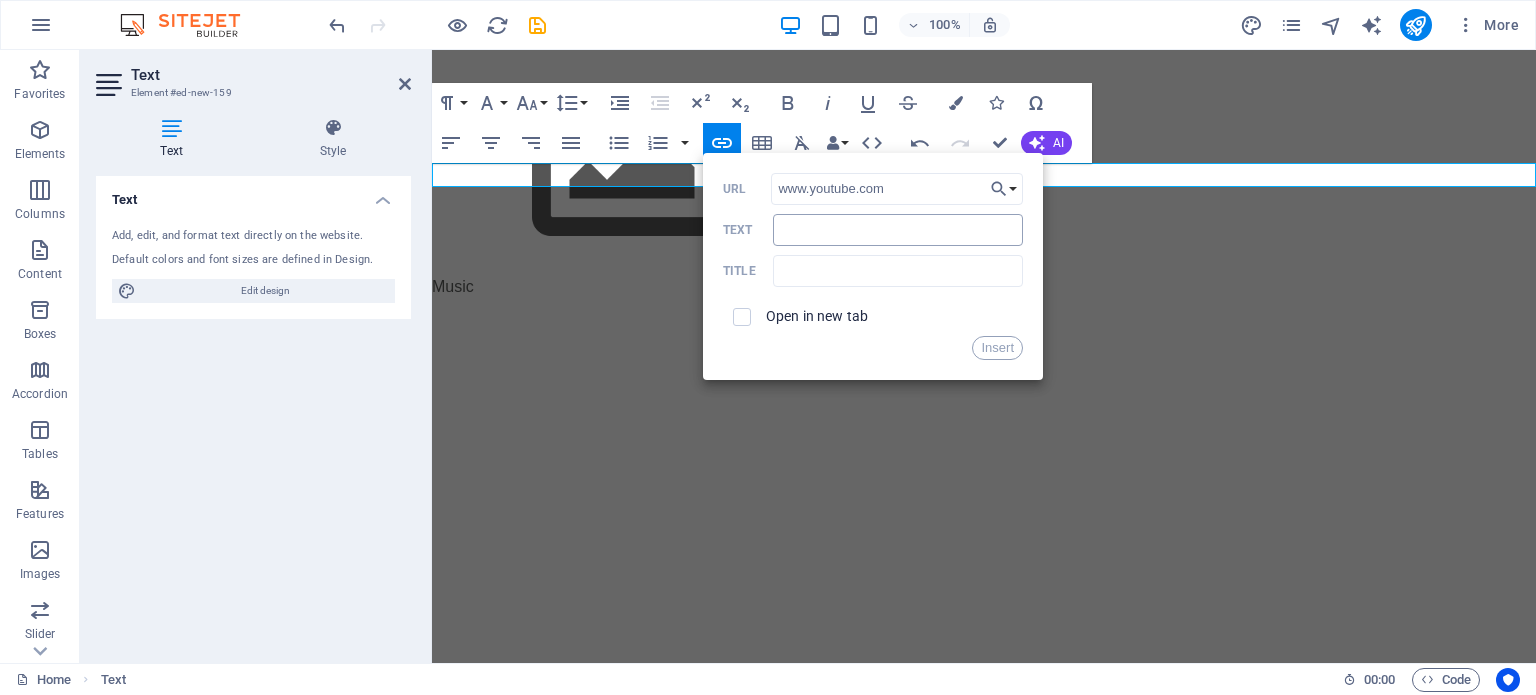 type on "www.youtube.com" 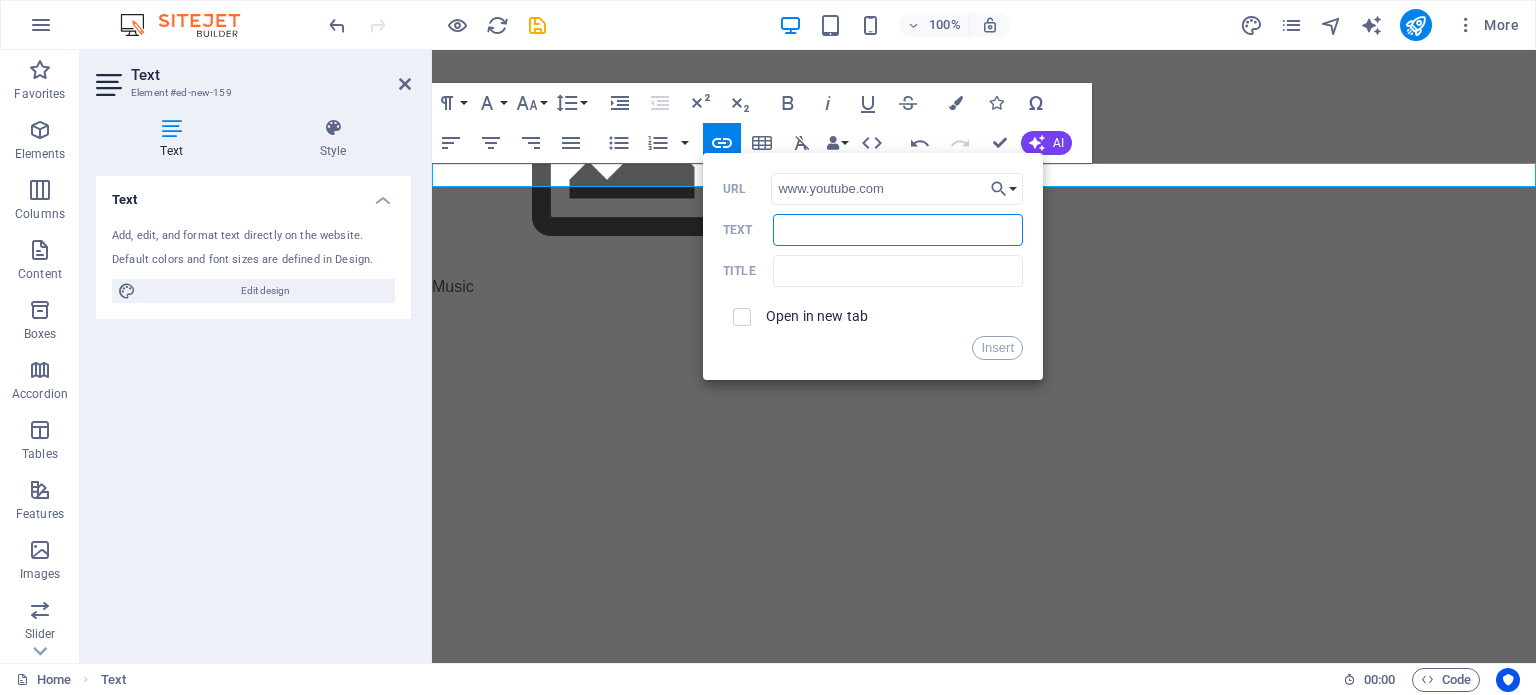 click on "Text" at bounding box center [898, 230] 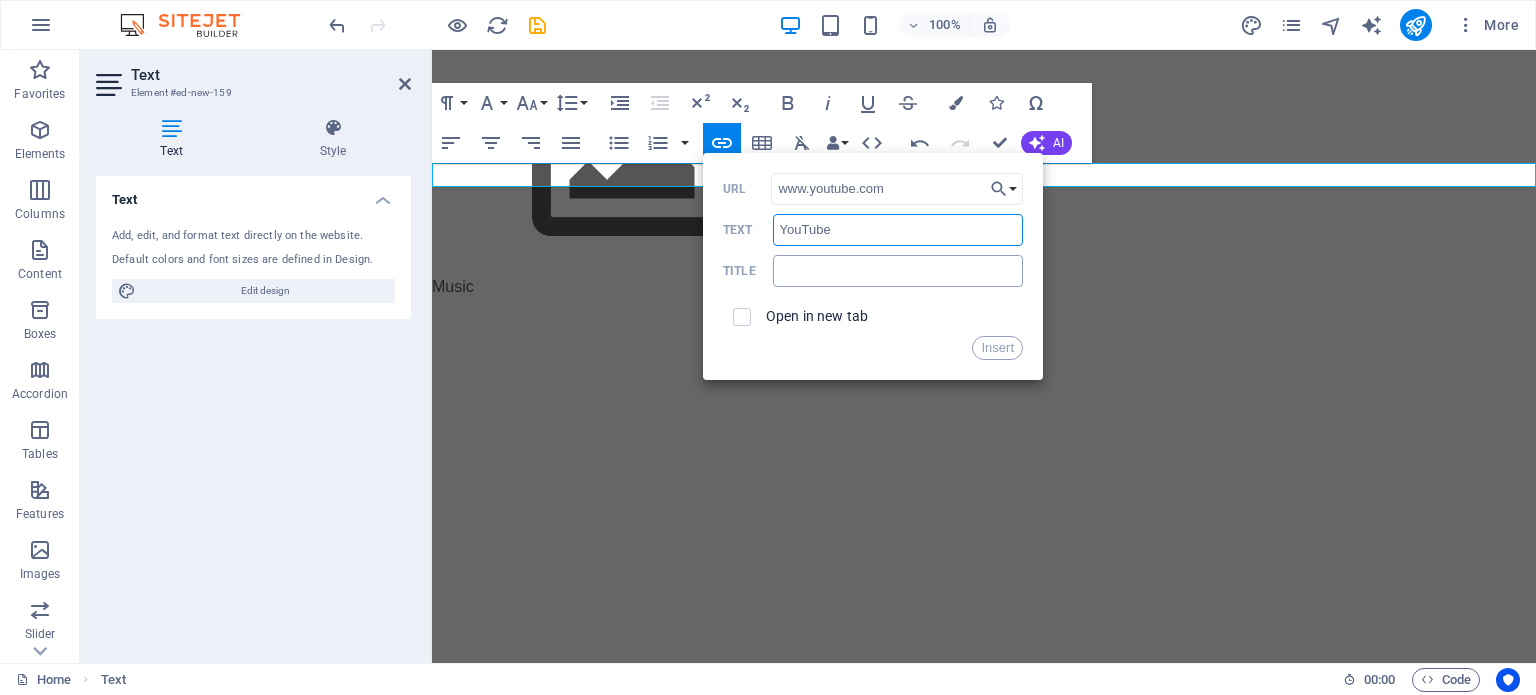 type on "YouTube" 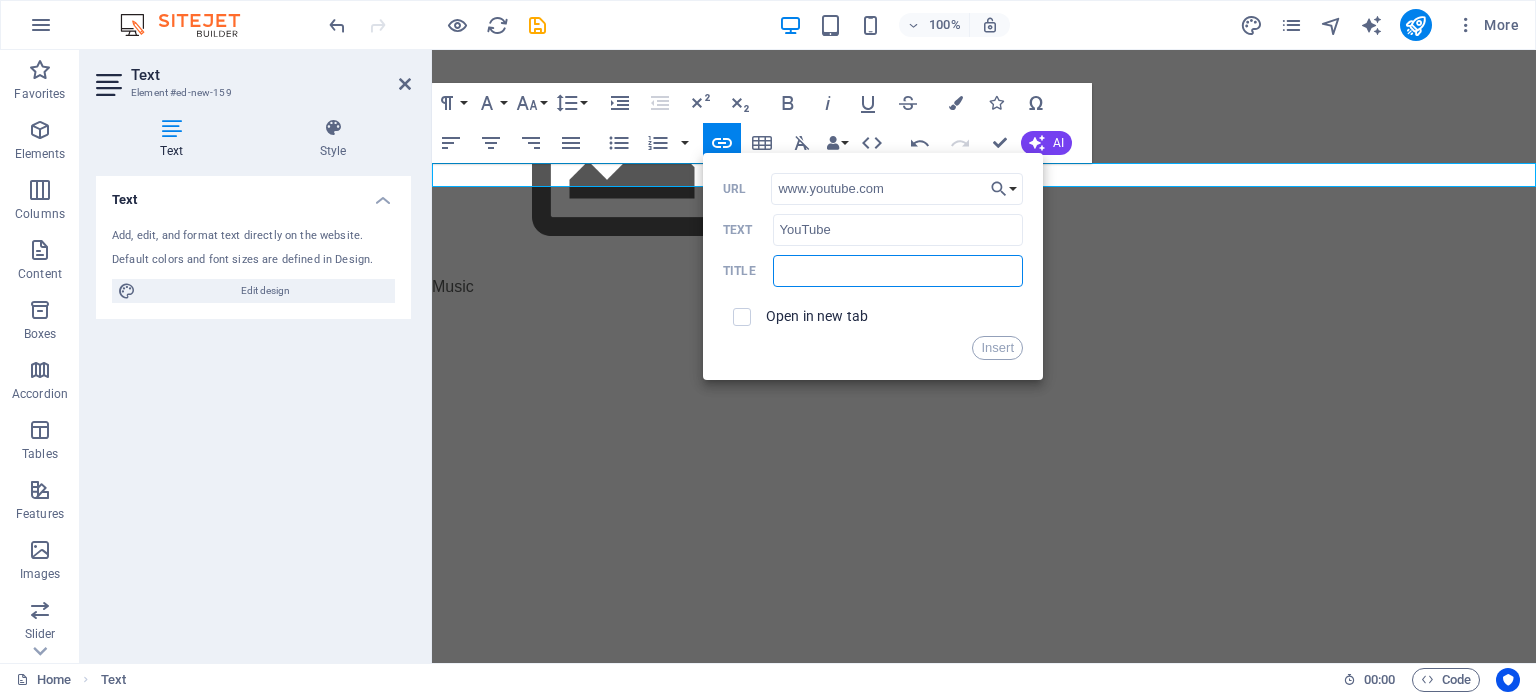 click at bounding box center [898, 271] 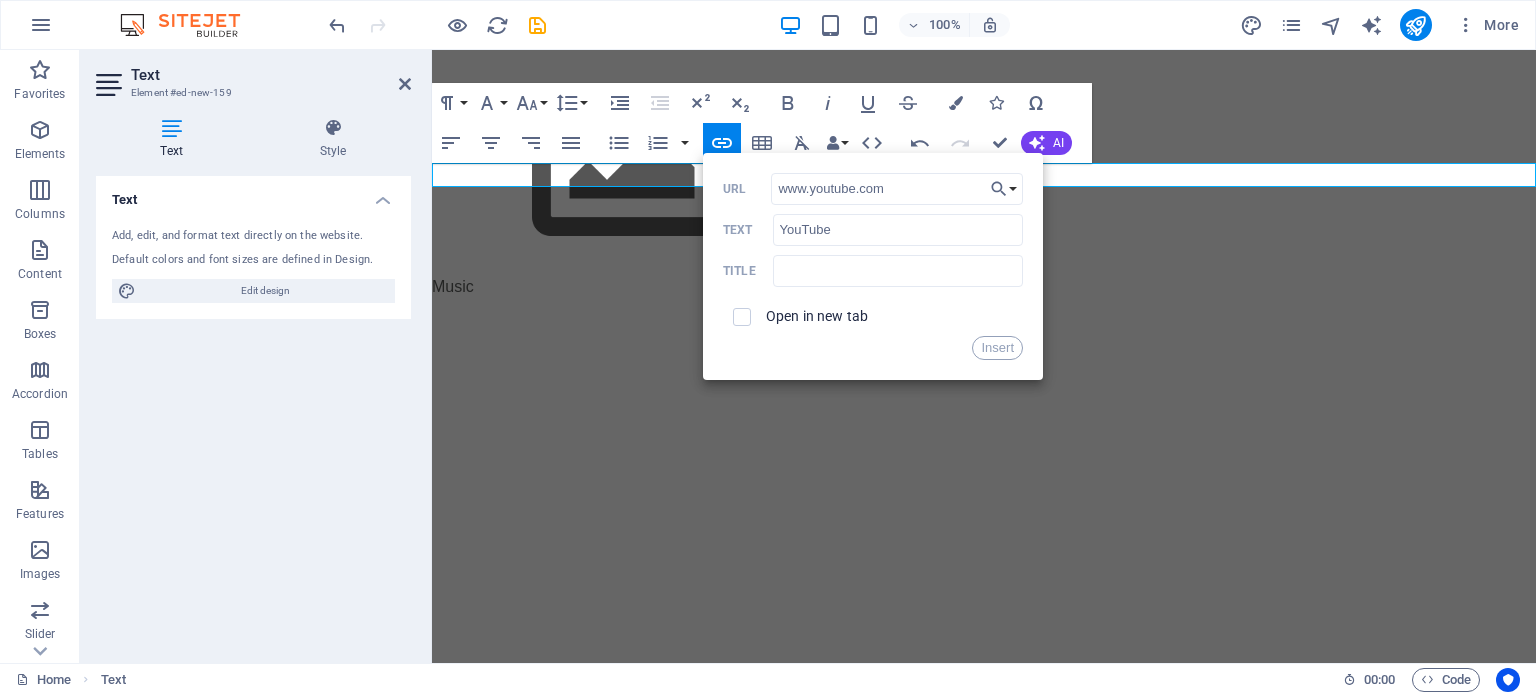 click at bounding box center [742, 317] 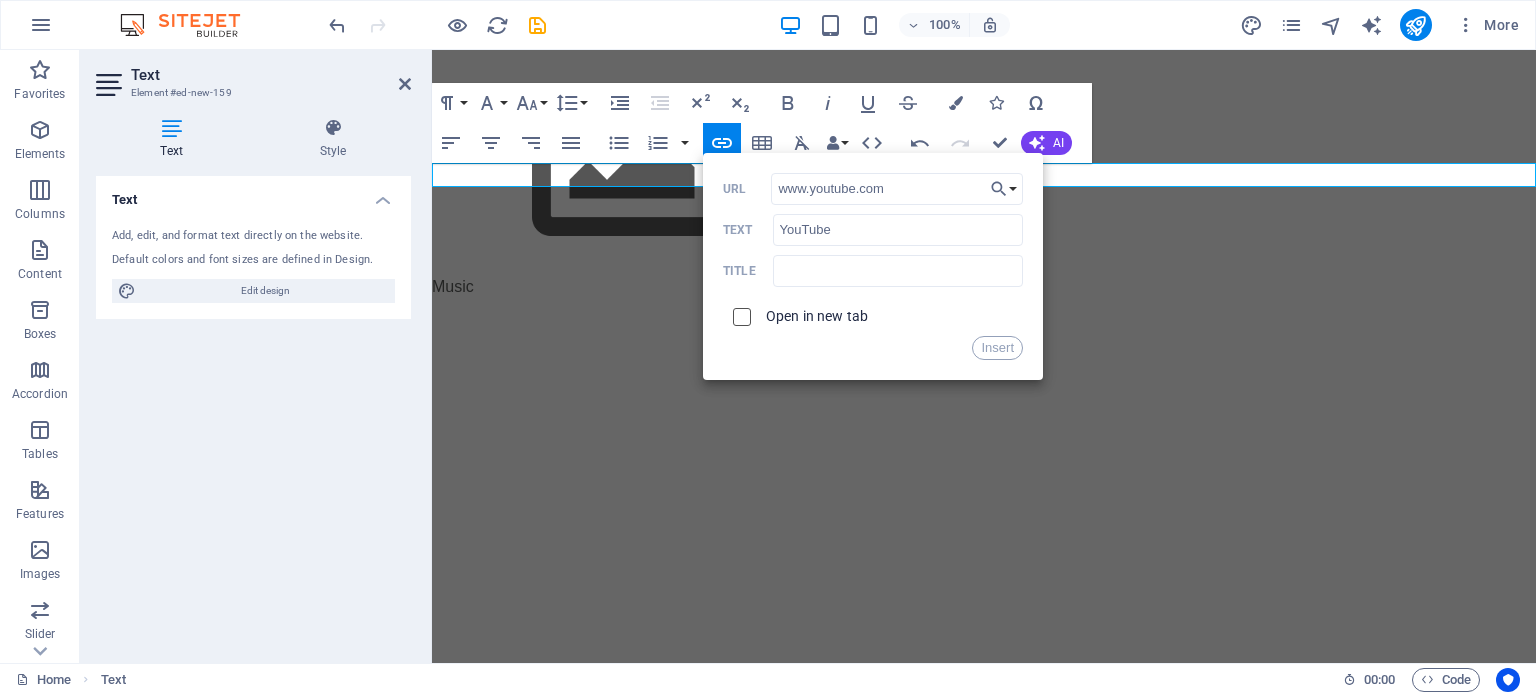 click at bounding box center [739, 314] 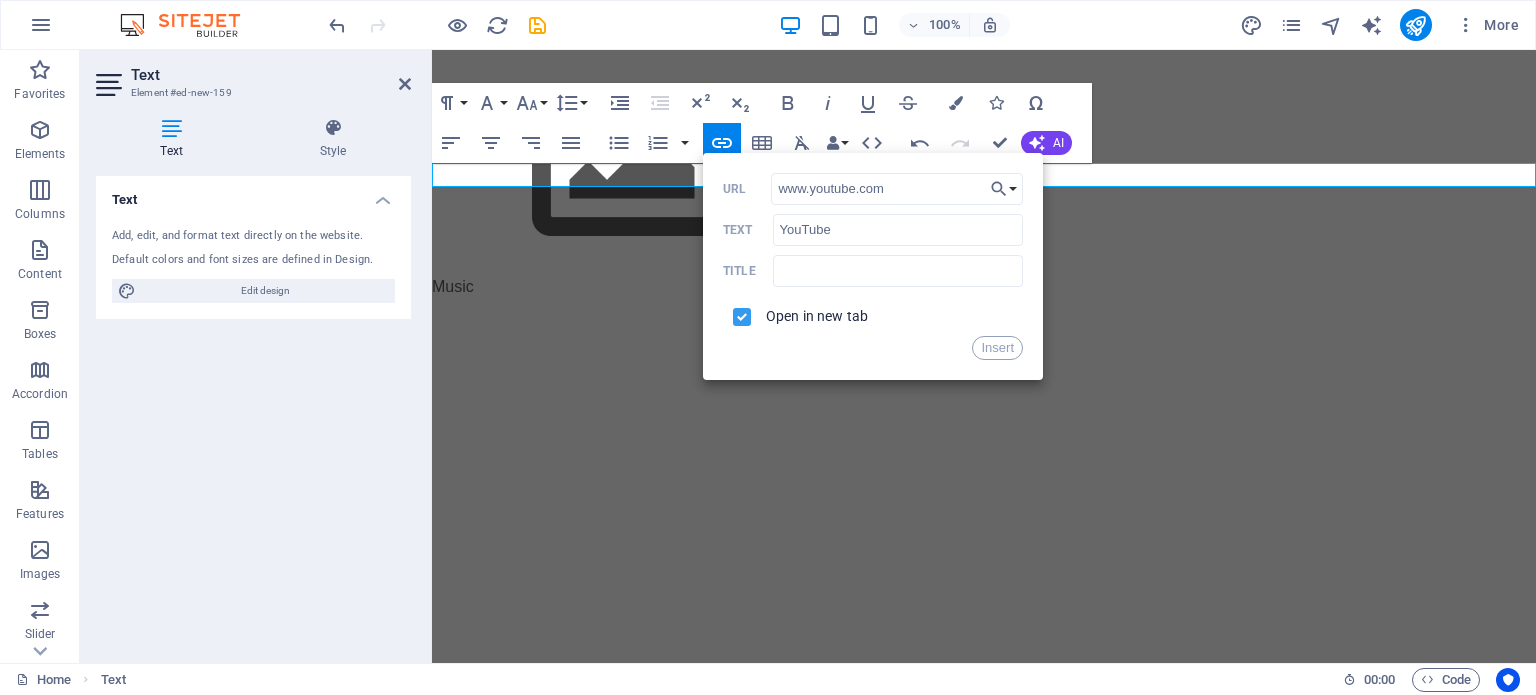 click at bounding box center (739, 314) 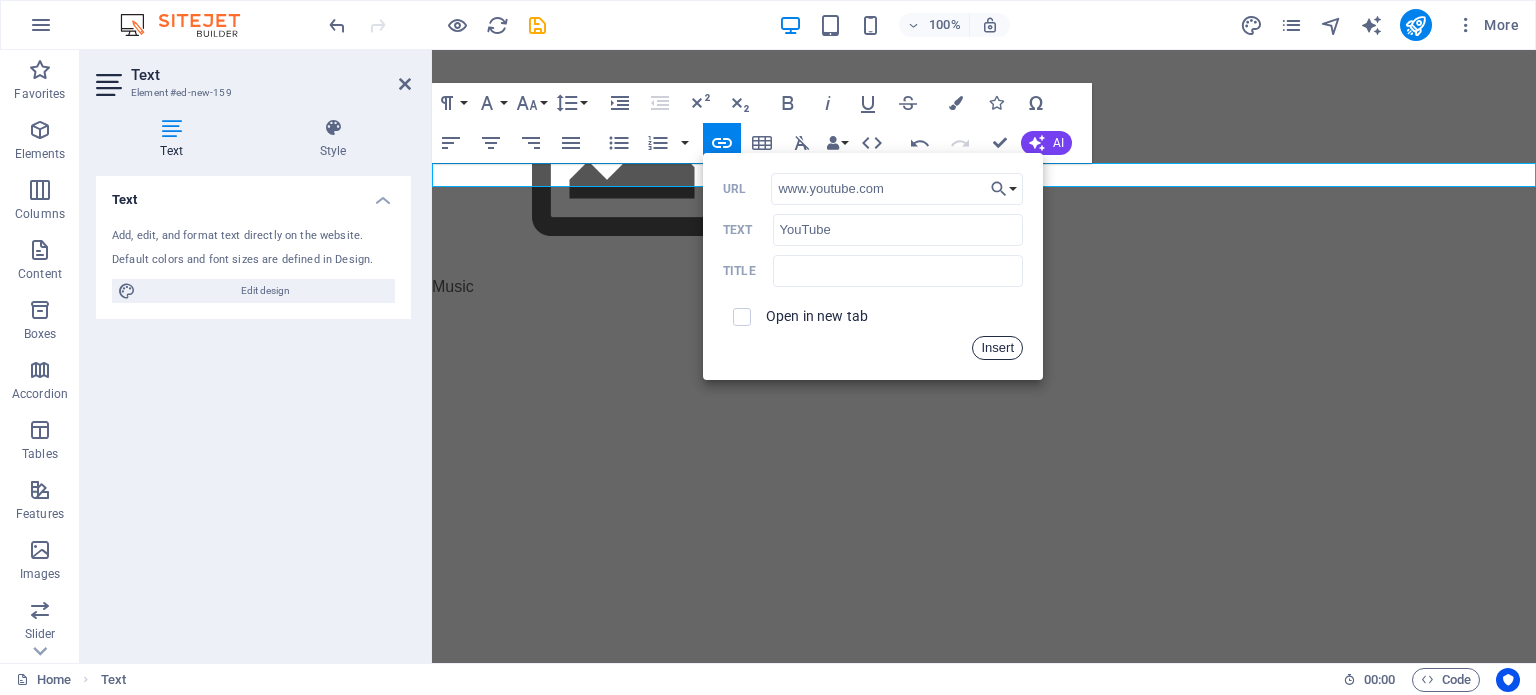 click on "Insert" at bounding box center [997, 348] 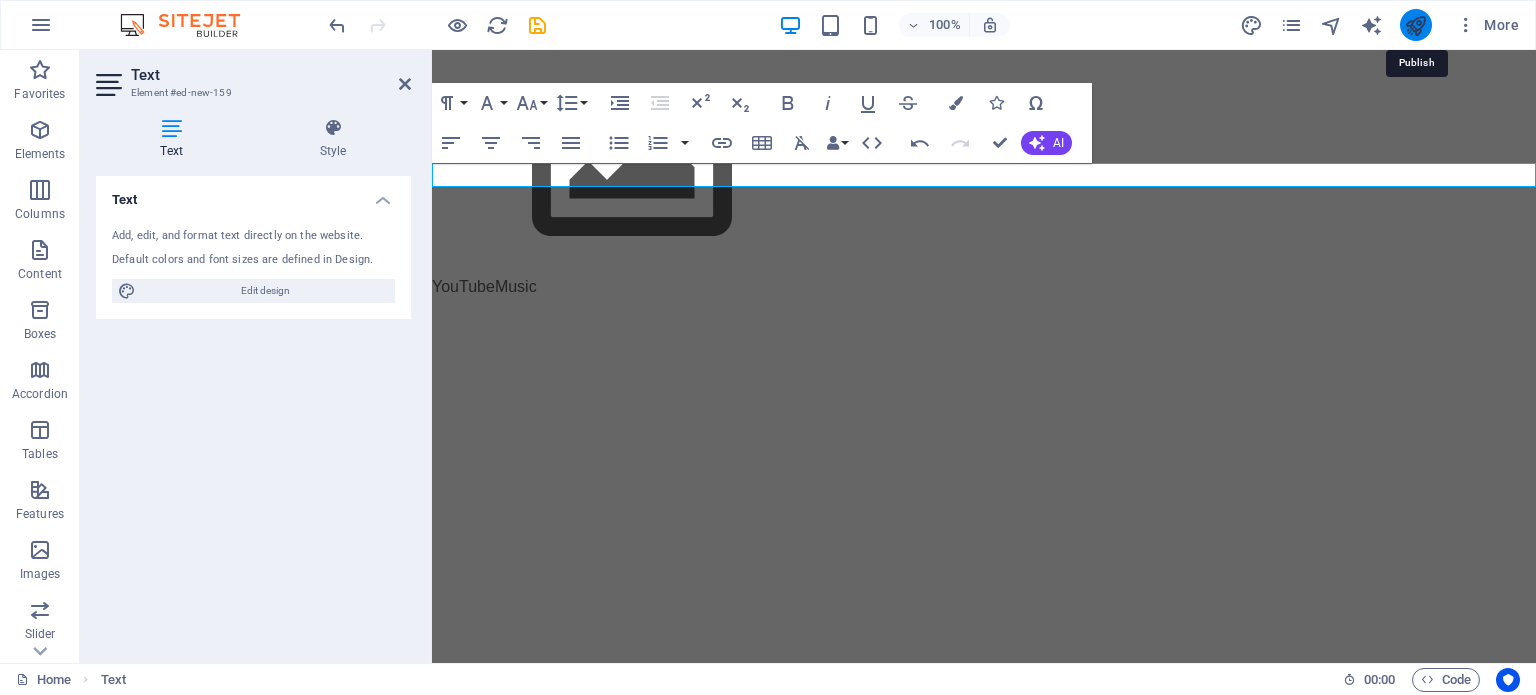 click at bounding box center (1415, 25) 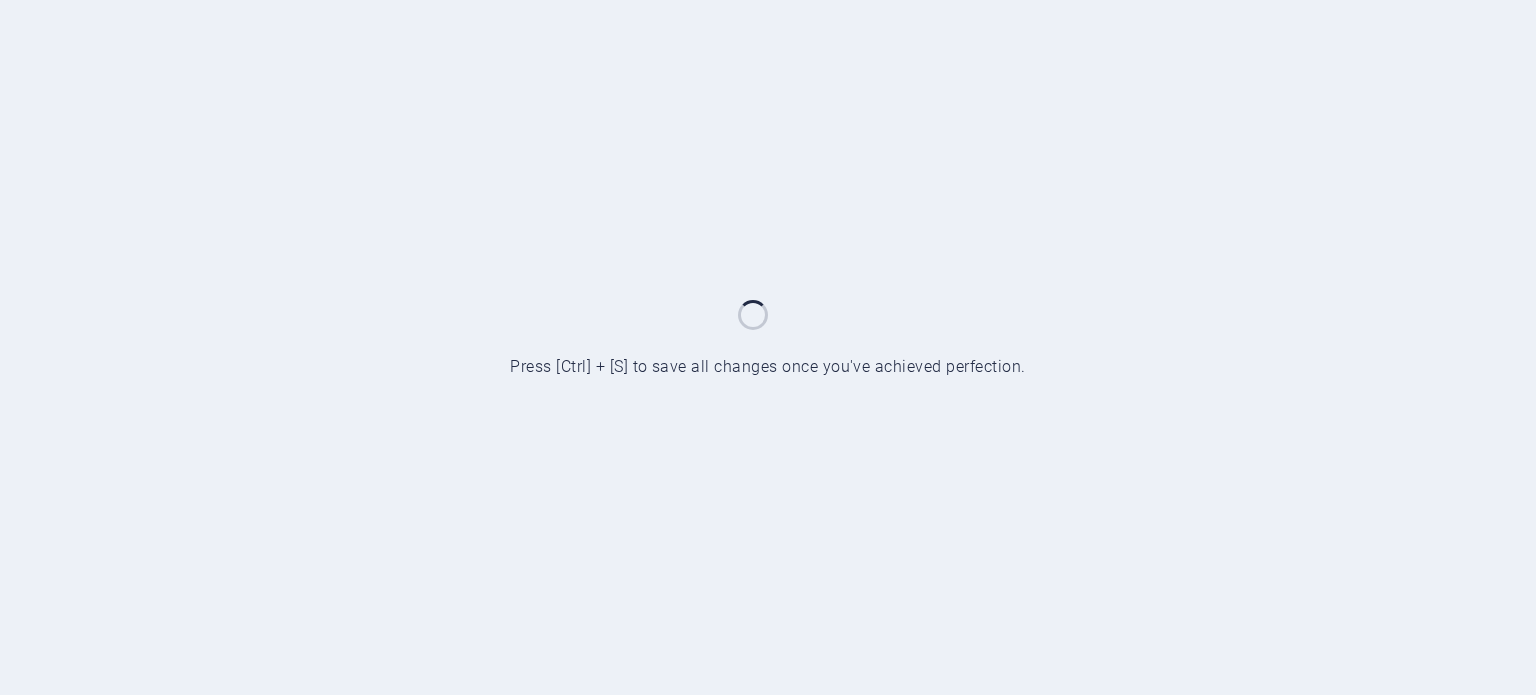scroll, scrollTop: 0, scrollLeft: 0, axis: both 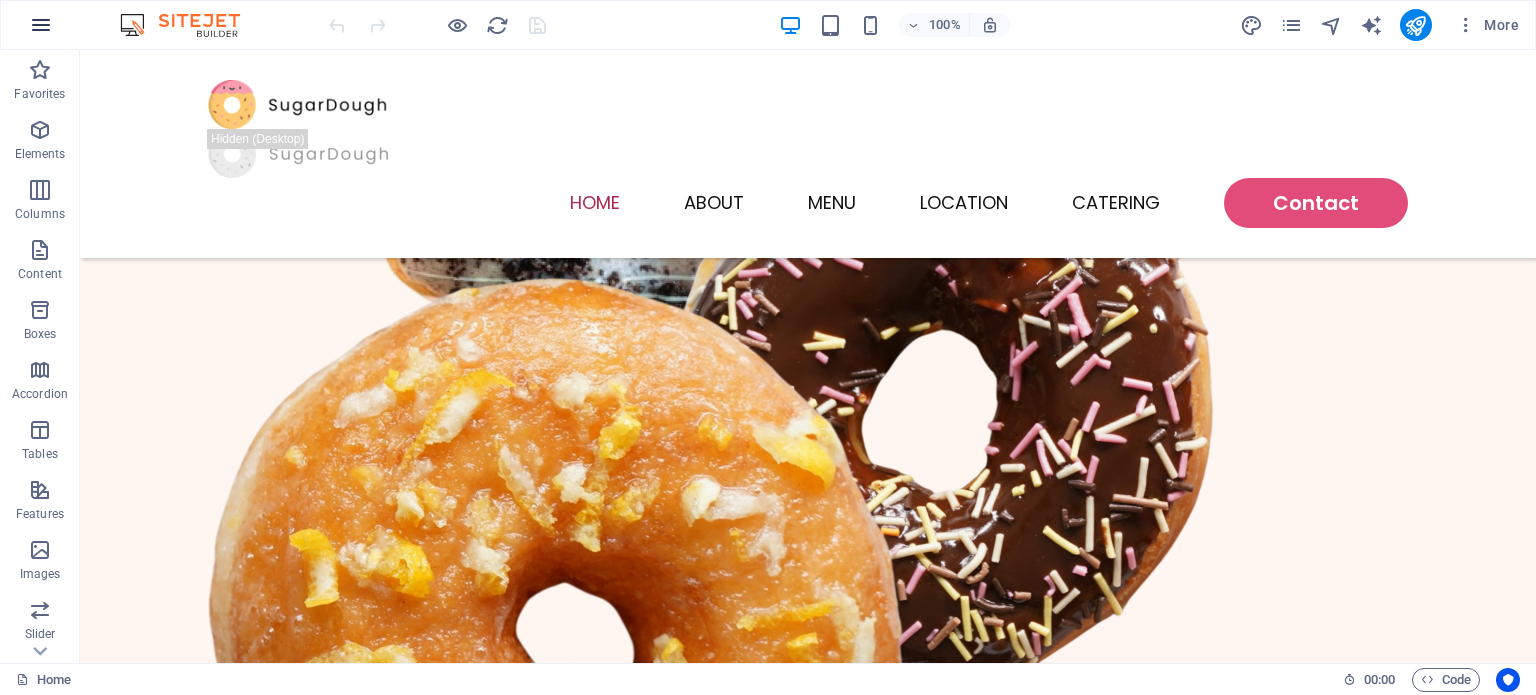click at bounding box center [41, 25] 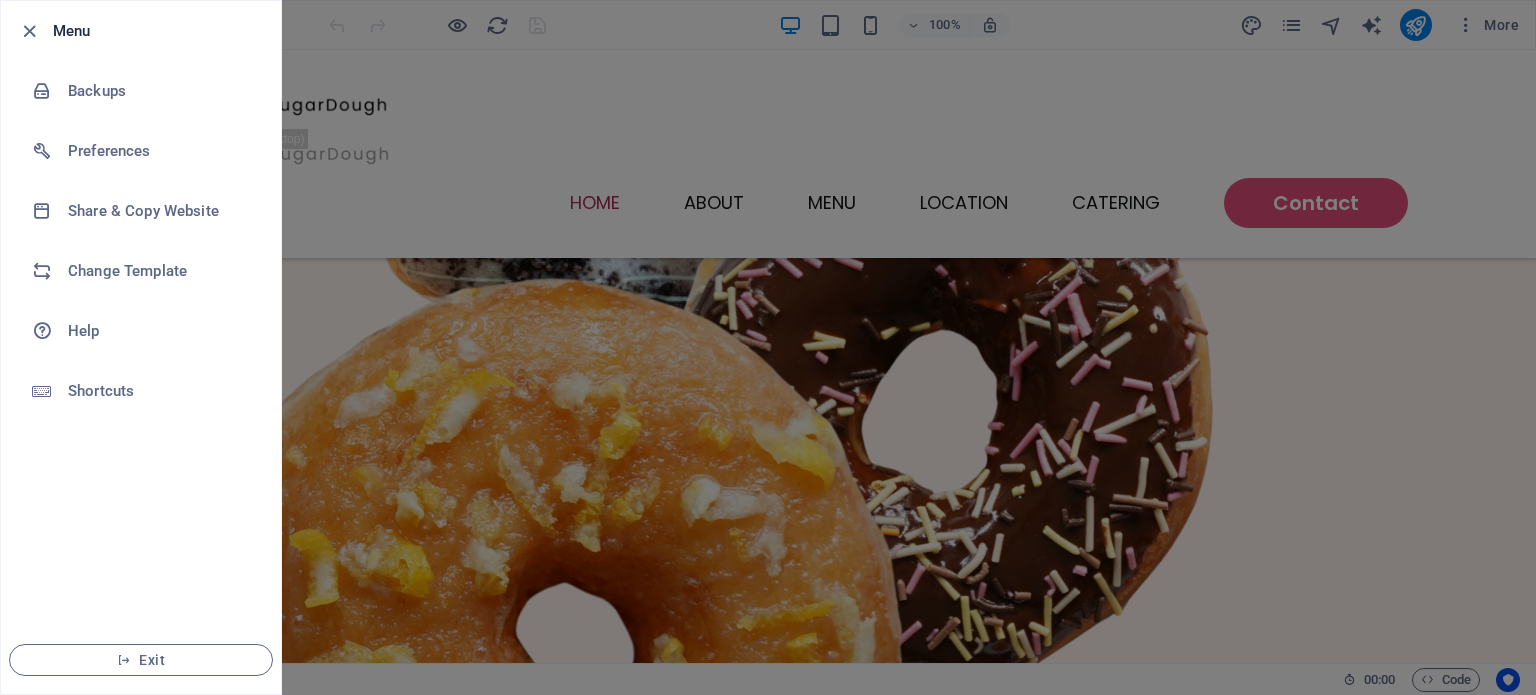 drag, startPoint x: 1488, startPoint y: 63, endPoint x: 1496, endPoint y: 21, distance: 42.755116 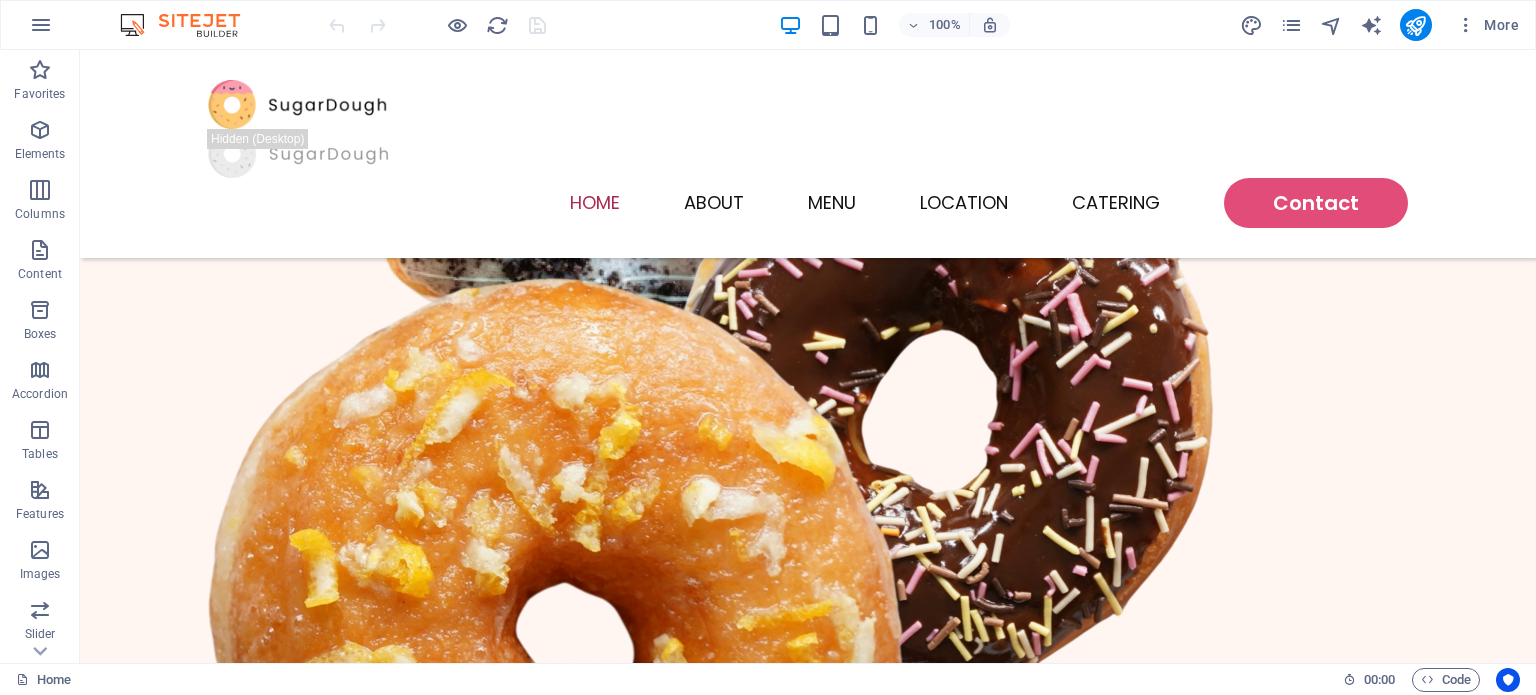 click on "More" at bounding box center [1487, 25] 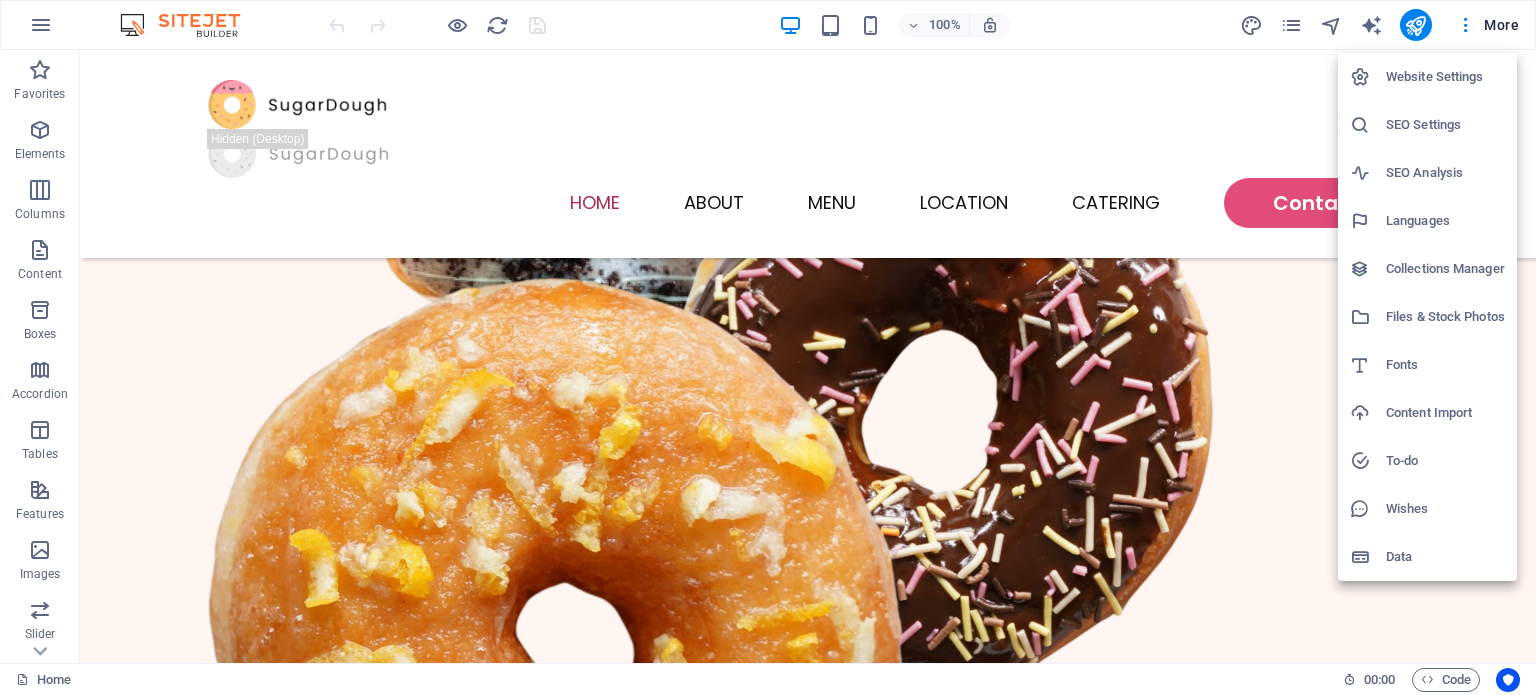 click at bounding box center [768, 347] 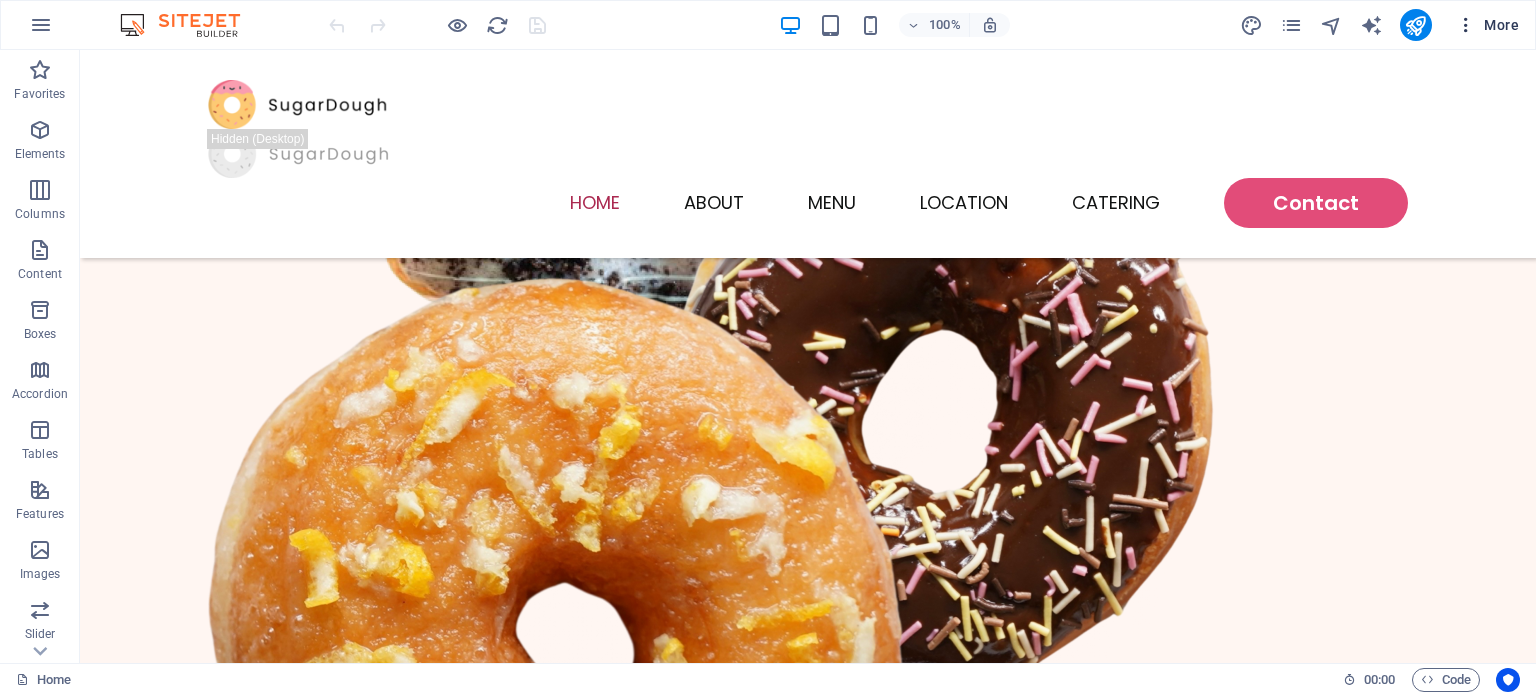 click at bounding box center [1466, 25] 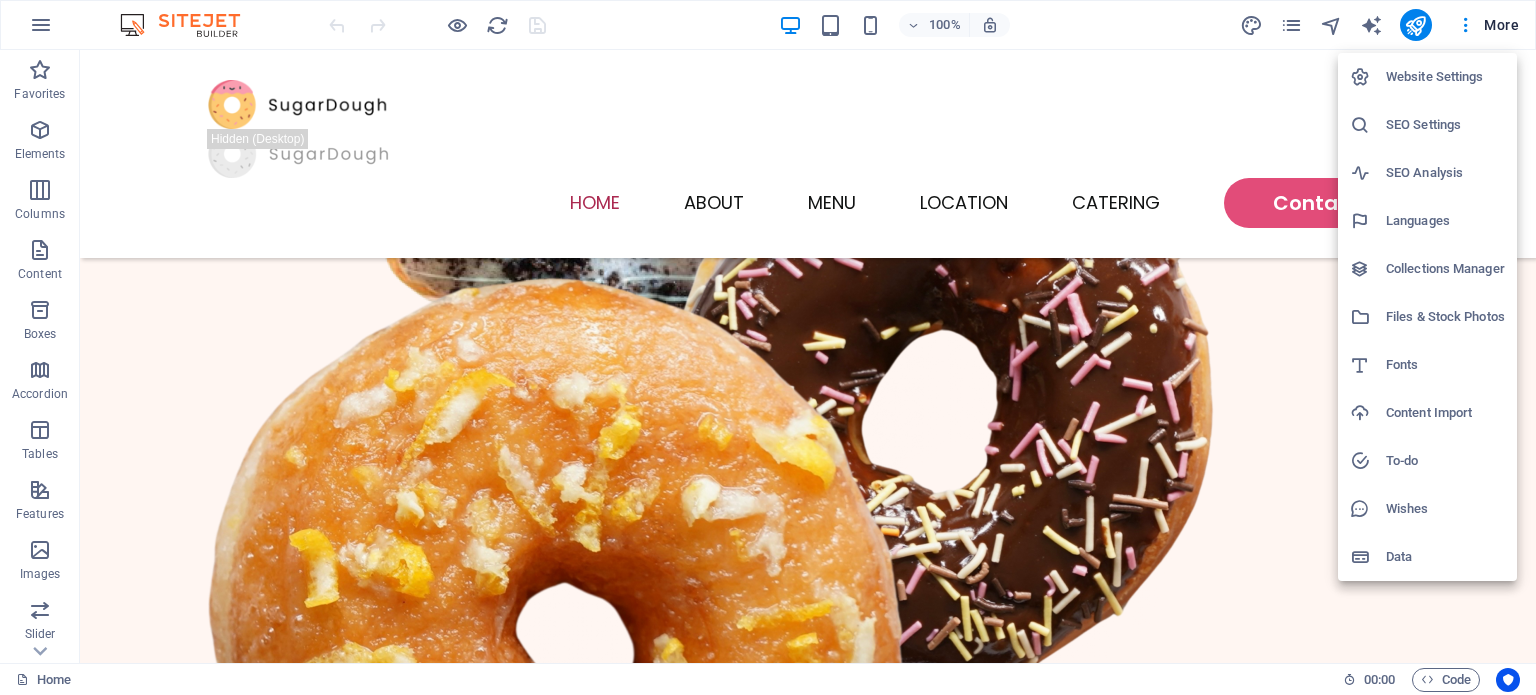 click at bounding box center [768, 347] 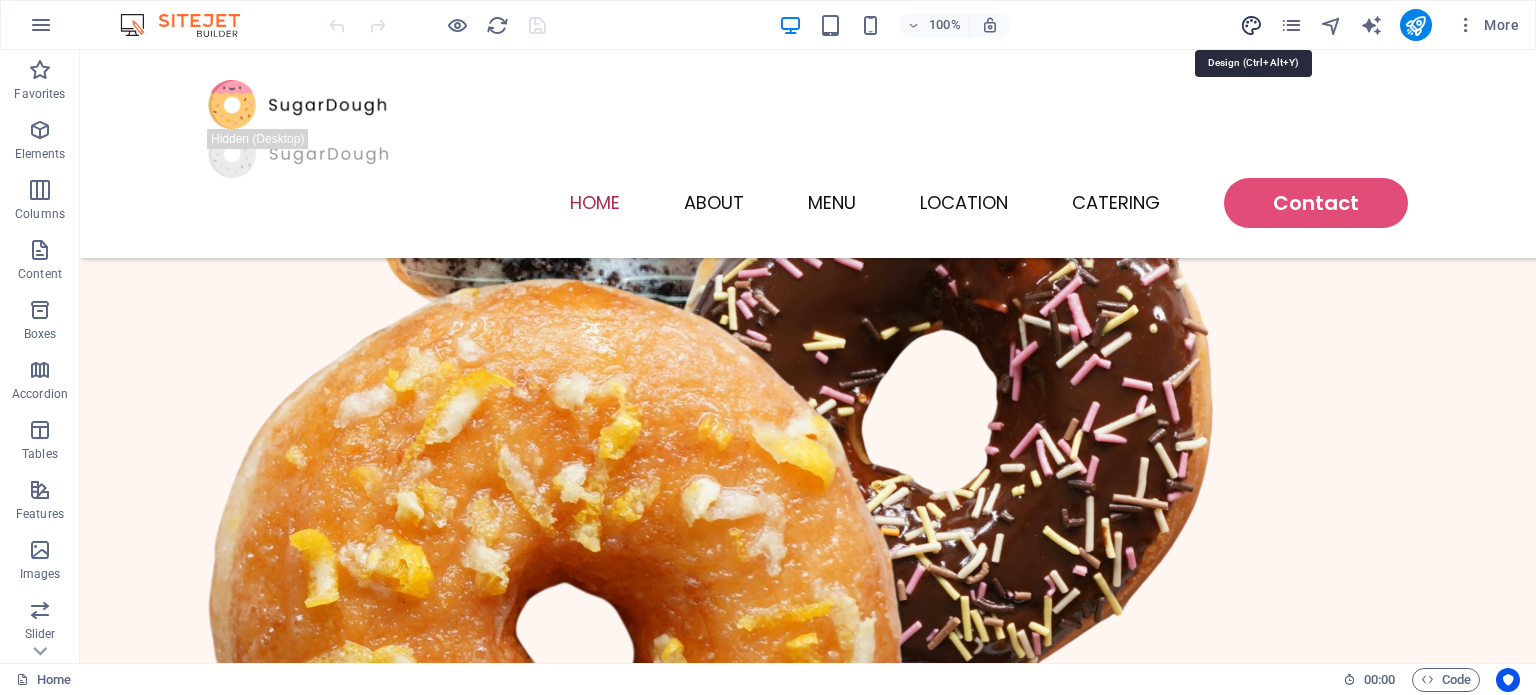 drag, startPoint x: 1247, startPoint y: 25, endPoint x: 998, endPoint y: 10, distance: 249.4514 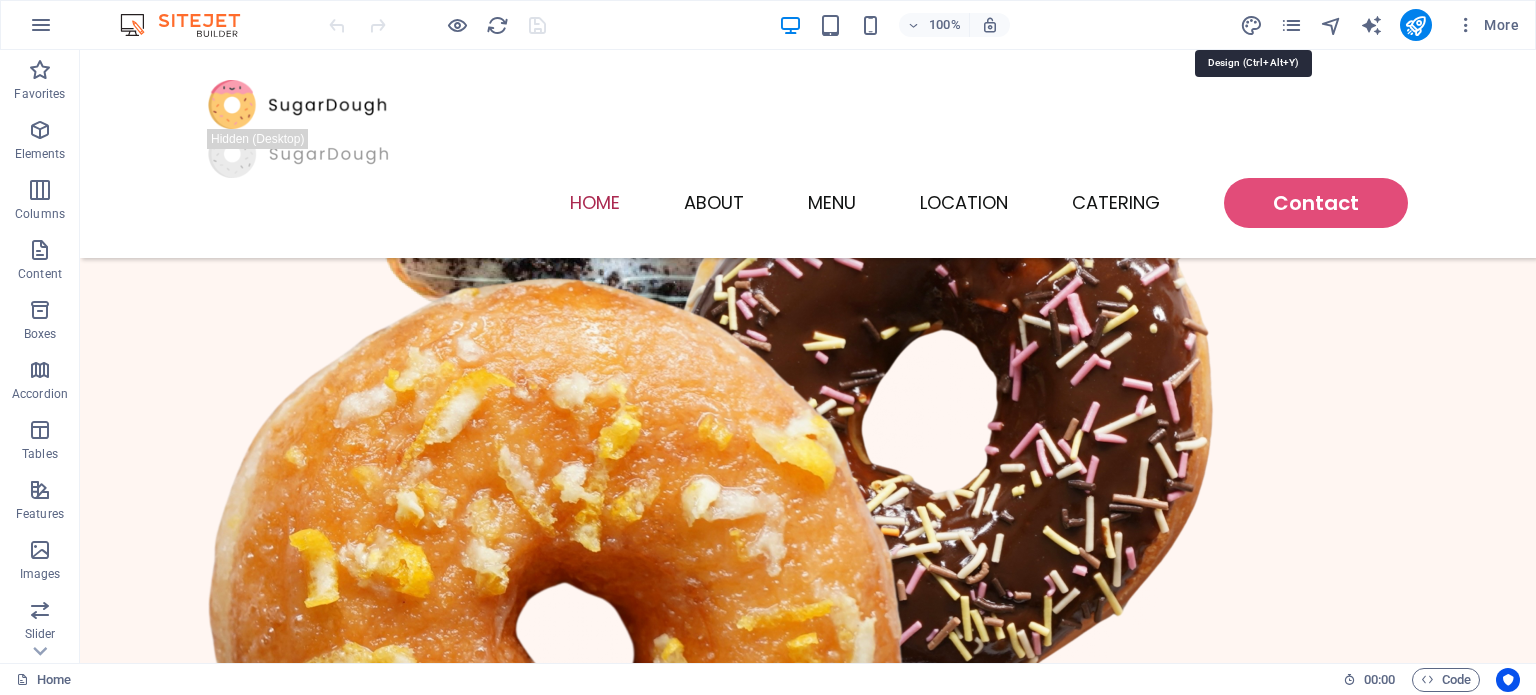 select on "px" 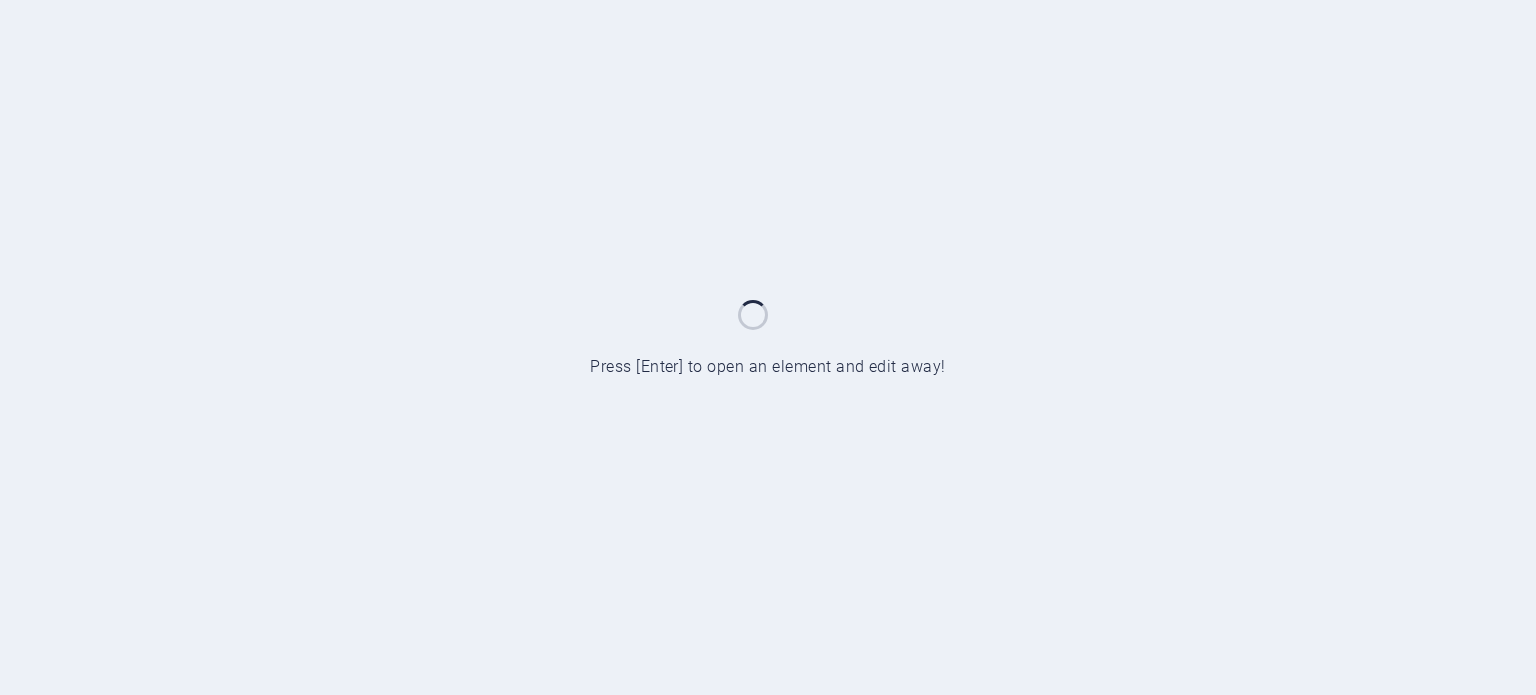scroll, scrollTop: 0, scrollLeft: 0, axis: both 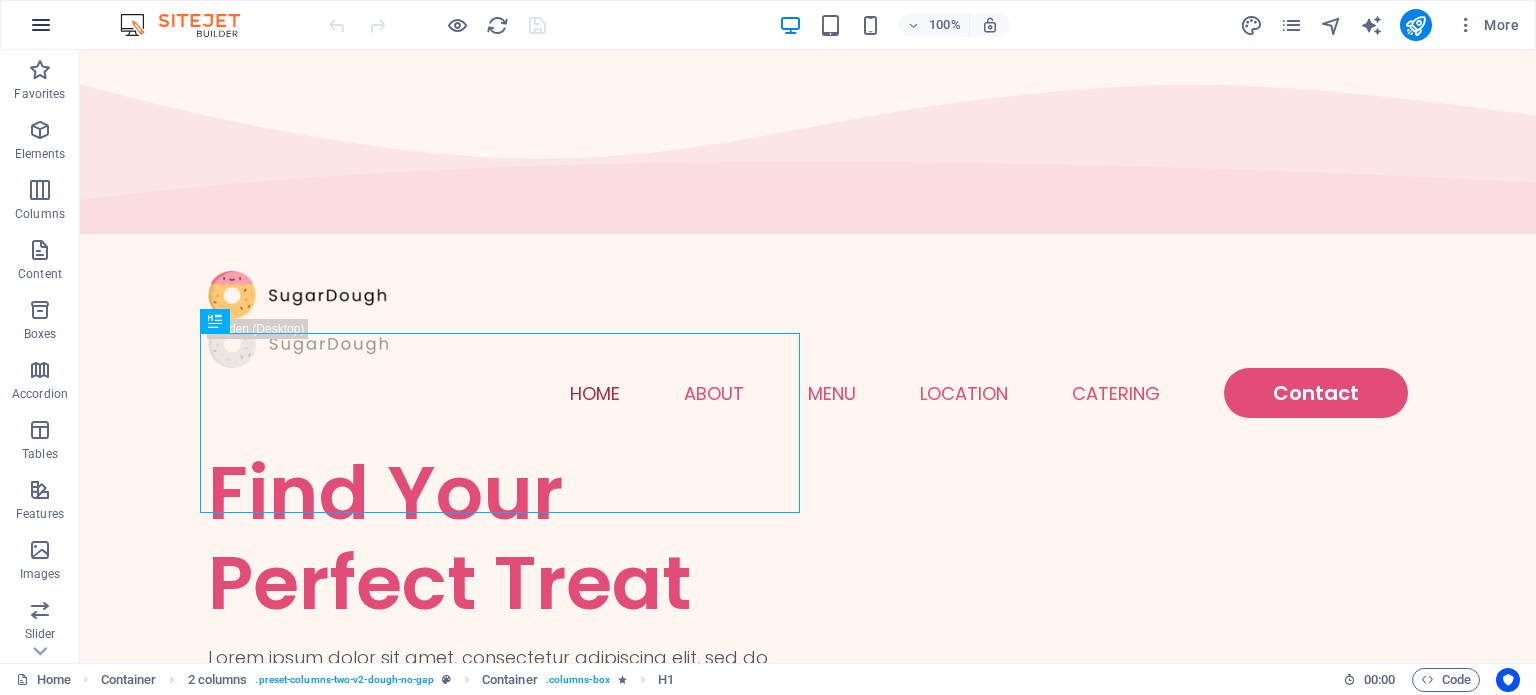 click at bounding box center (41, 25) 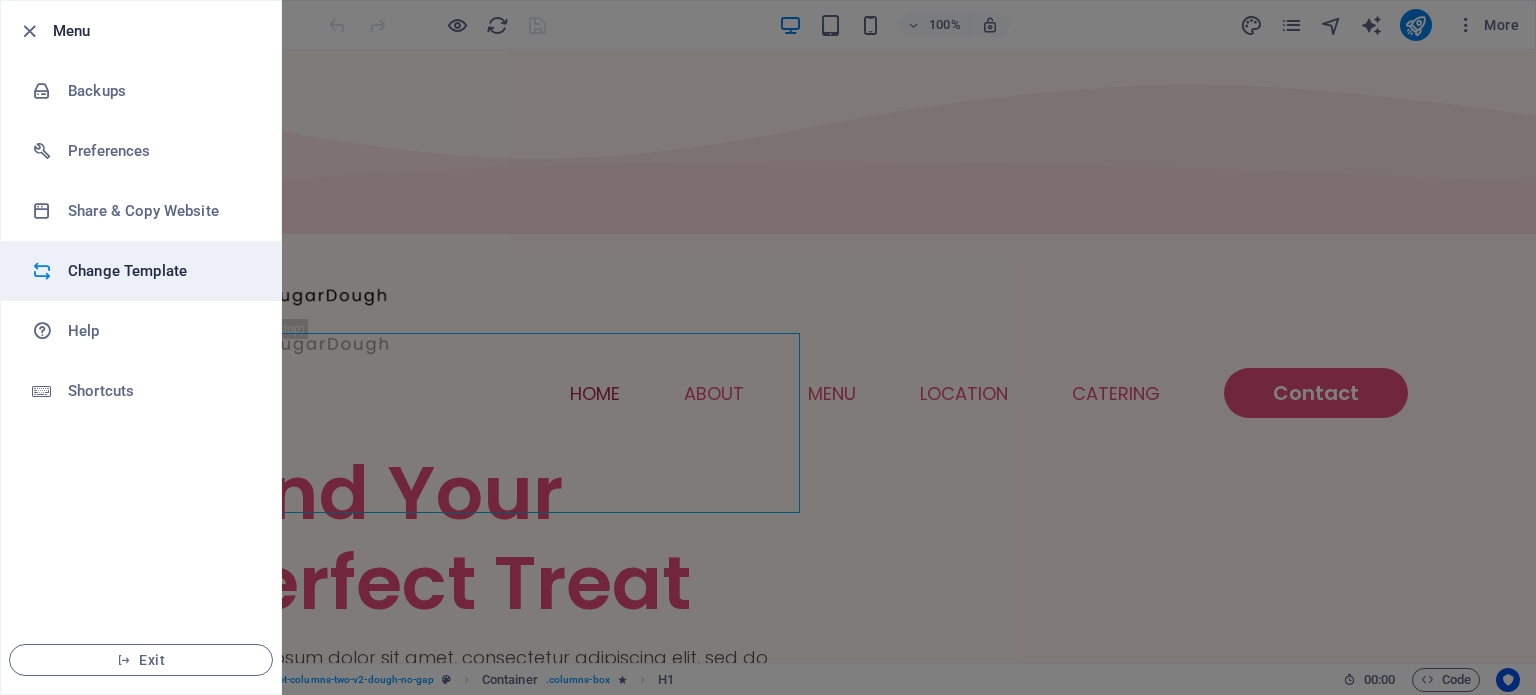 click on "Change Template" at bounding box center (160, 271) 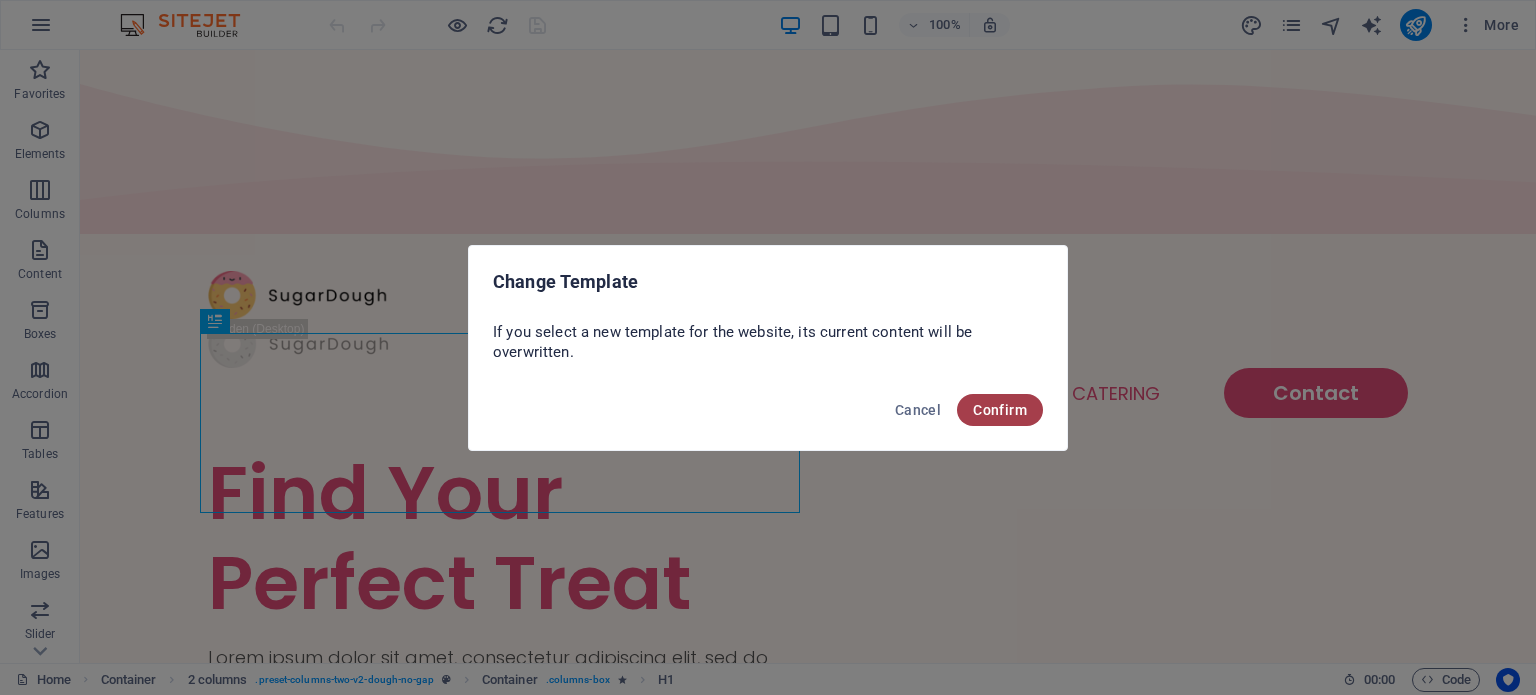 click on "Confirm" at bounding box center [1000, 410] 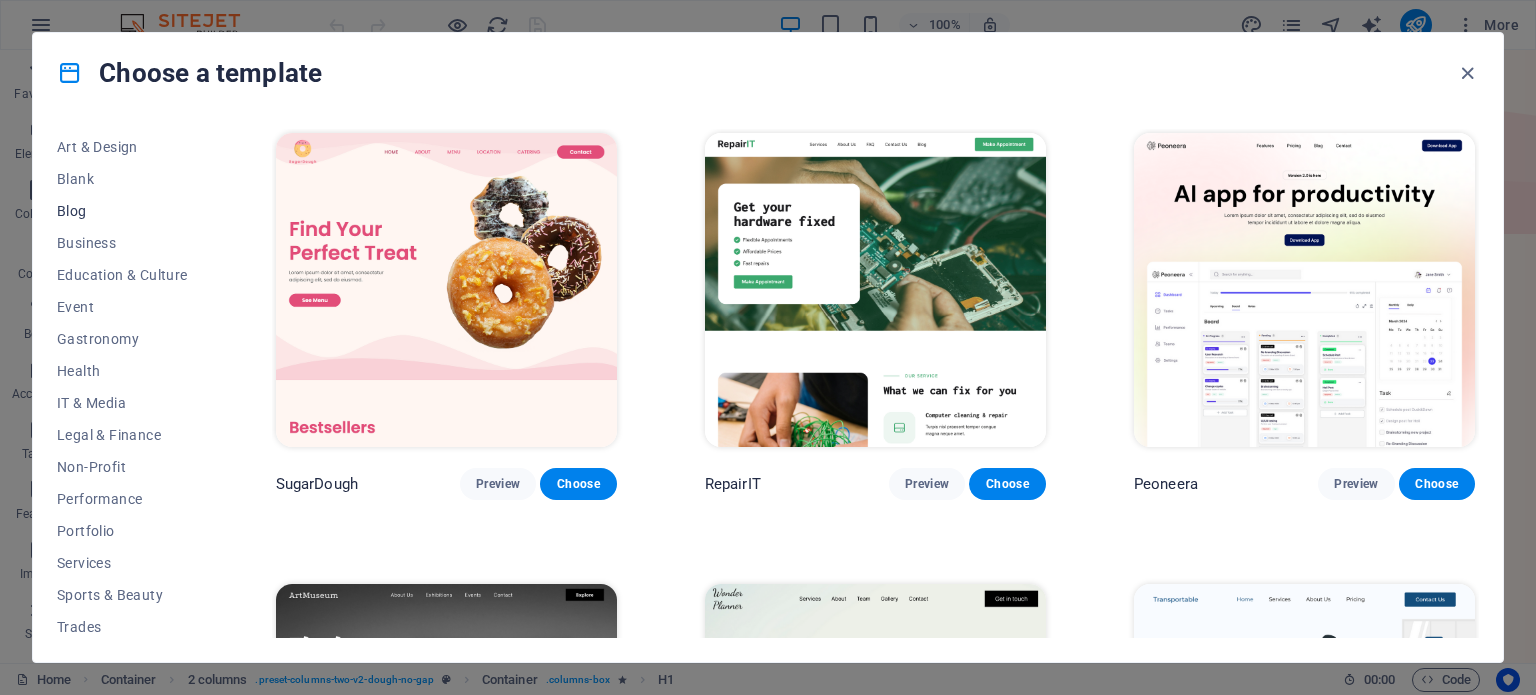 scroll, scrollTop: 218, scrollLeft: 0, axis: vertical 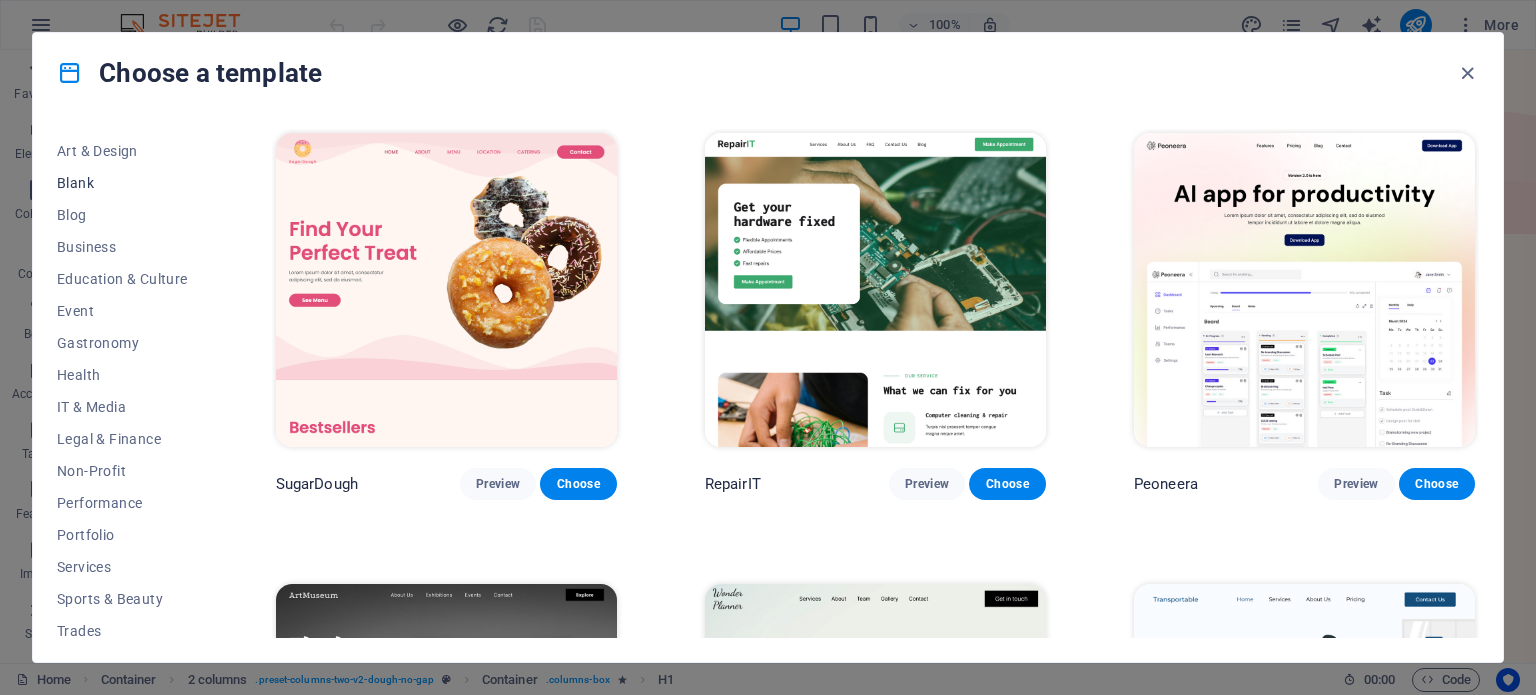 click on "Blank" at bounding box center (122, 183) 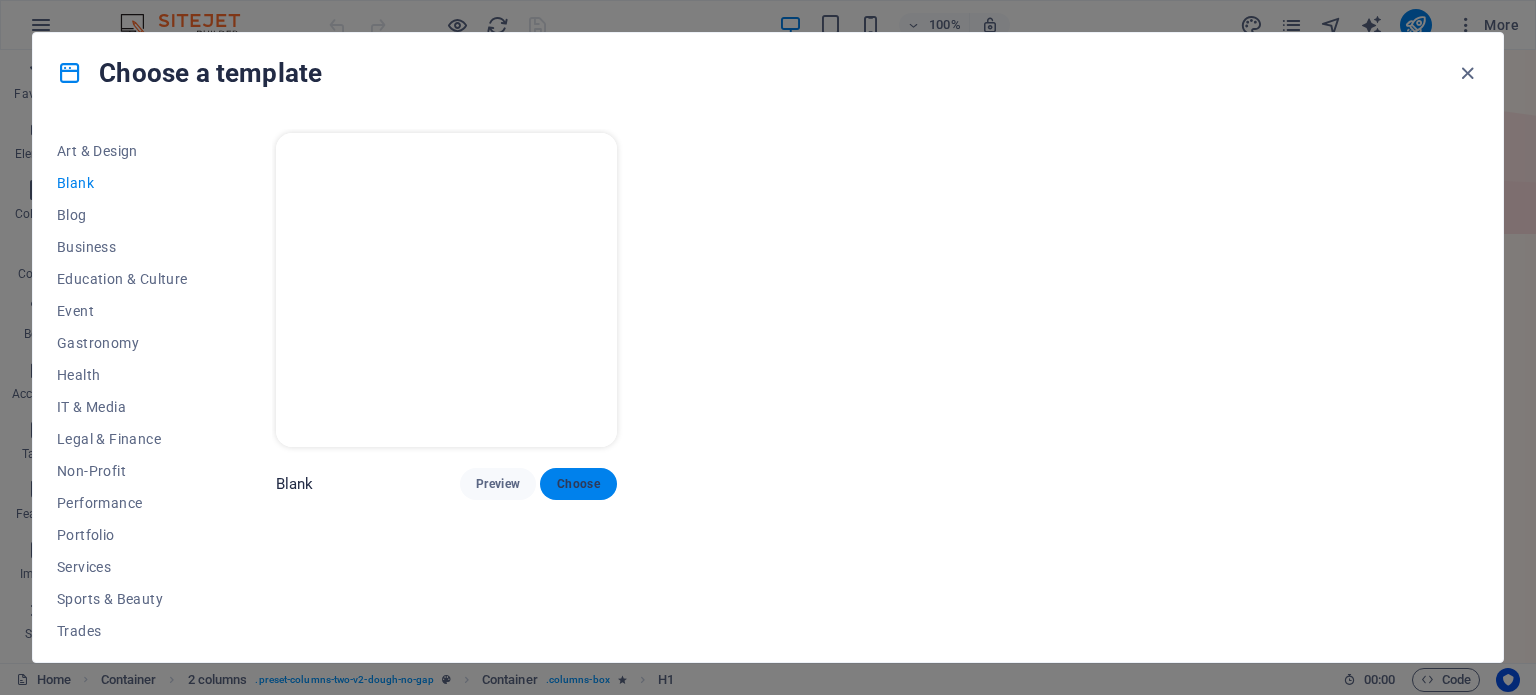 click on "Choose" at bounding box center (578, 484) 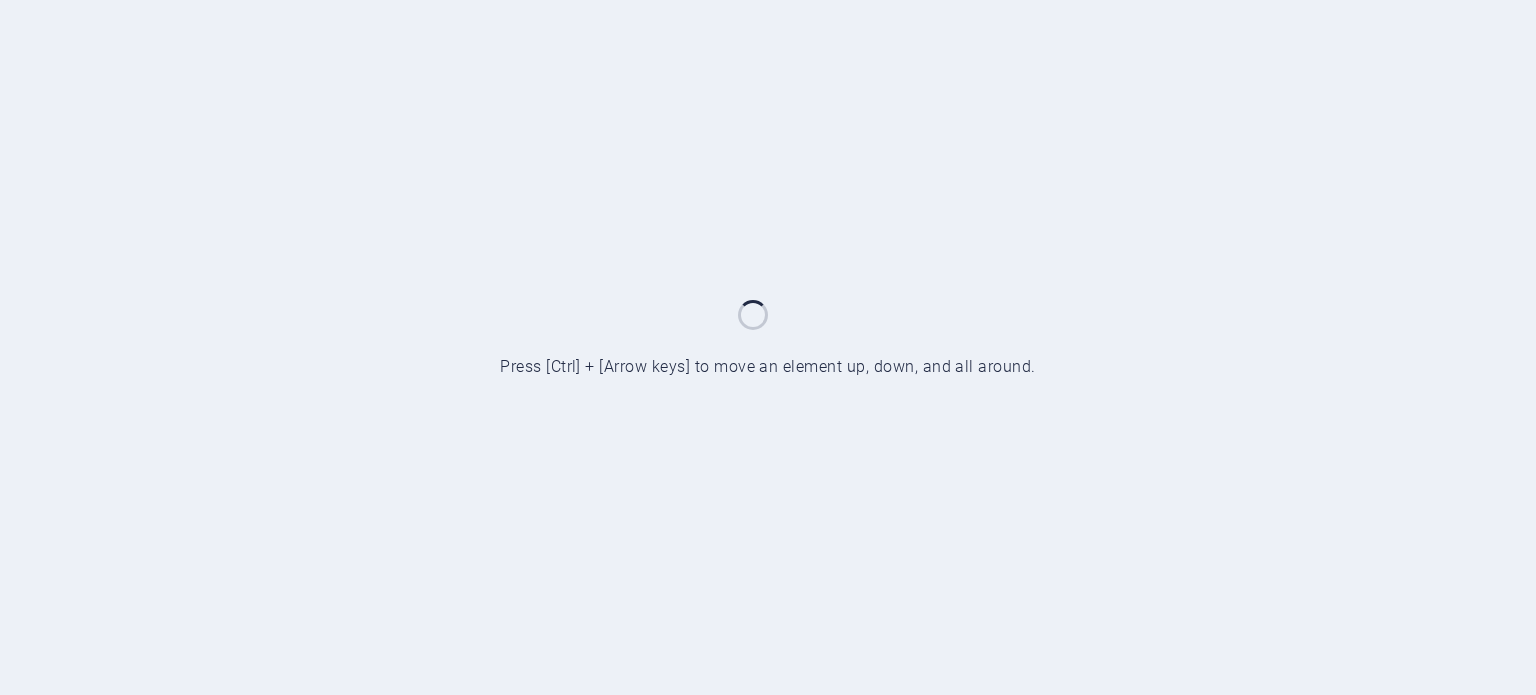 scroll, scrollTop: 0, scrollLeft: 0, axis: both 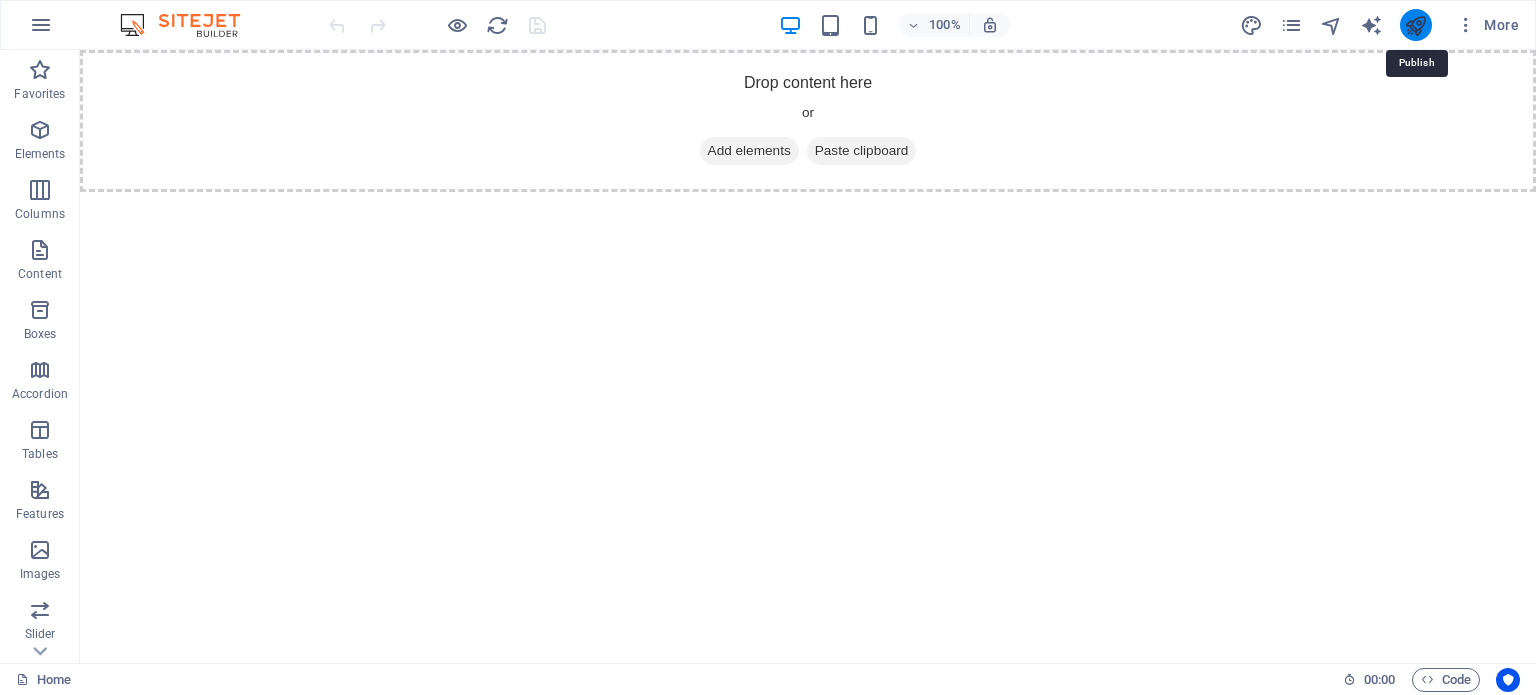 click at bounding box center (1415, 25) 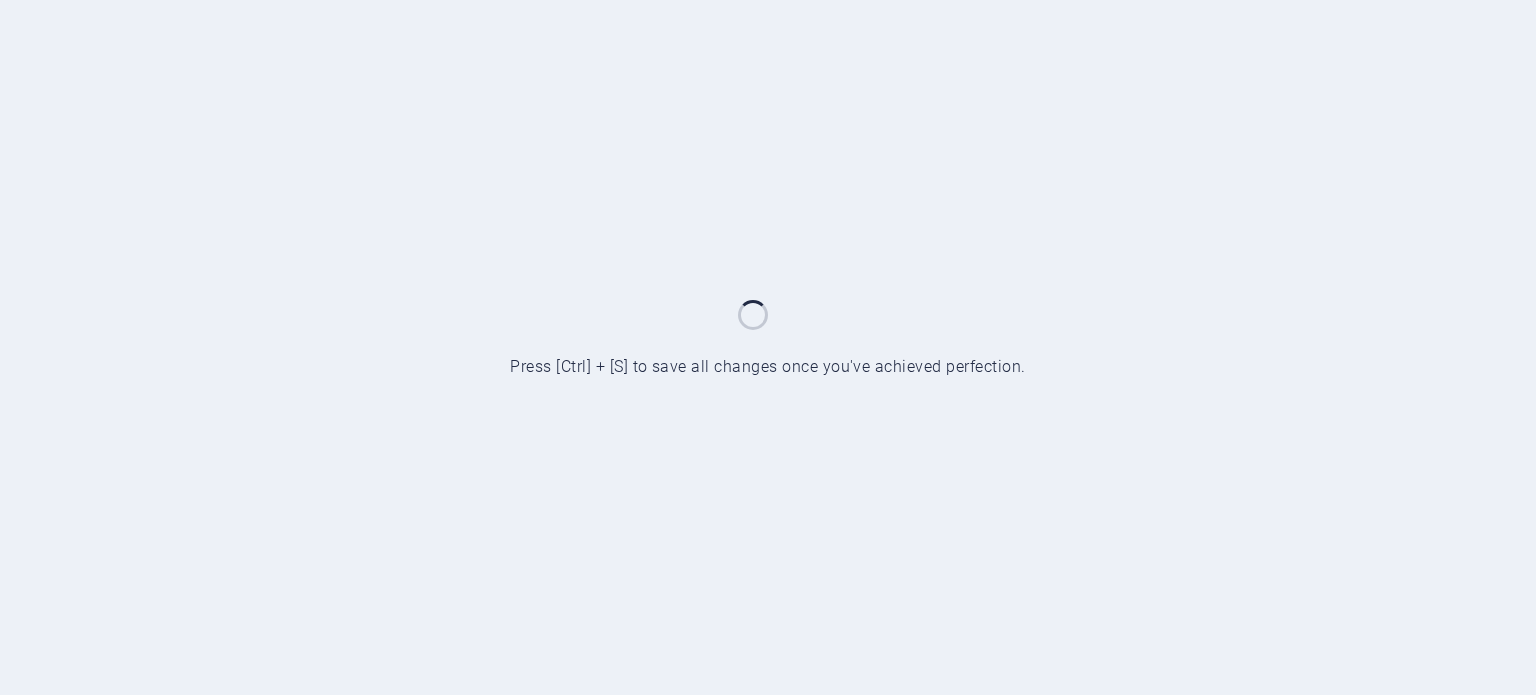 scroll, scrollTop: 0, scrollLeft: 0, axis: both 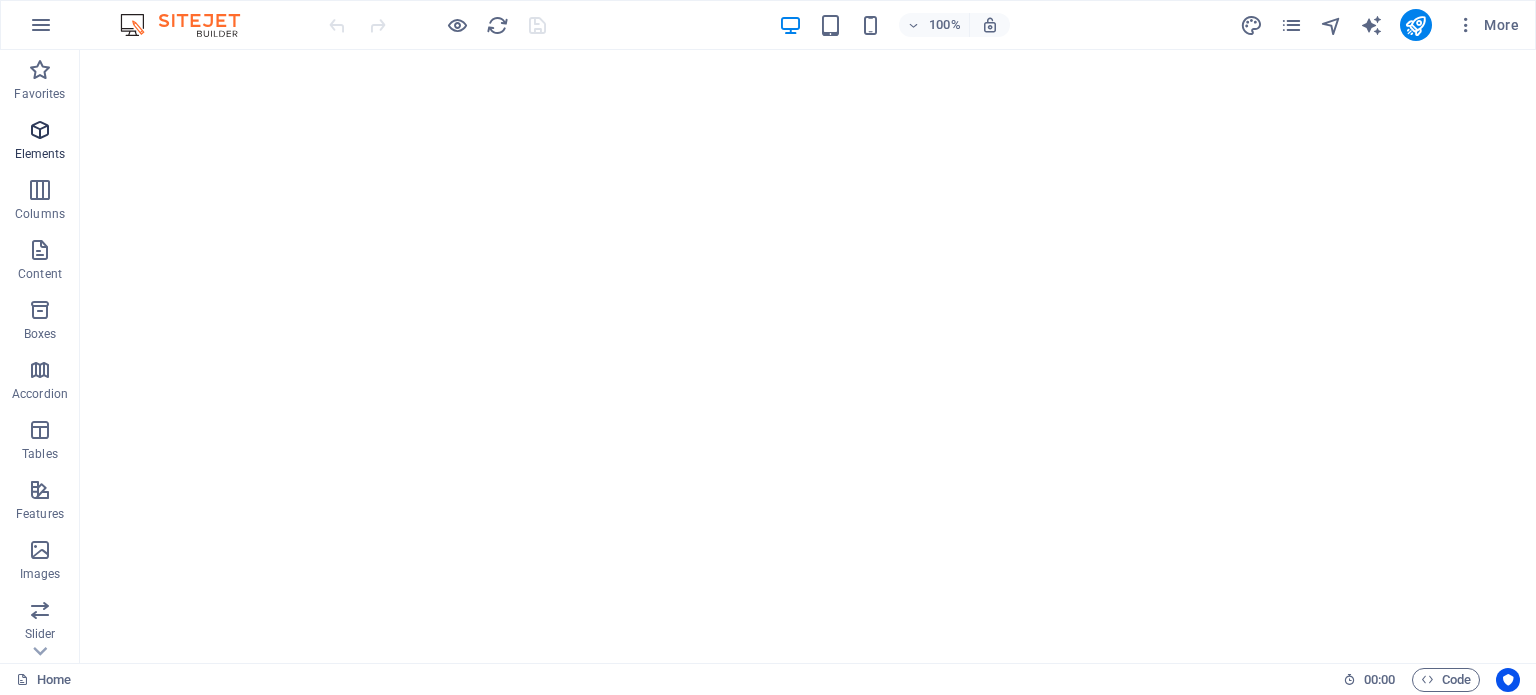 click at bounding box center (40, 130) 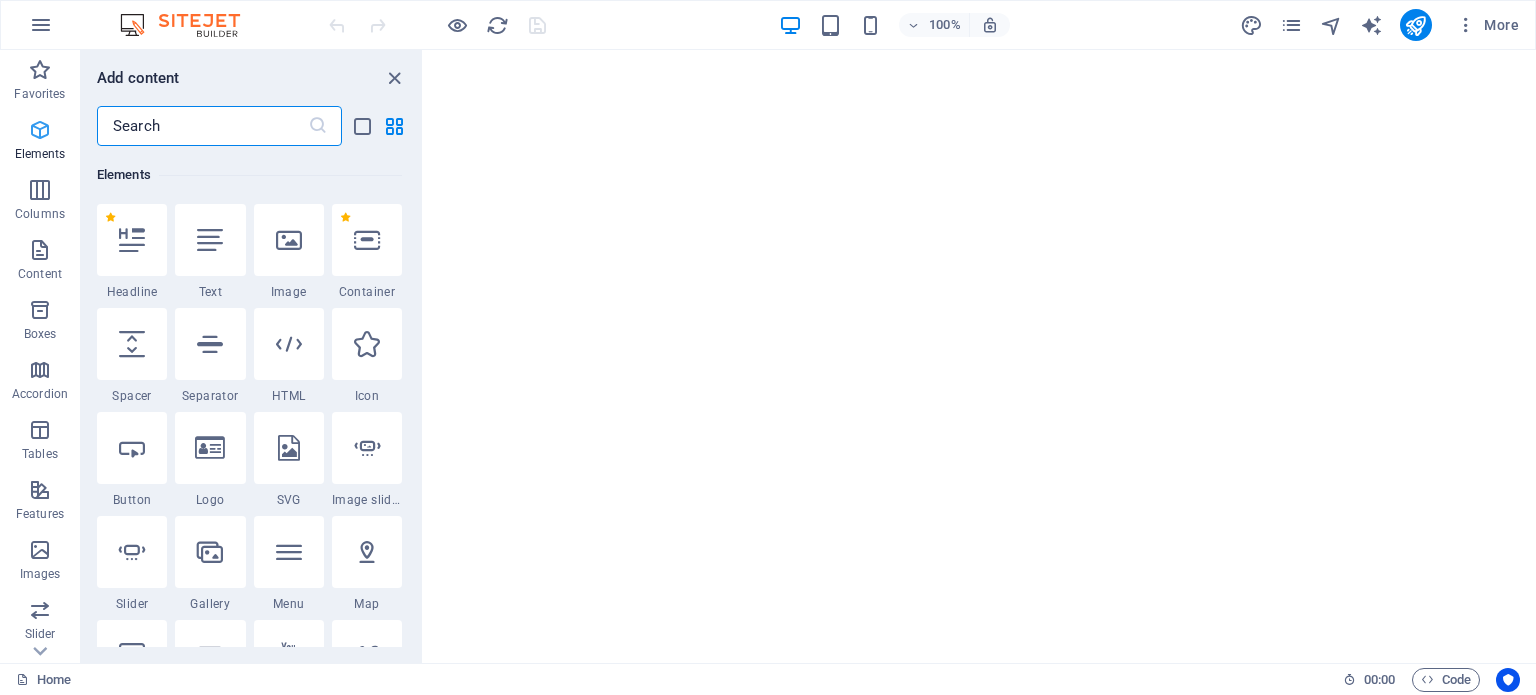 scroll, scrollTop: 212, scrollLeft: 0, axis: vertical 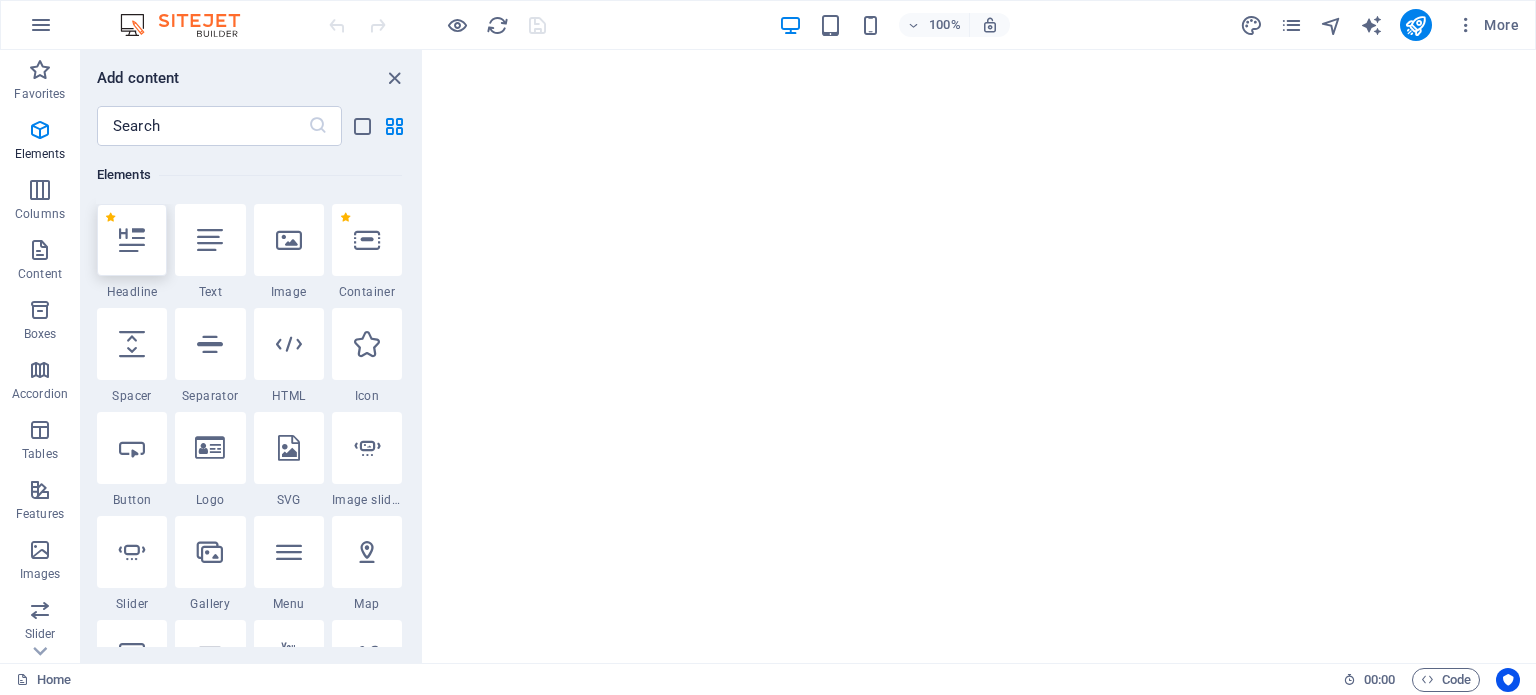 click at bounding box center [132, 240] 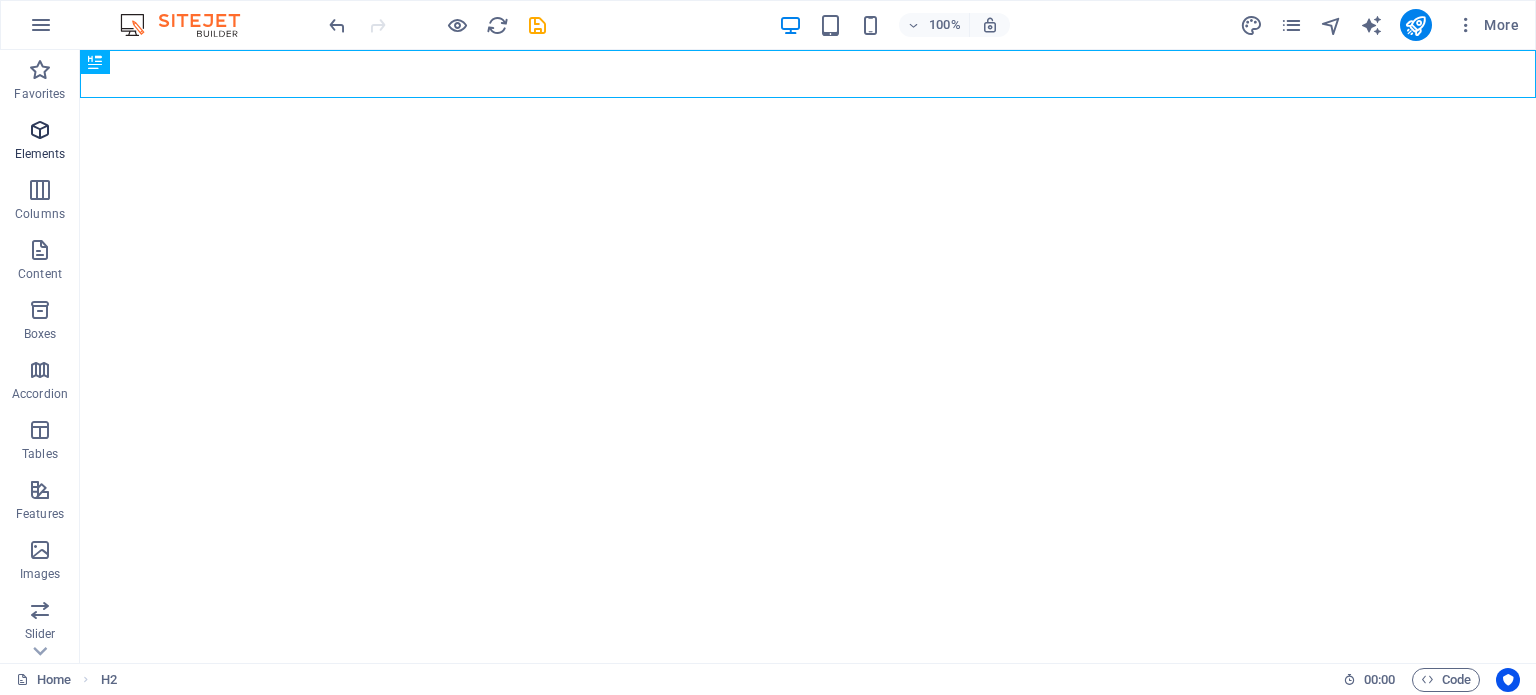 click at bounding box center (40, 130) 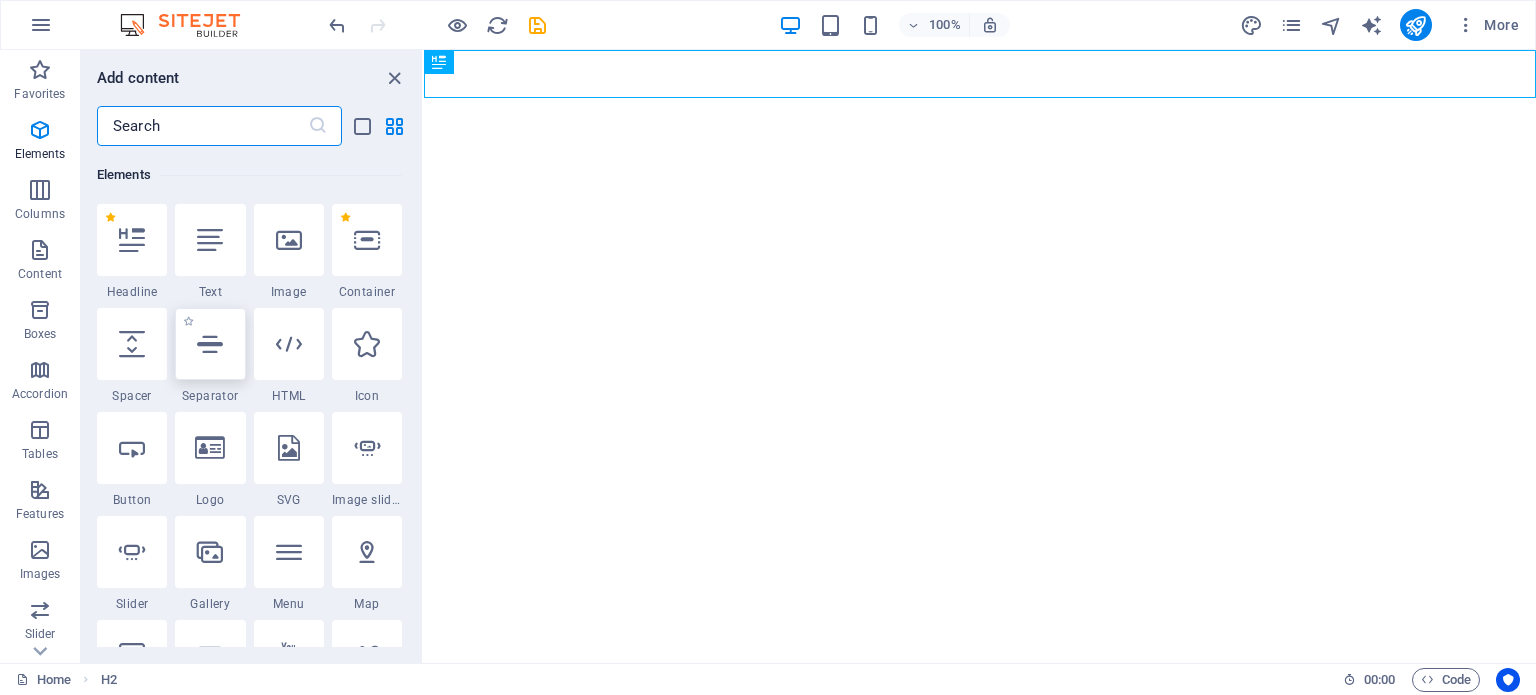 scroll, scrollTop: 212, scrollLeft: 0, axis: vertical 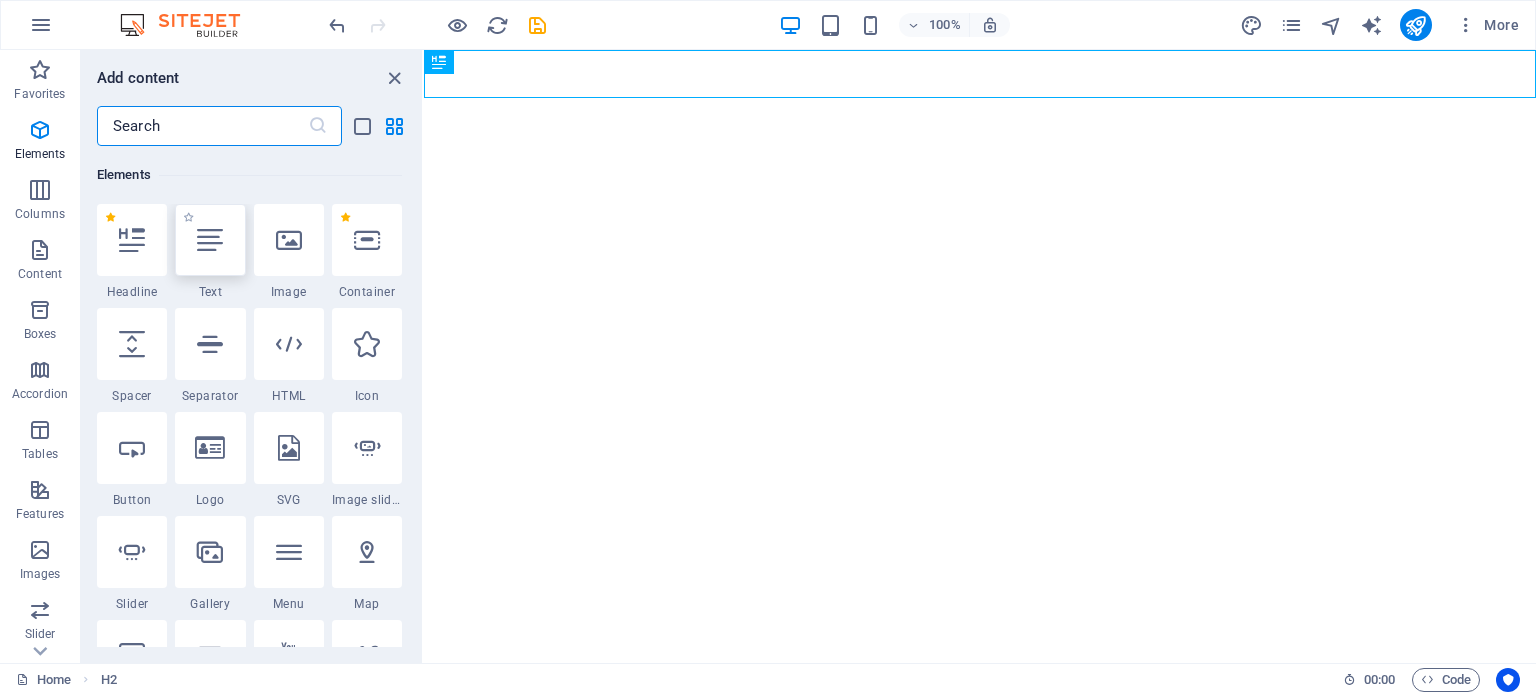 click at bounding box center (210, 240) 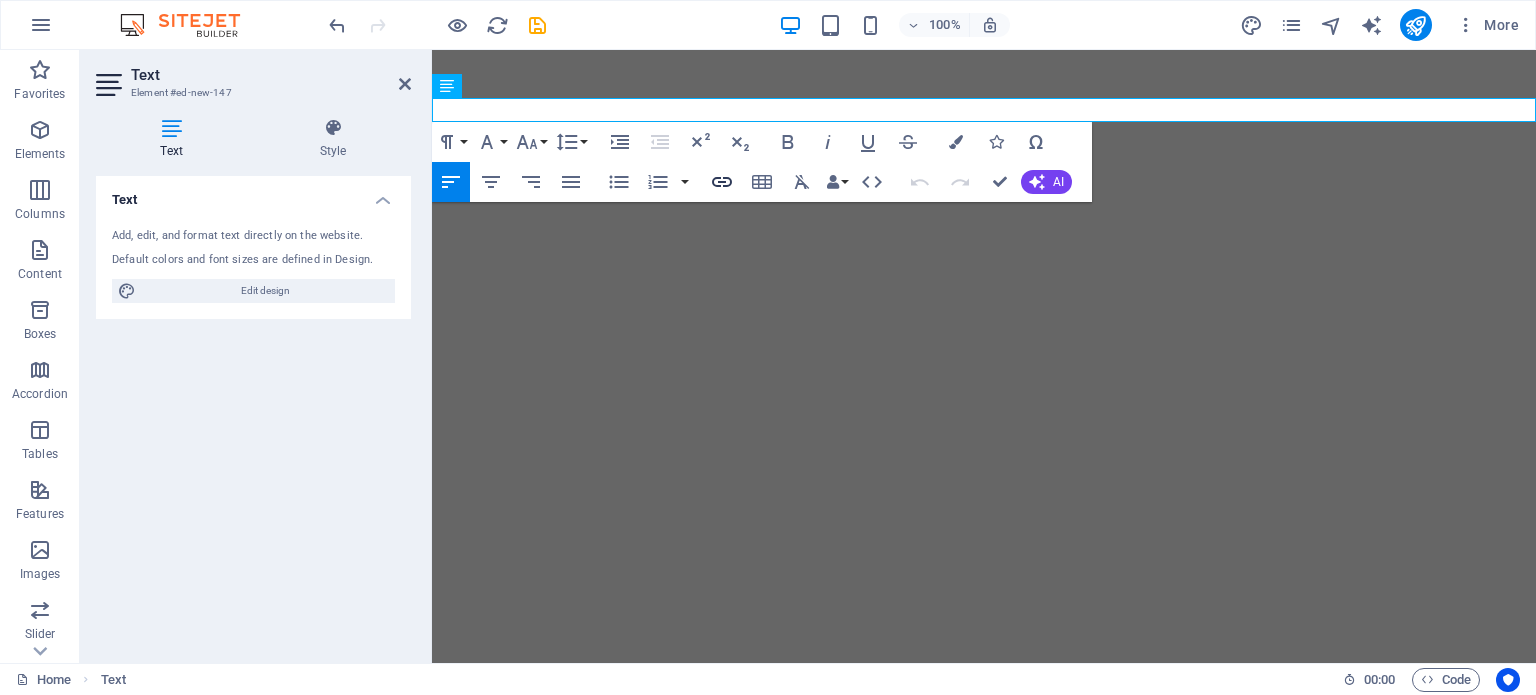 click 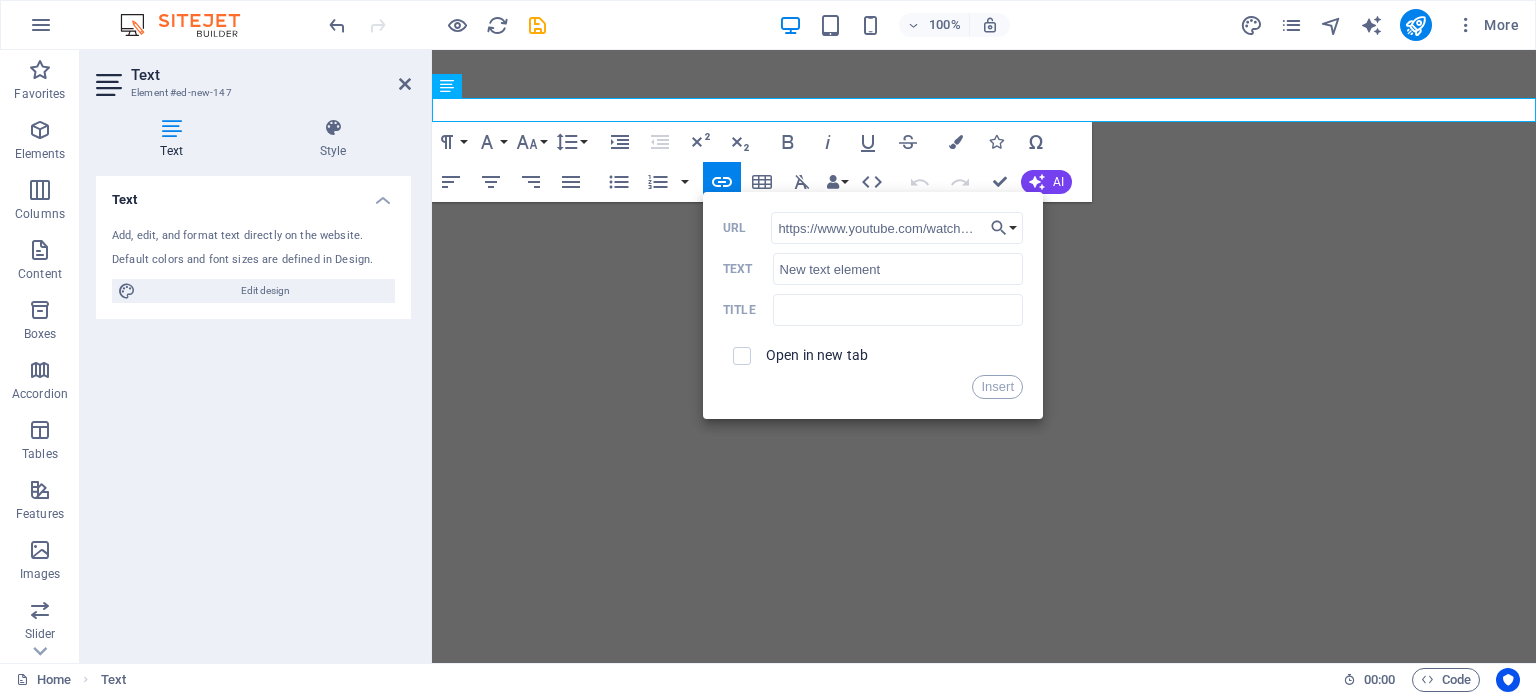 scroll, scrollTop: 0, scrollLeft: 82, axis: horizontal 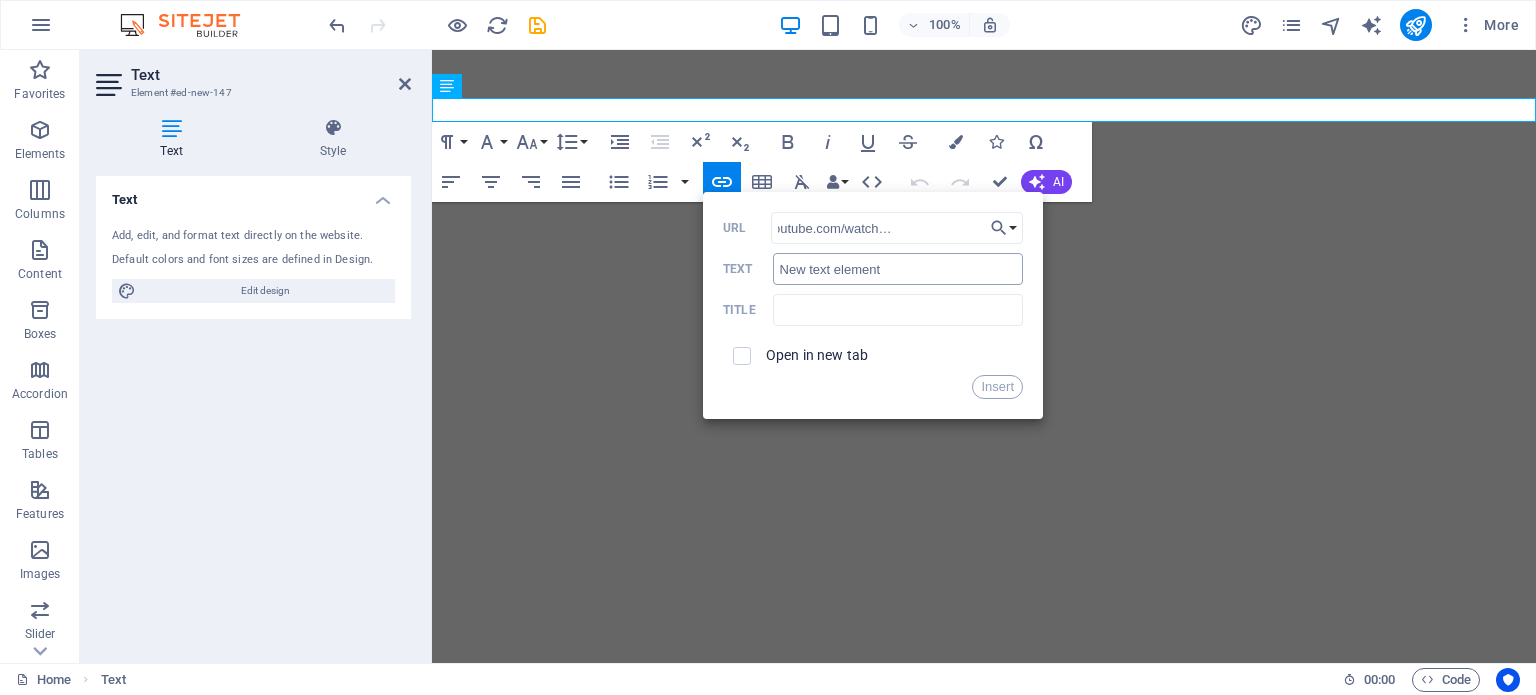 type on "https://www.youtube.com/watch?v=ZHwVBirqD2s" 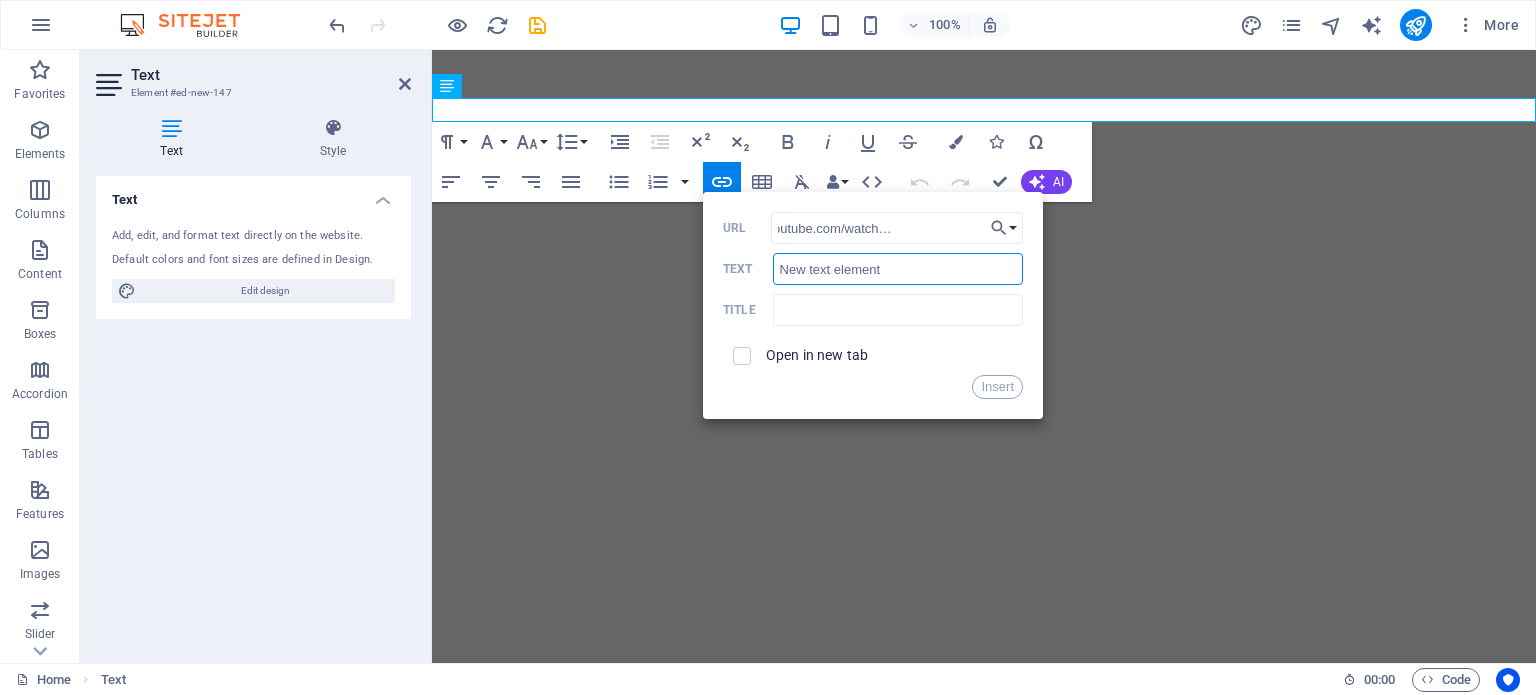 scroll, scrollTop: 0, scrollLeft: 0, axis: both 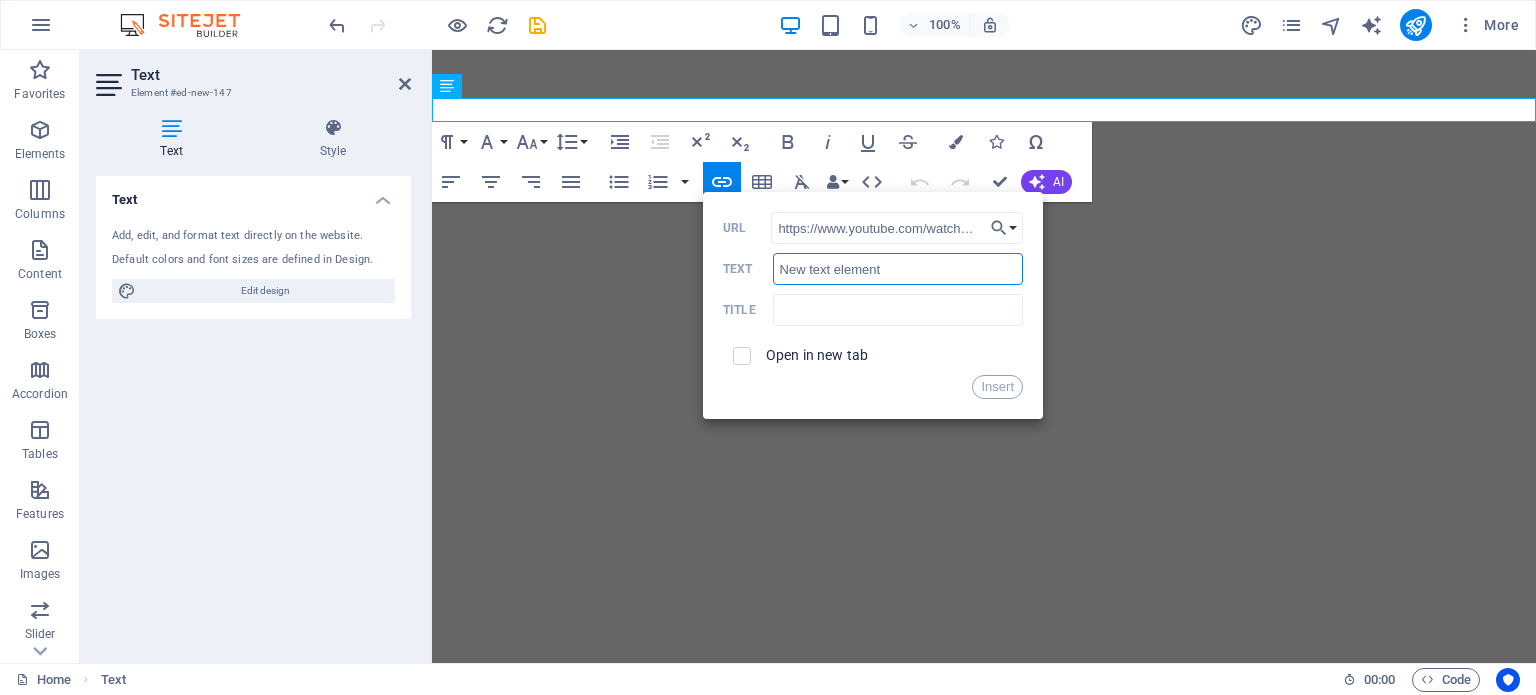 click on "New text element" at bounding box center (898, 269) 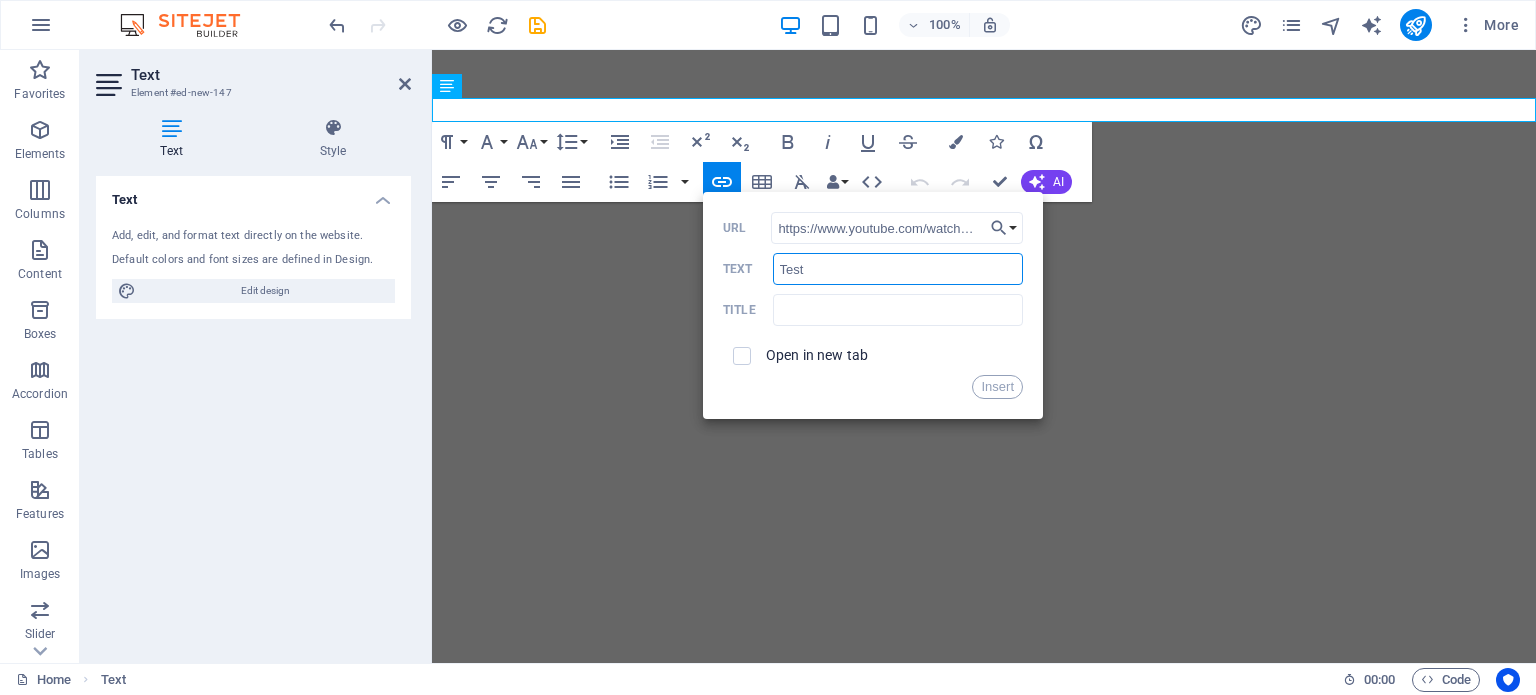 type on "Test!" 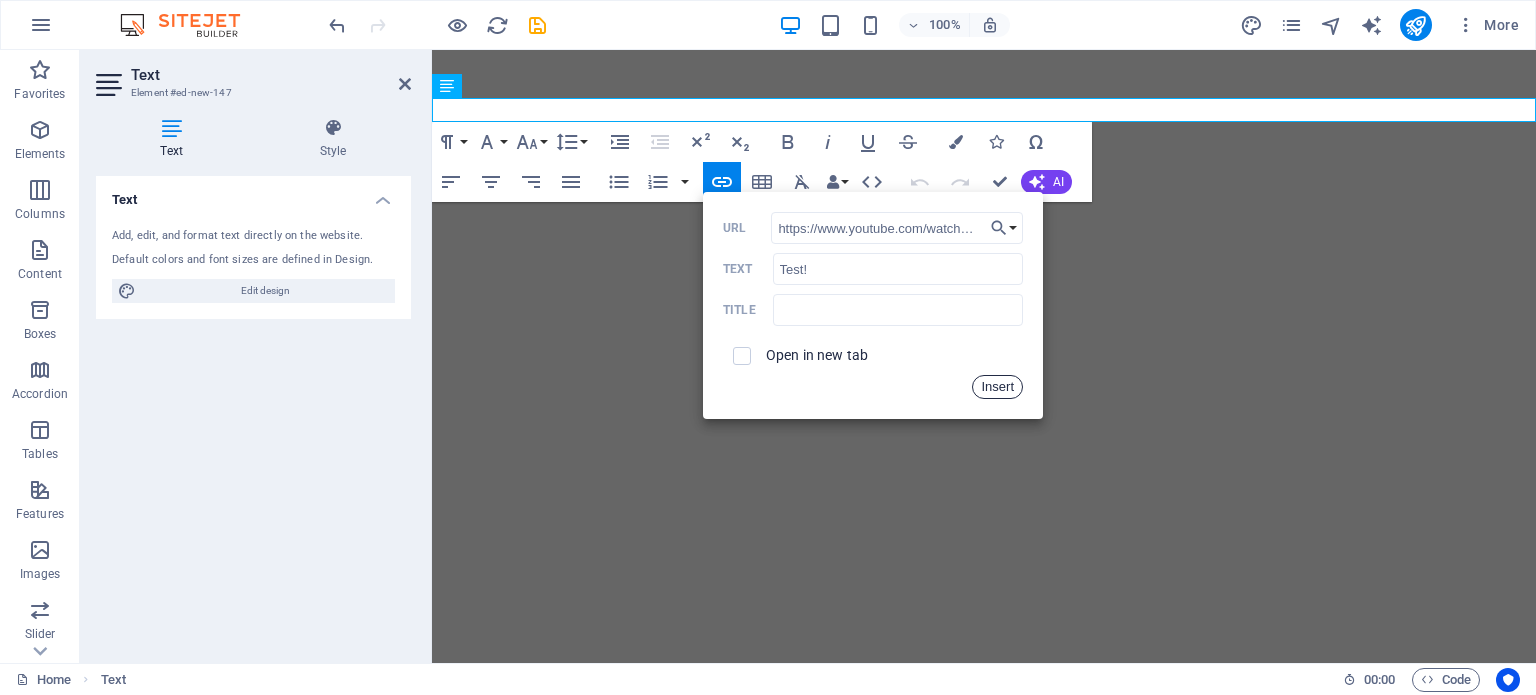 click on "Insert" at bounding box center [997, 387] 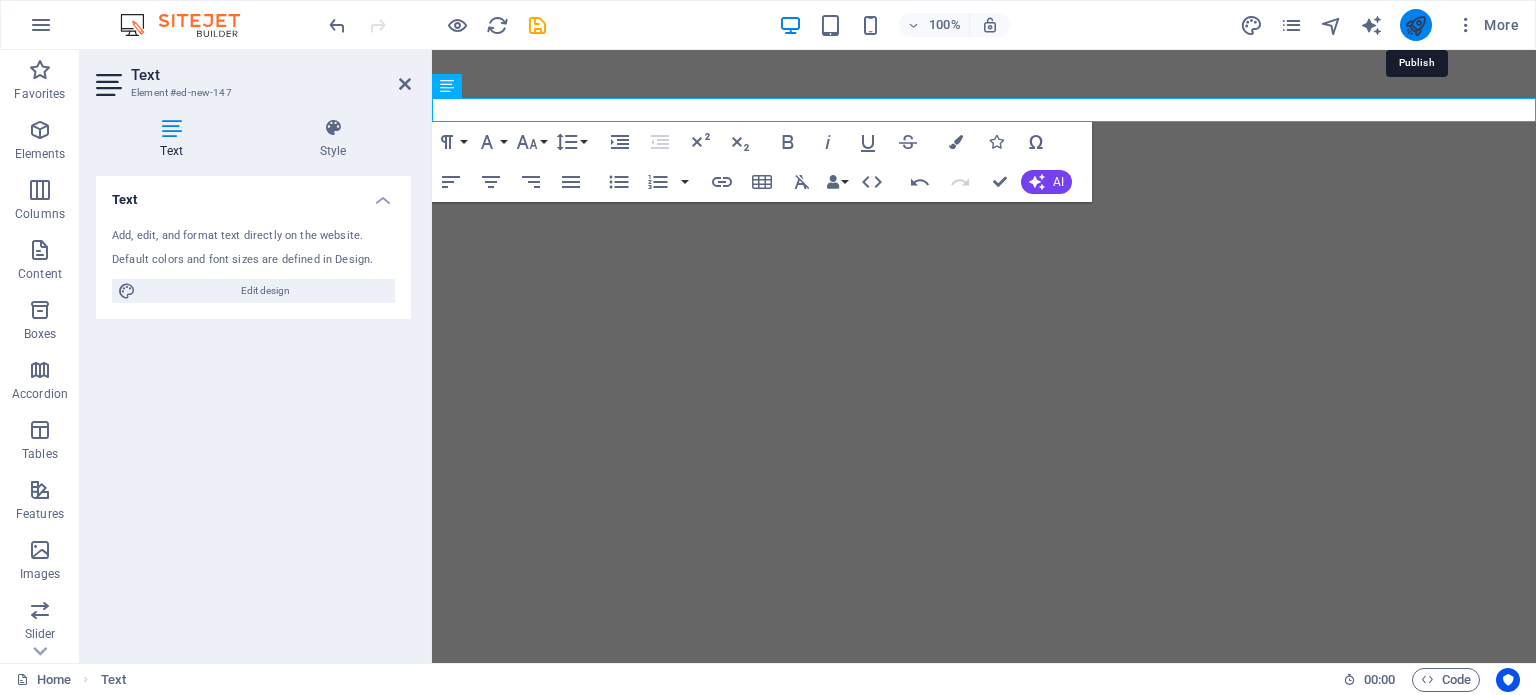 click at bounding box center [1415, 25] 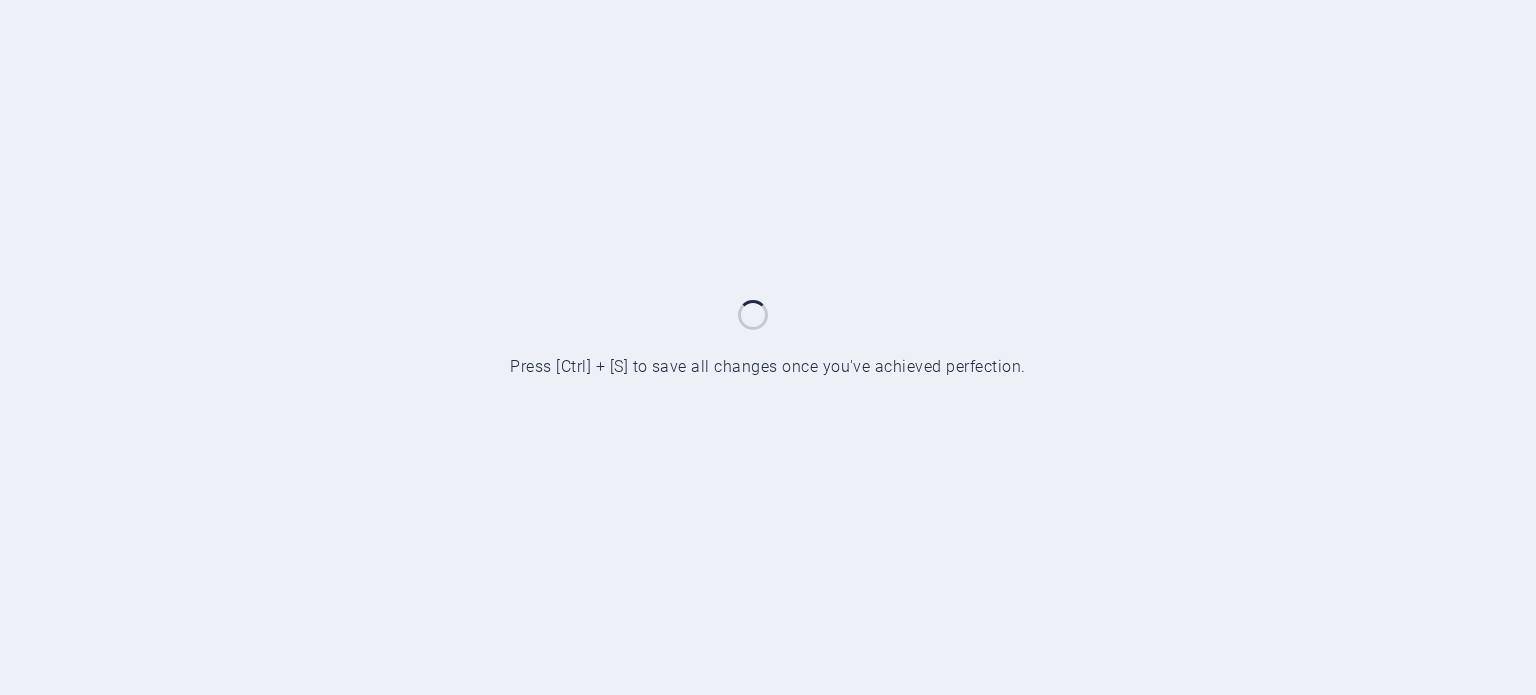 scroll, scrollTop: 0, scrollLeft: 0, axis: both 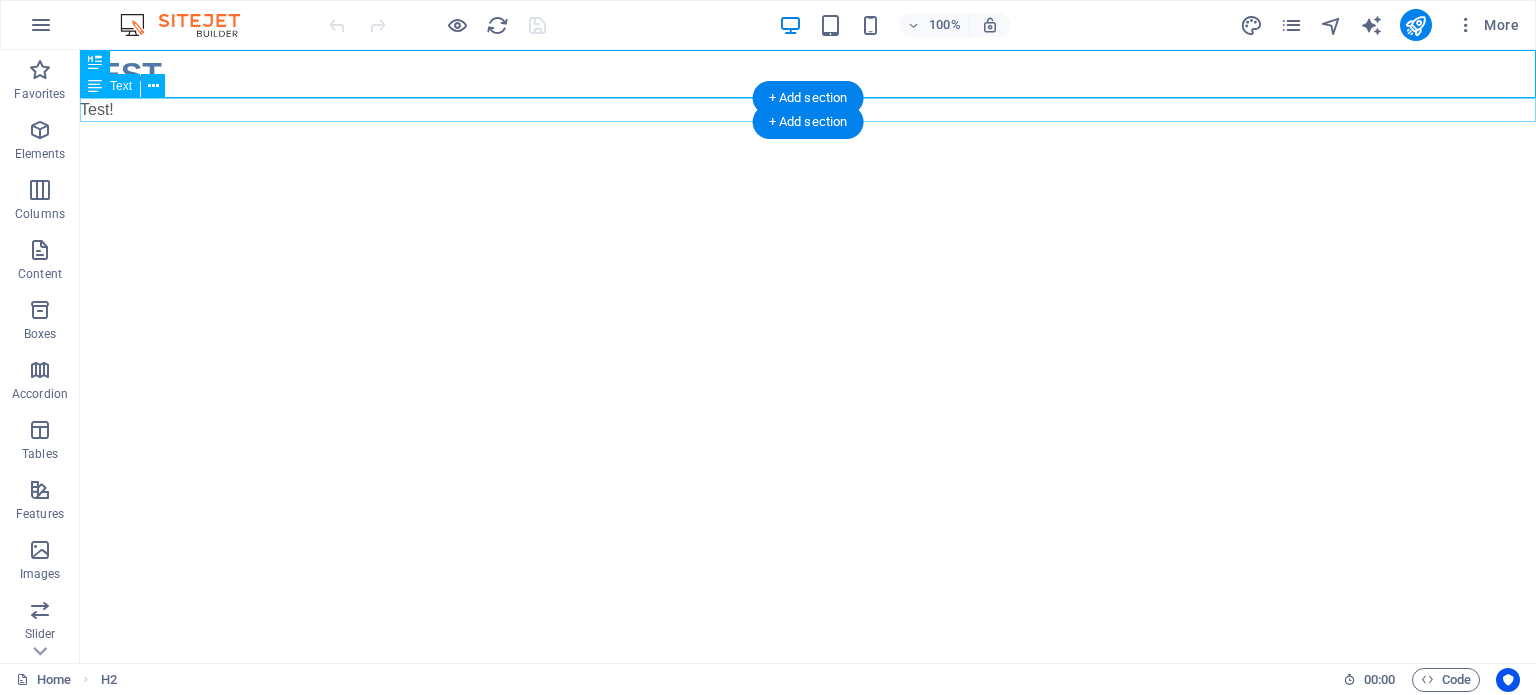 click on "Test!" at bounding box center [808, 110] 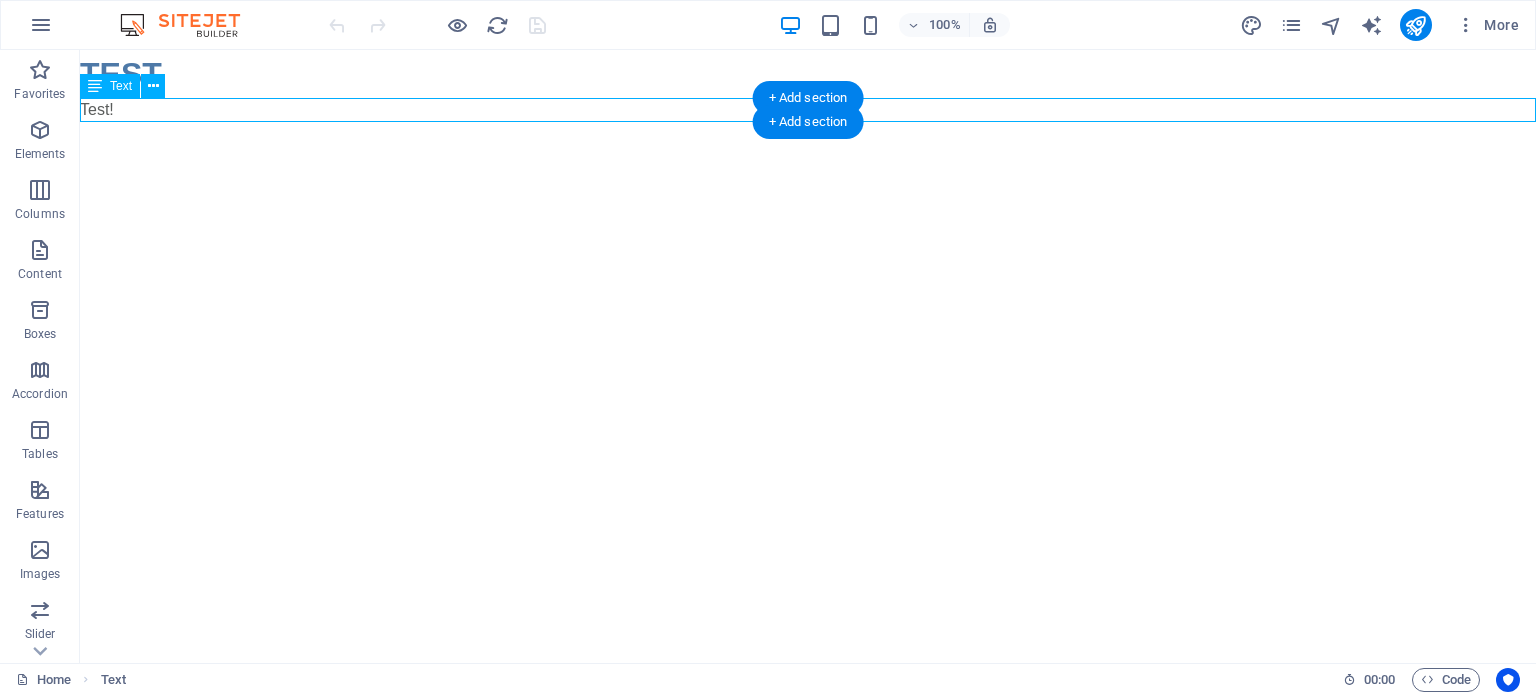 click on "Test!" at bounding box center [808, 110] 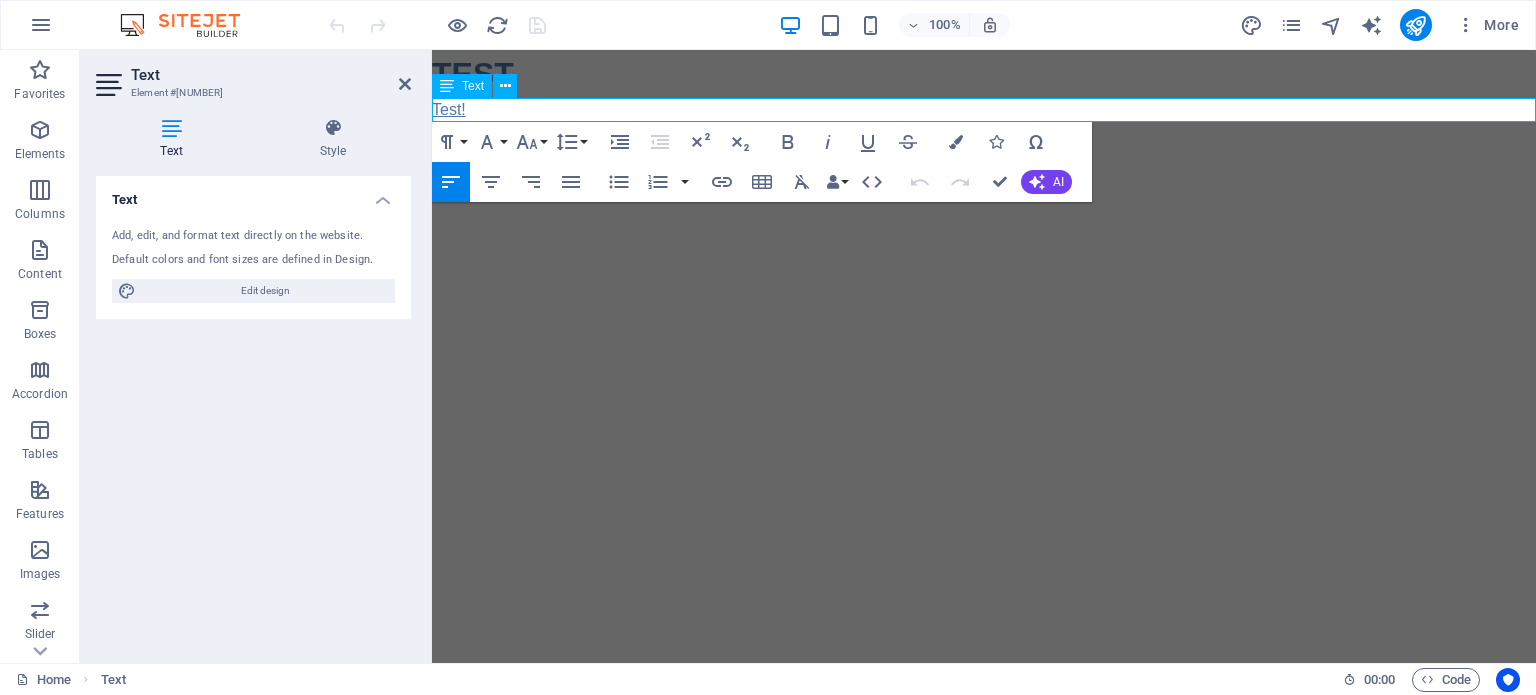 click on "Test!" at bounding box center [449, 109] 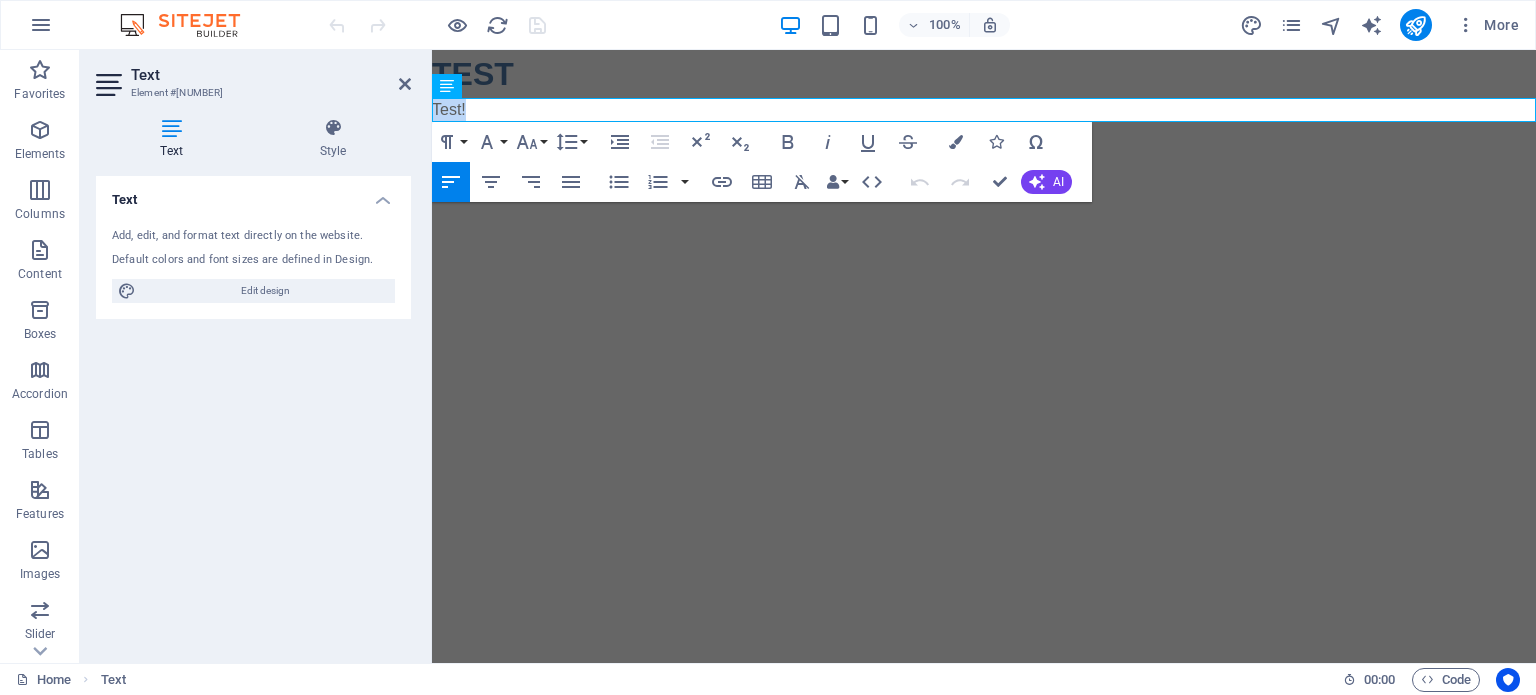 drag, startPoint x: 485, startPoint y: 113, endPoint x: 425, endPoint y: 114, distance: 60.00833 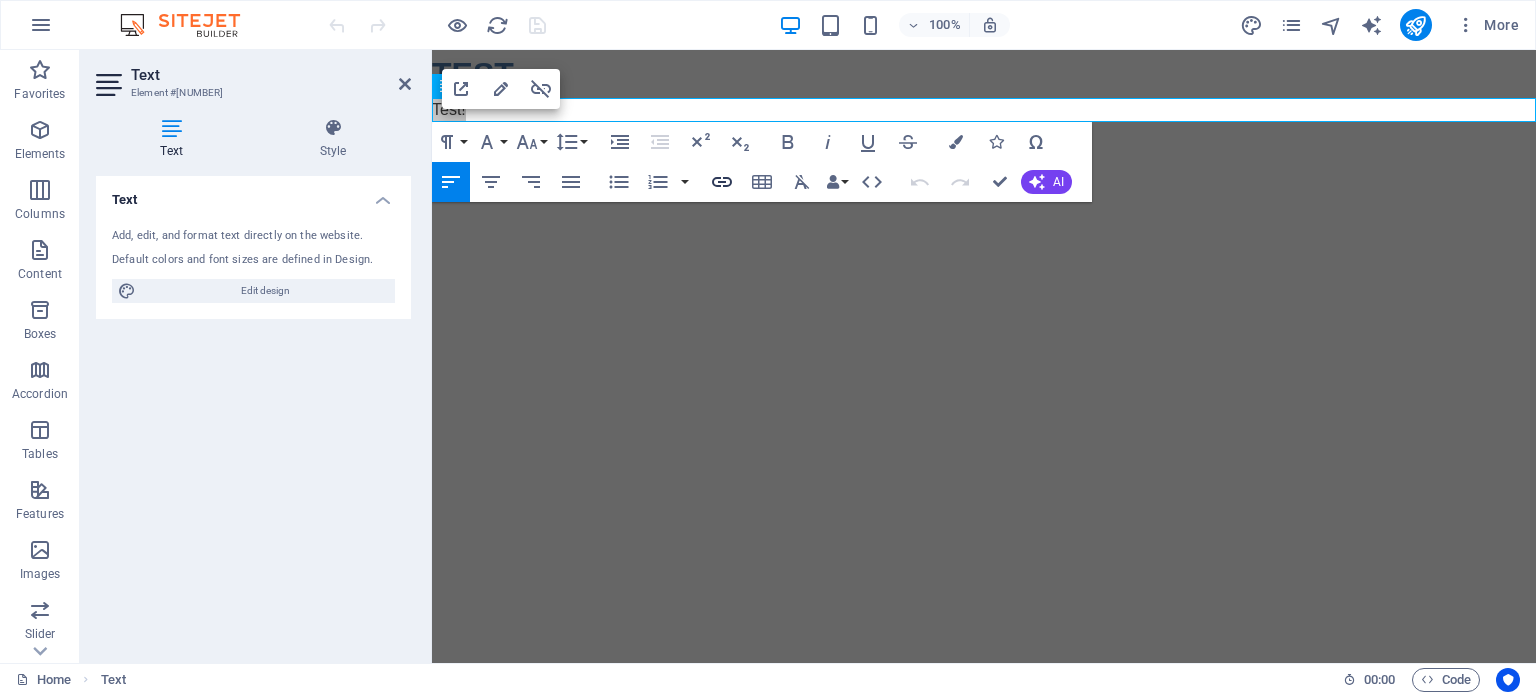 click 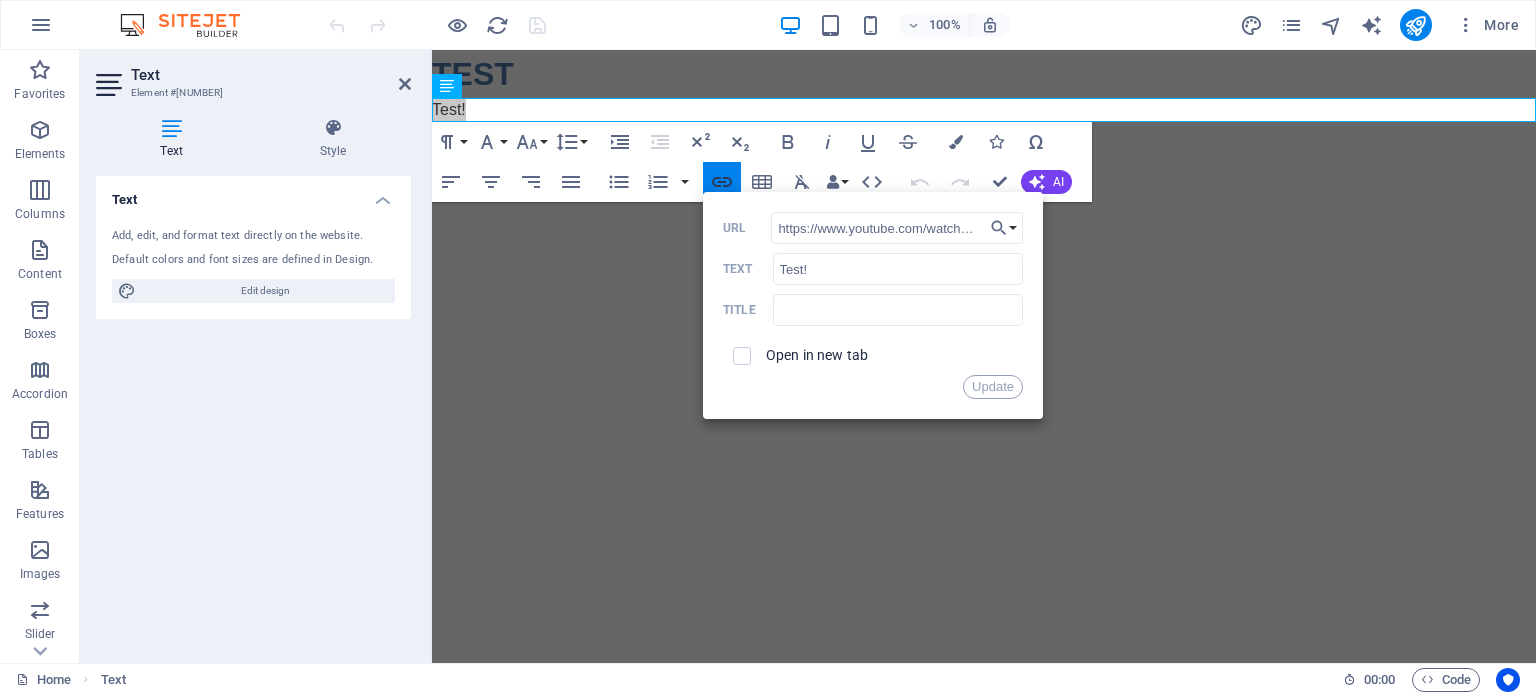 scroll, scrollTop: 0, scrollLeft: 82, axis: horizontal 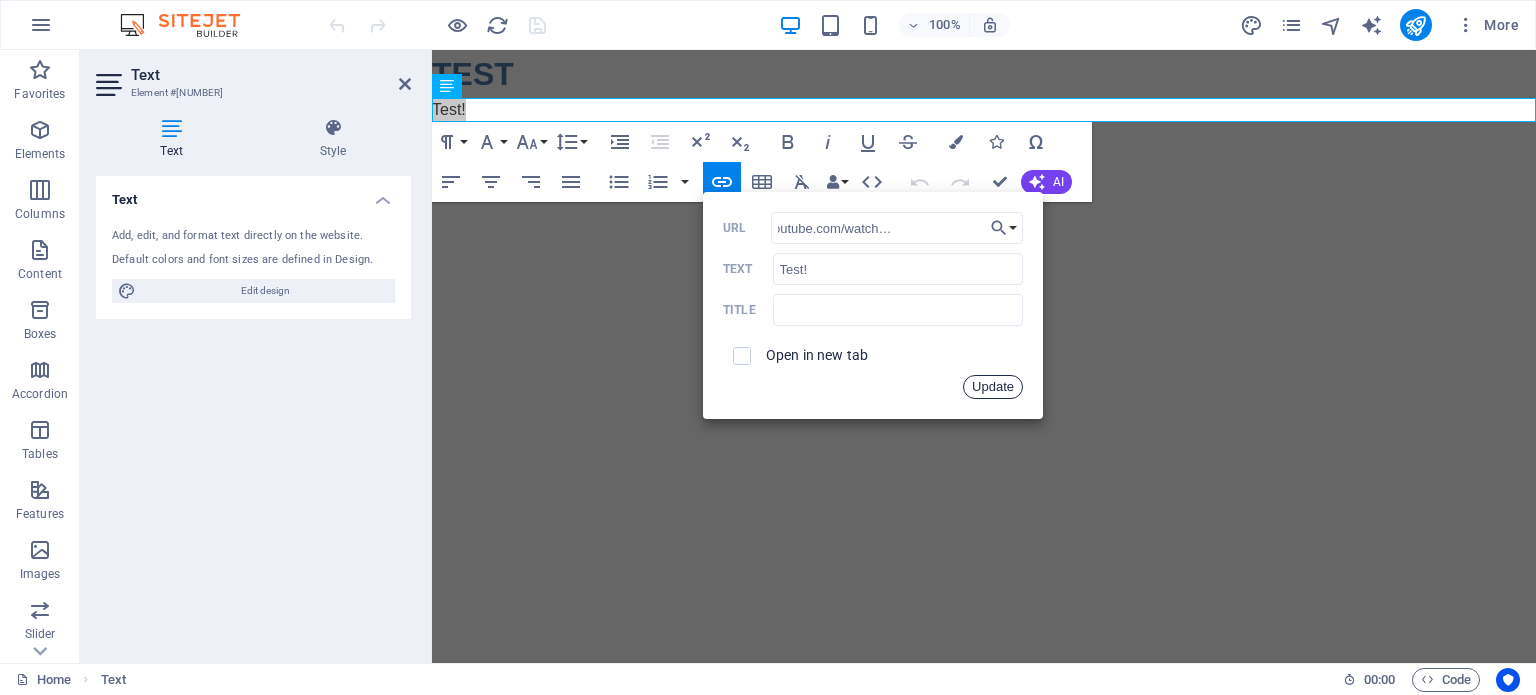 click on "Update" at bounding box center [993, 387] 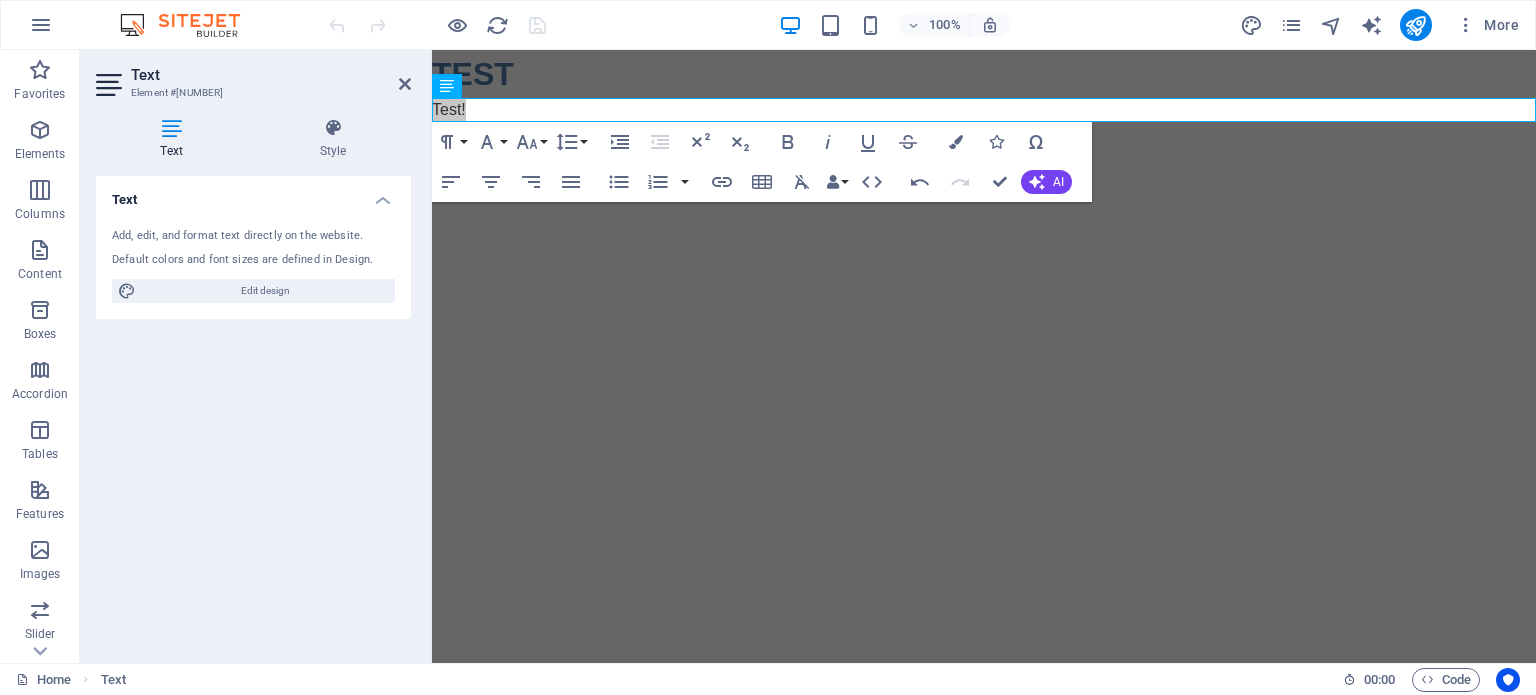 scroll, scrollTop: 0, scrollLeft: 0, axis: both 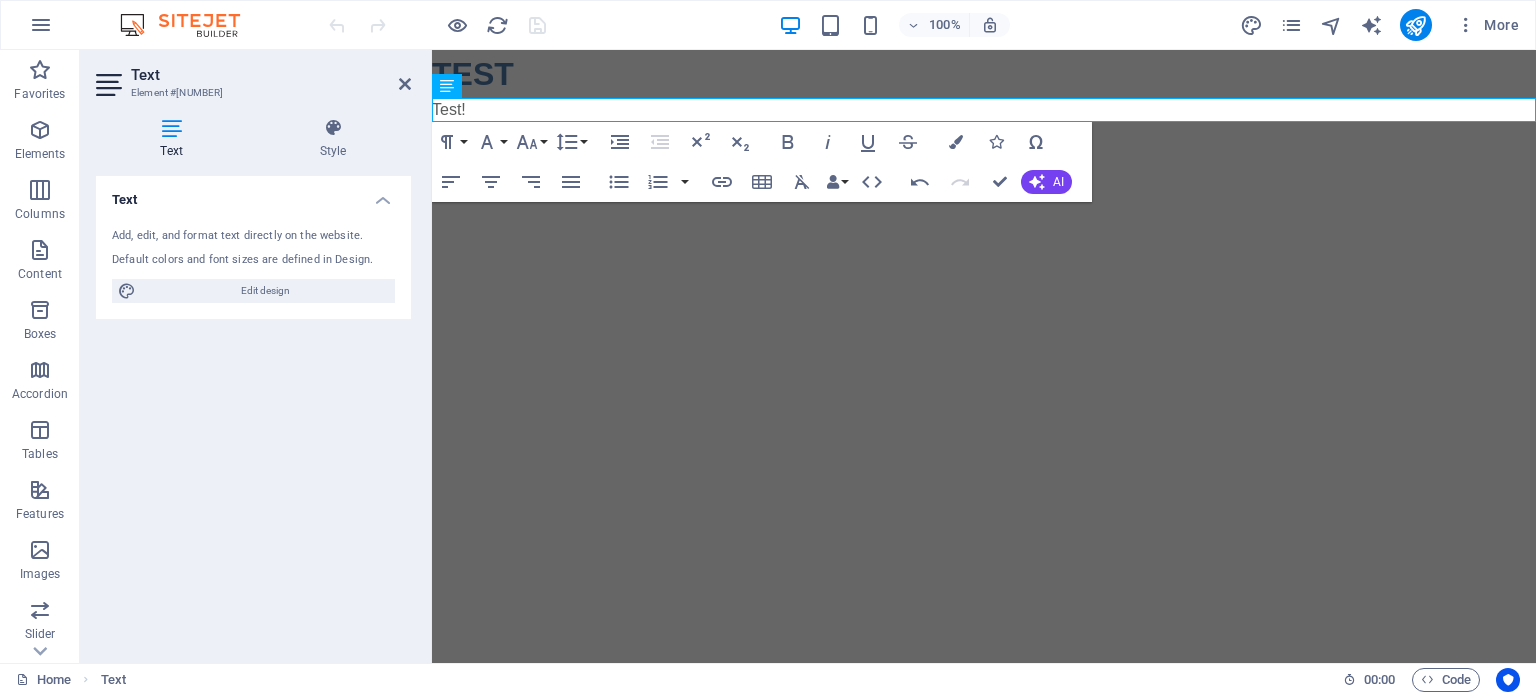 click on "Skip to main content
TEST Test!" at bounding box center (984, 86) 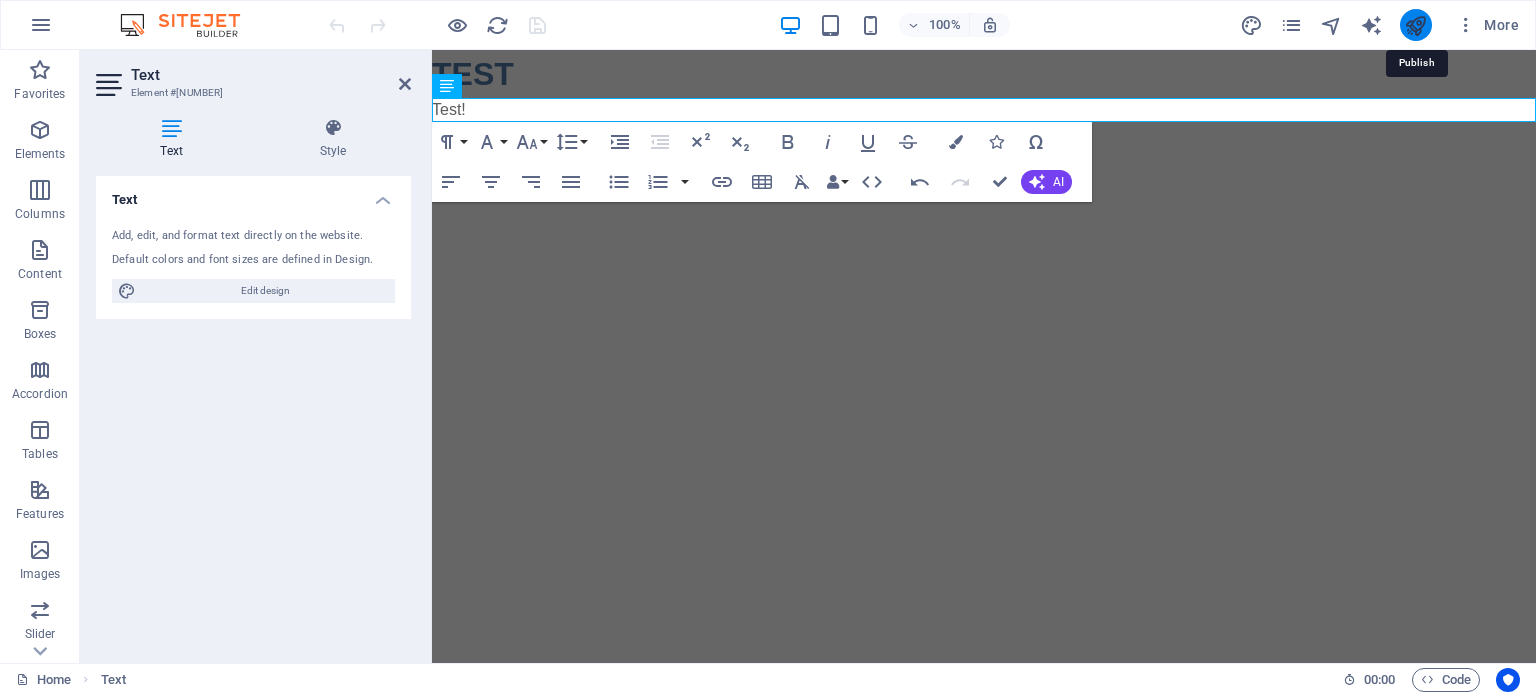 click at bounding box center (1415, 25) 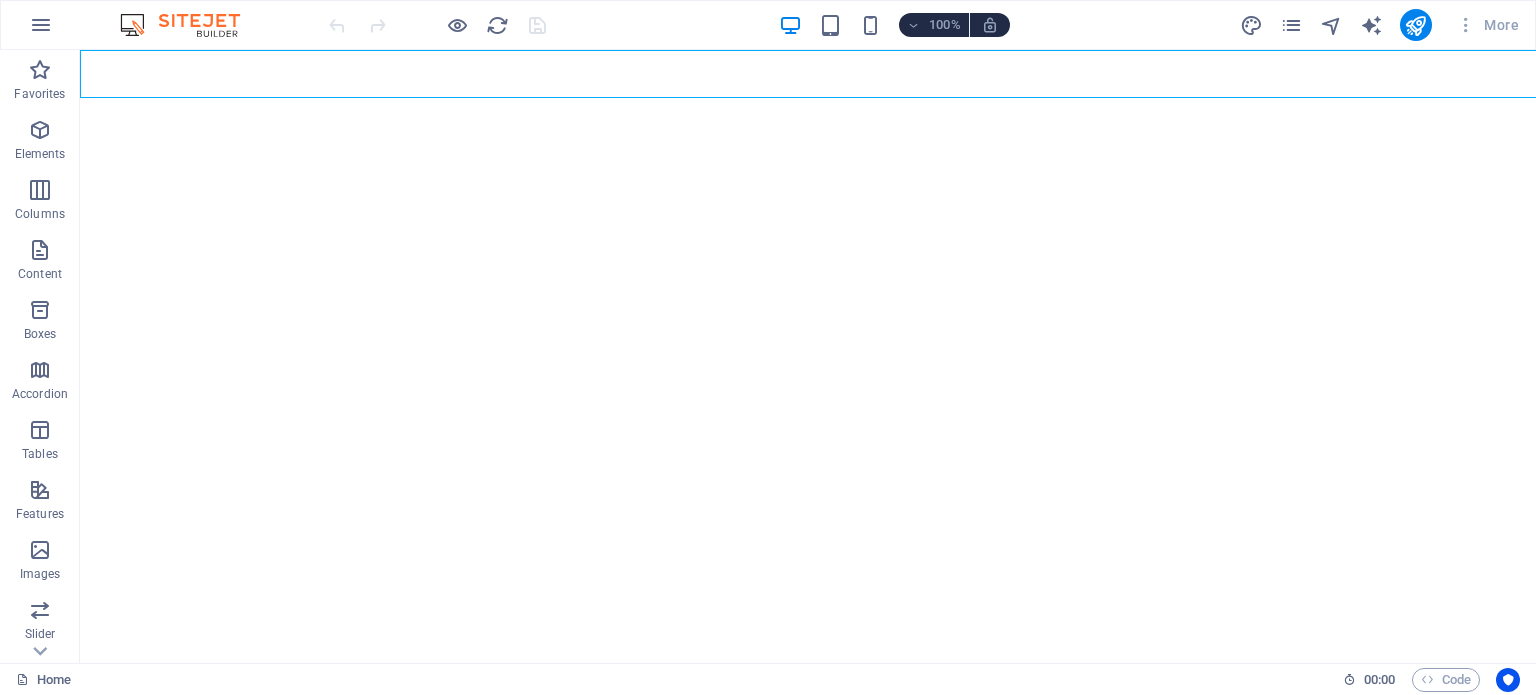 scroll, scrollTop: 0, scrollLeft: 0, axis: both 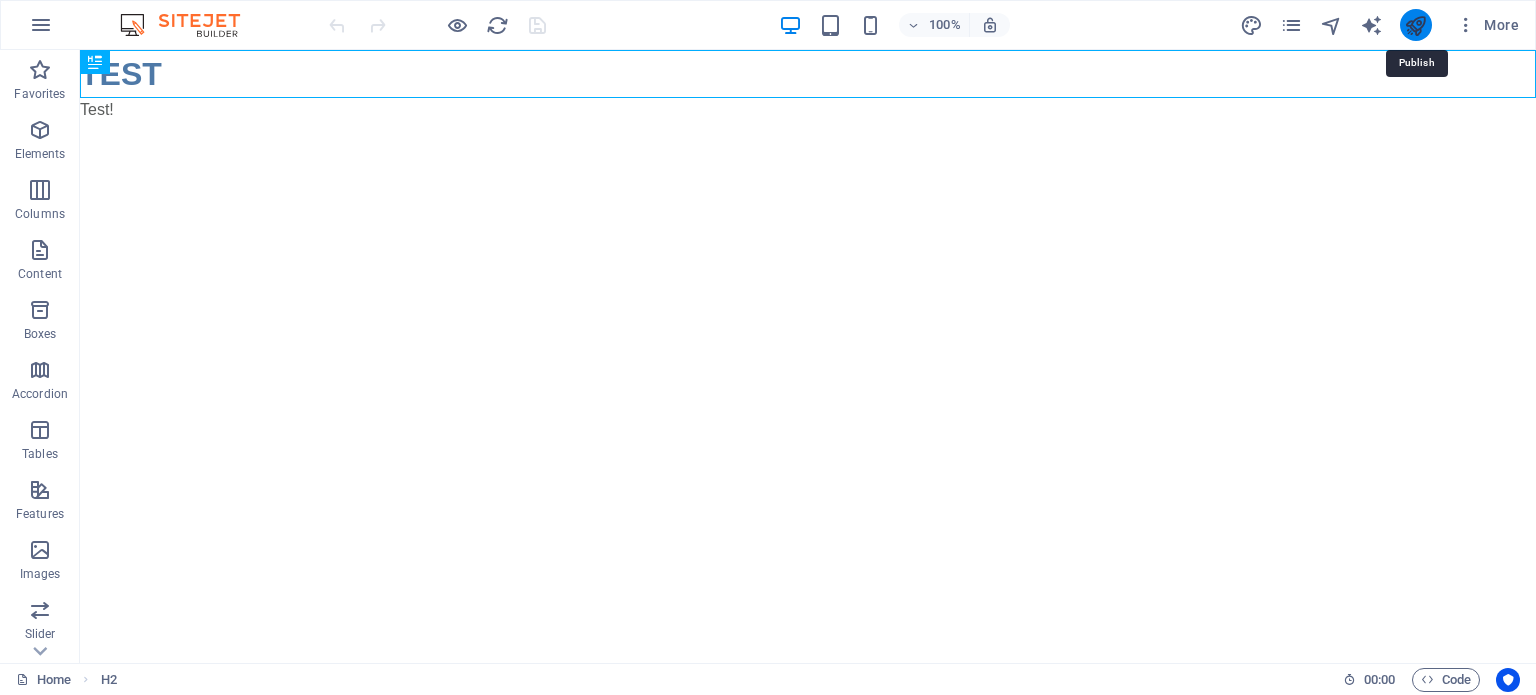 click at bounding box center [1415, 25] 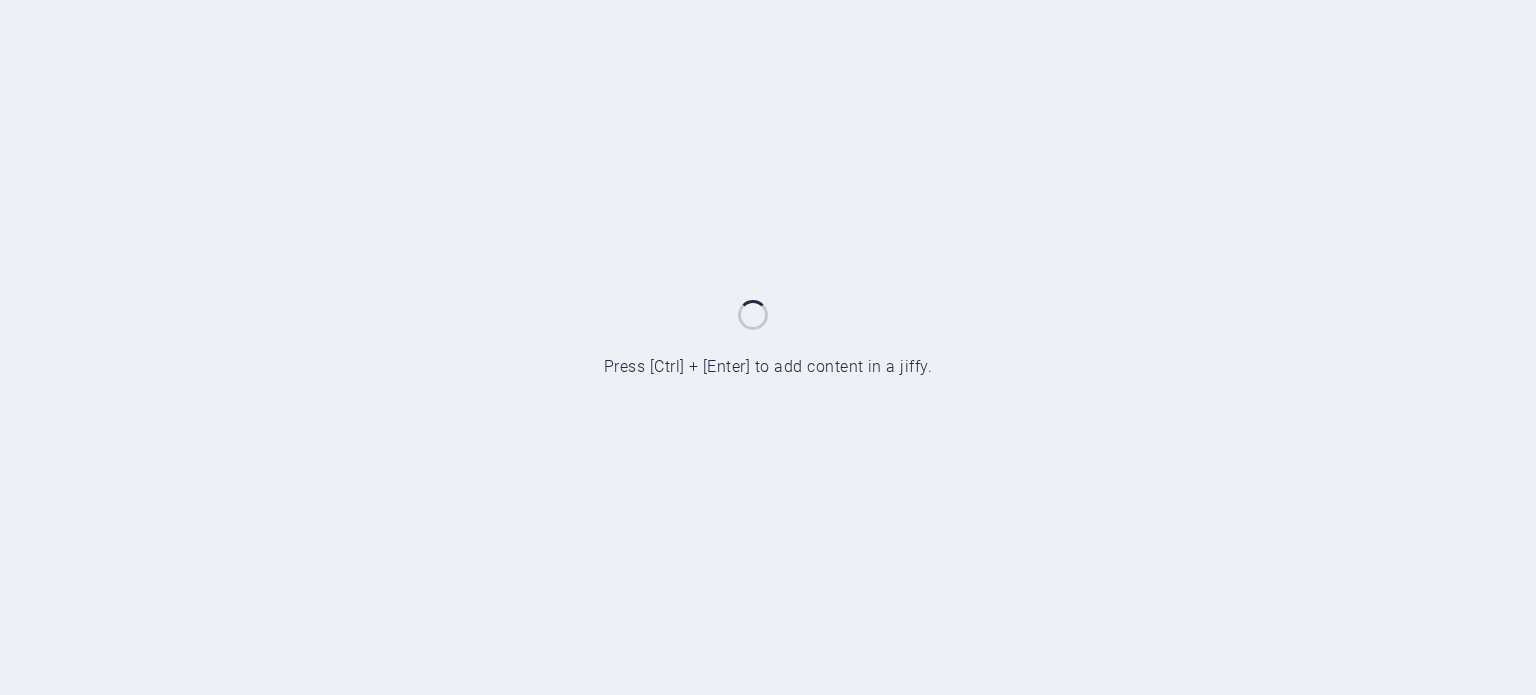 scroll, scrollTop: 0, scrollLeft: 0, axis: both 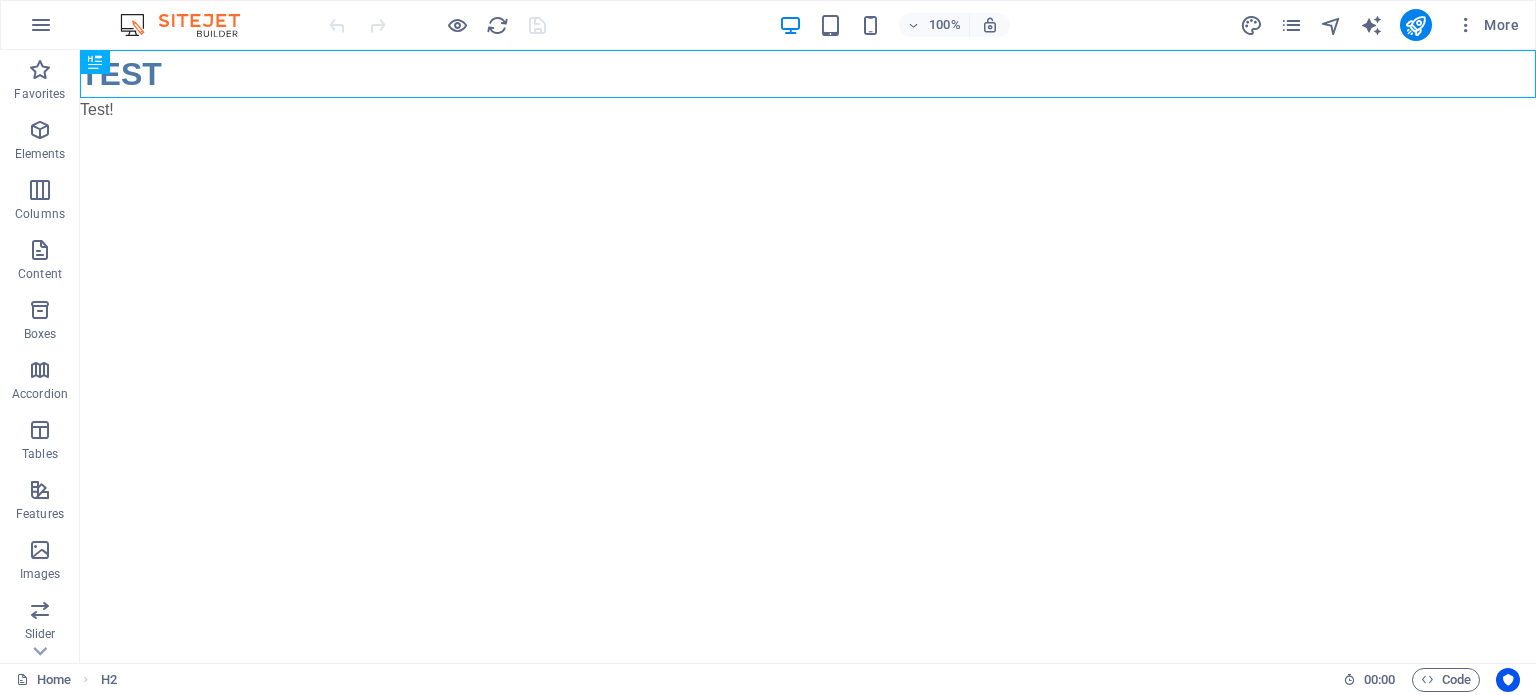 click on "Skip to main content
TEST [LAST]!" at bounding box center [808, 86] 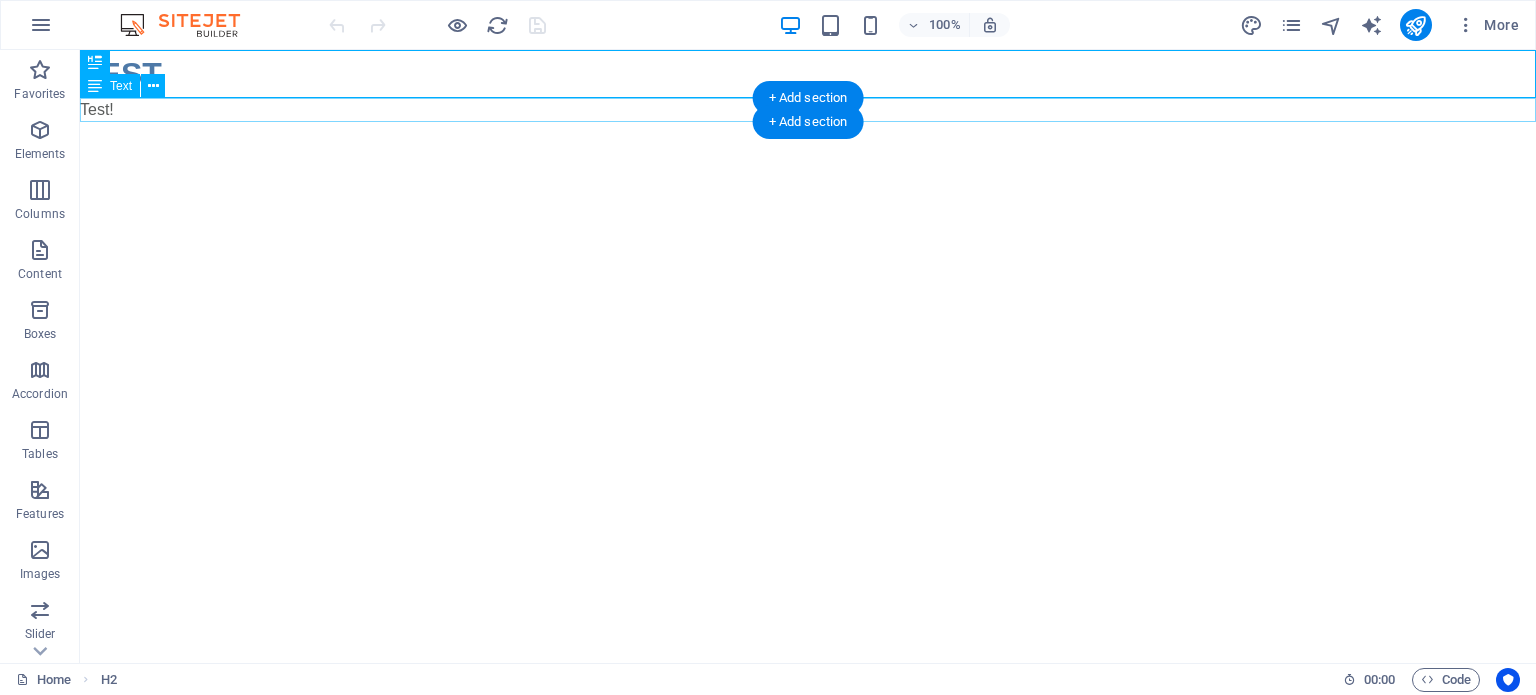 click on "Test!" at bounding box center (808, 110) 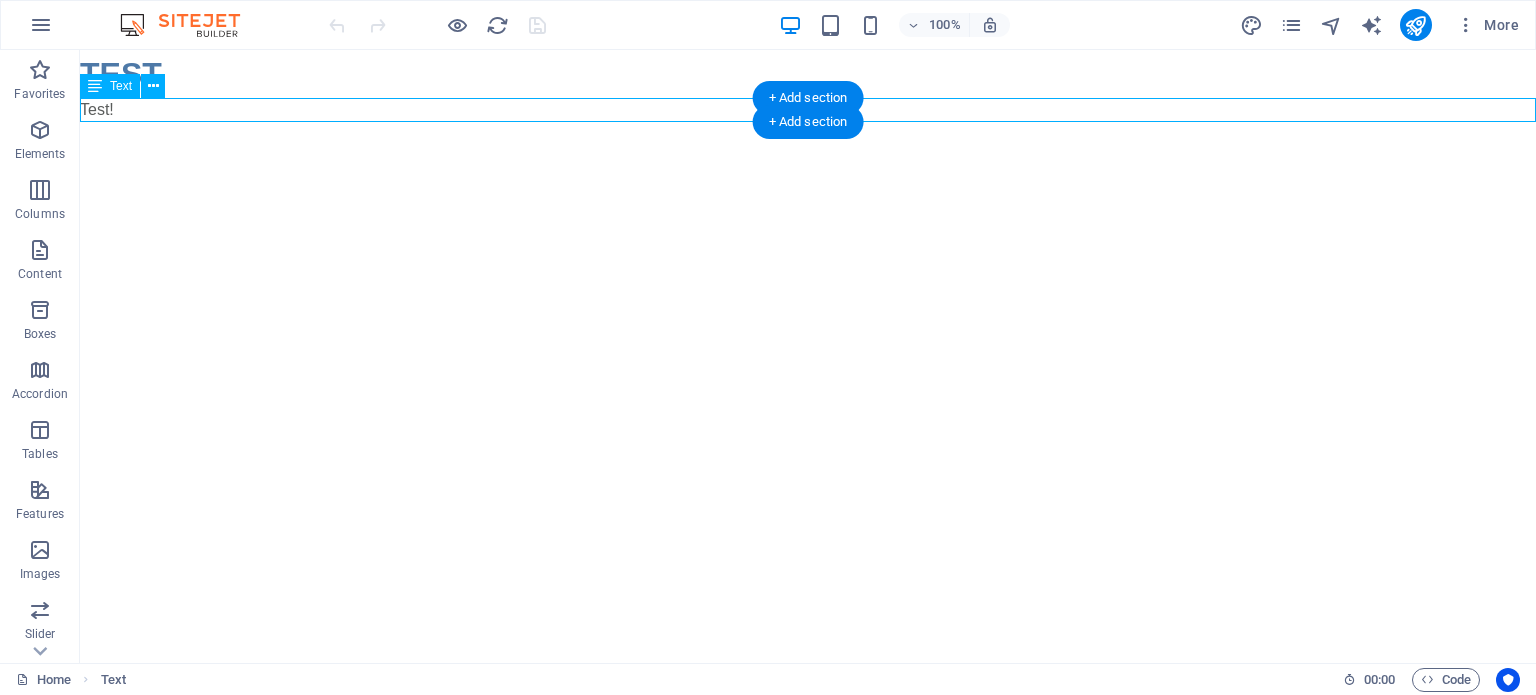 click on "Test!" at bounding box center [808, 110] 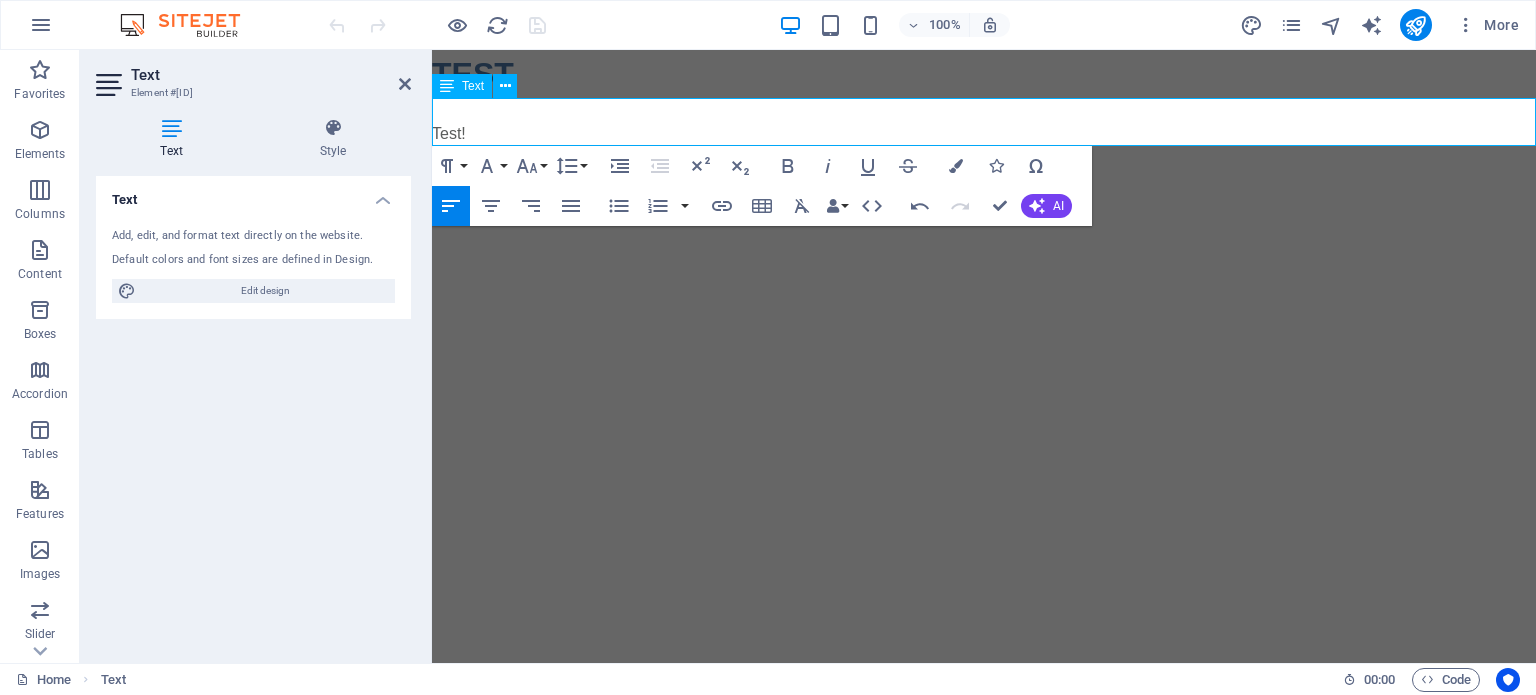 click on "Test!" at bounding box center (984, 134) 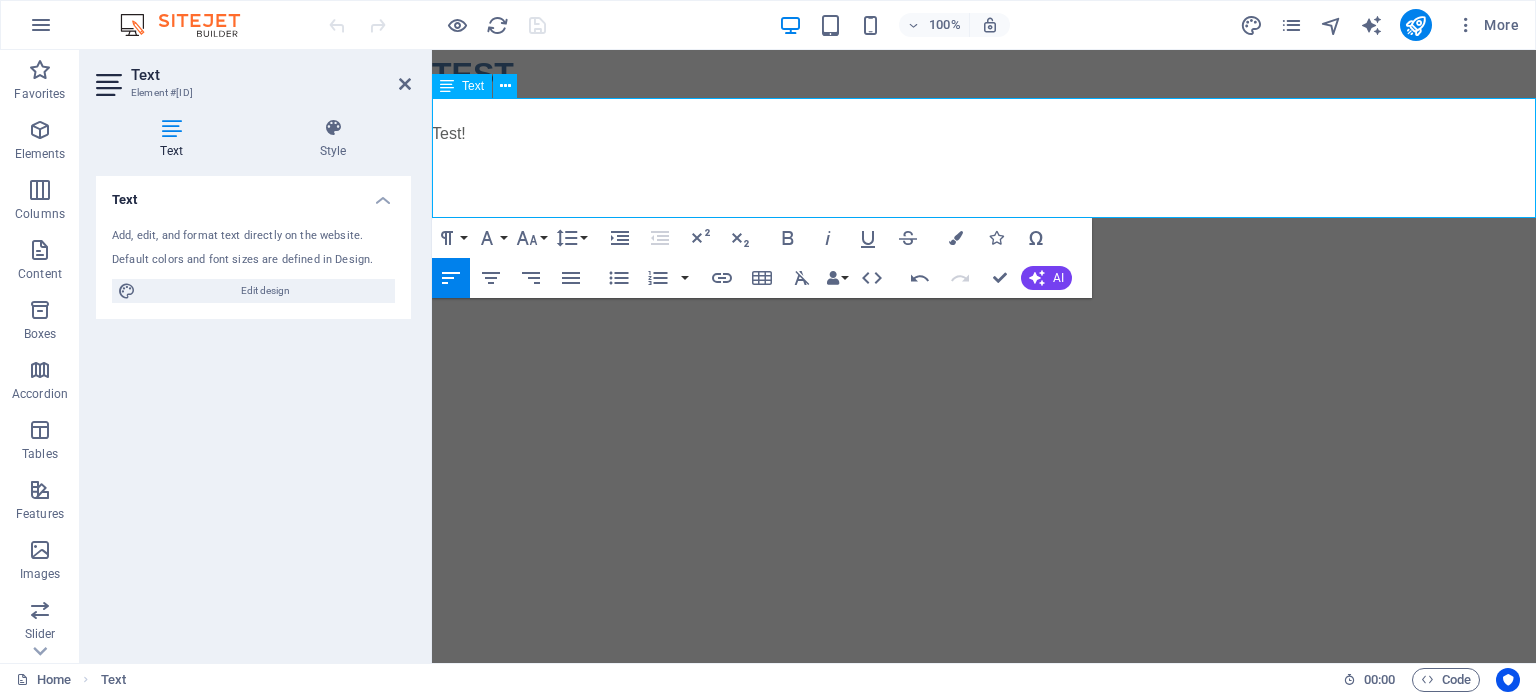 type 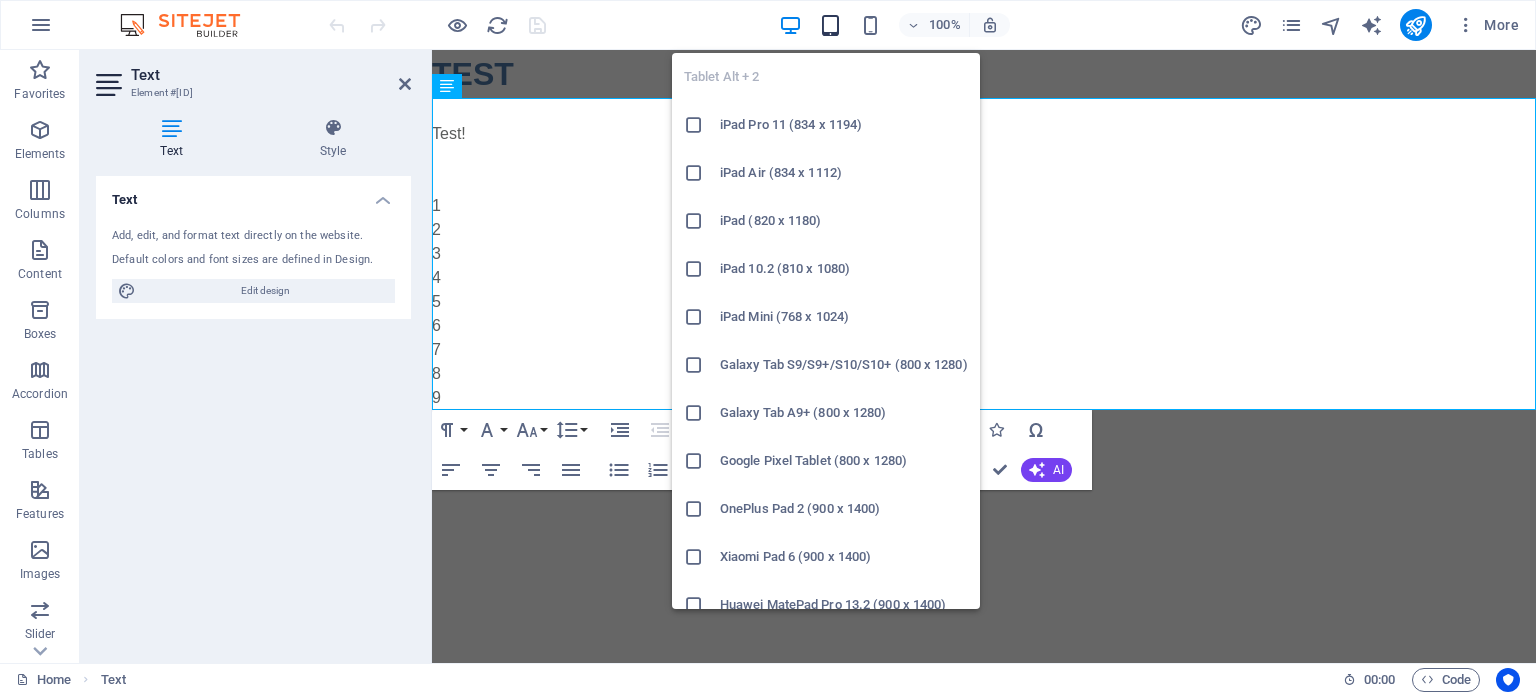 click at bounding box center [830, 25] 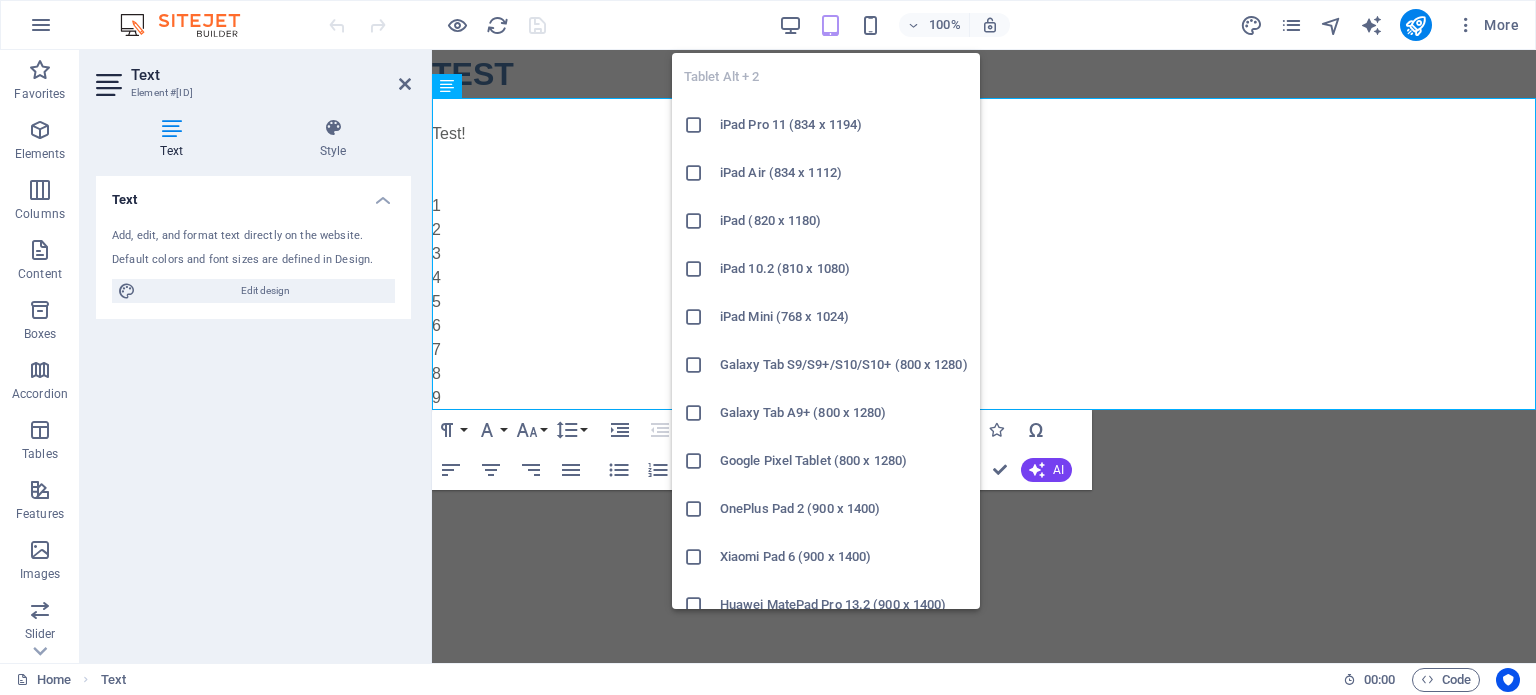 click at bounding box center [830, 25] 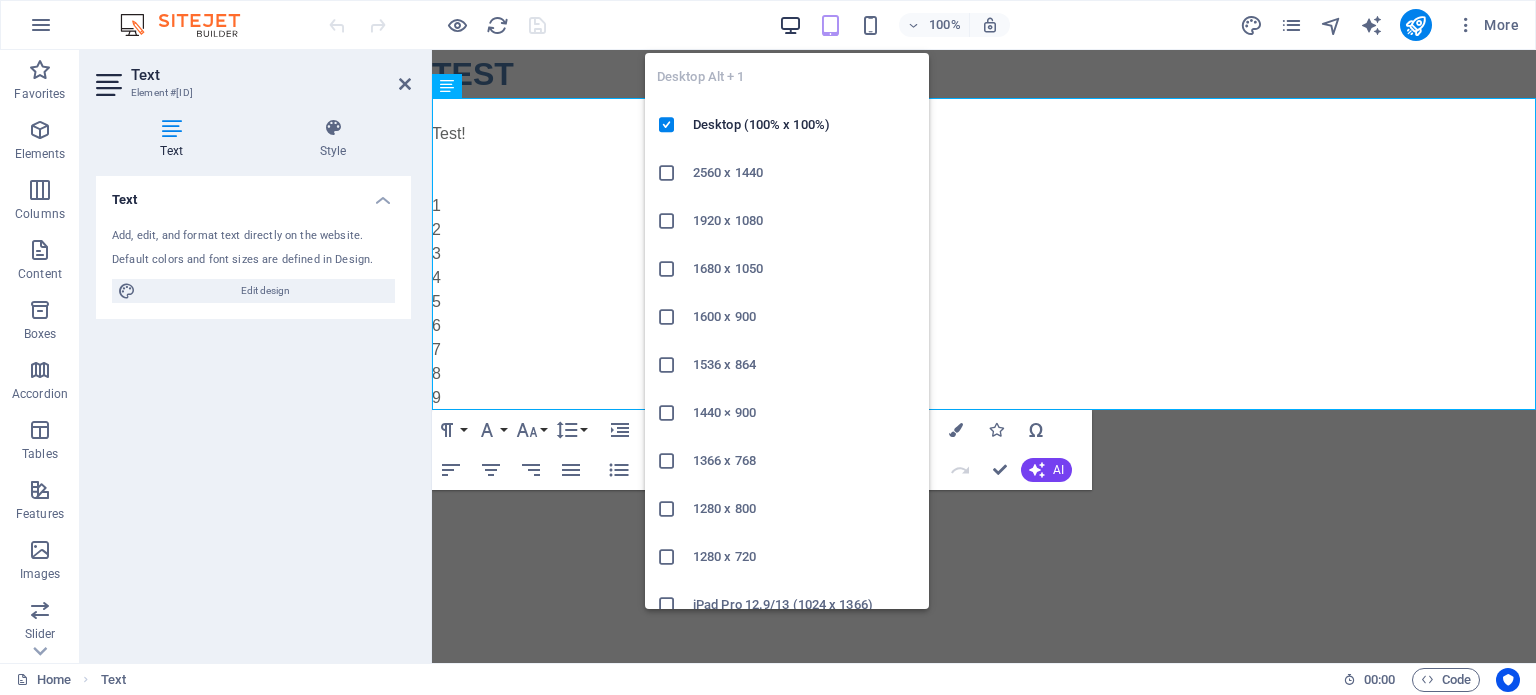 click at bounding box center (790, 25) 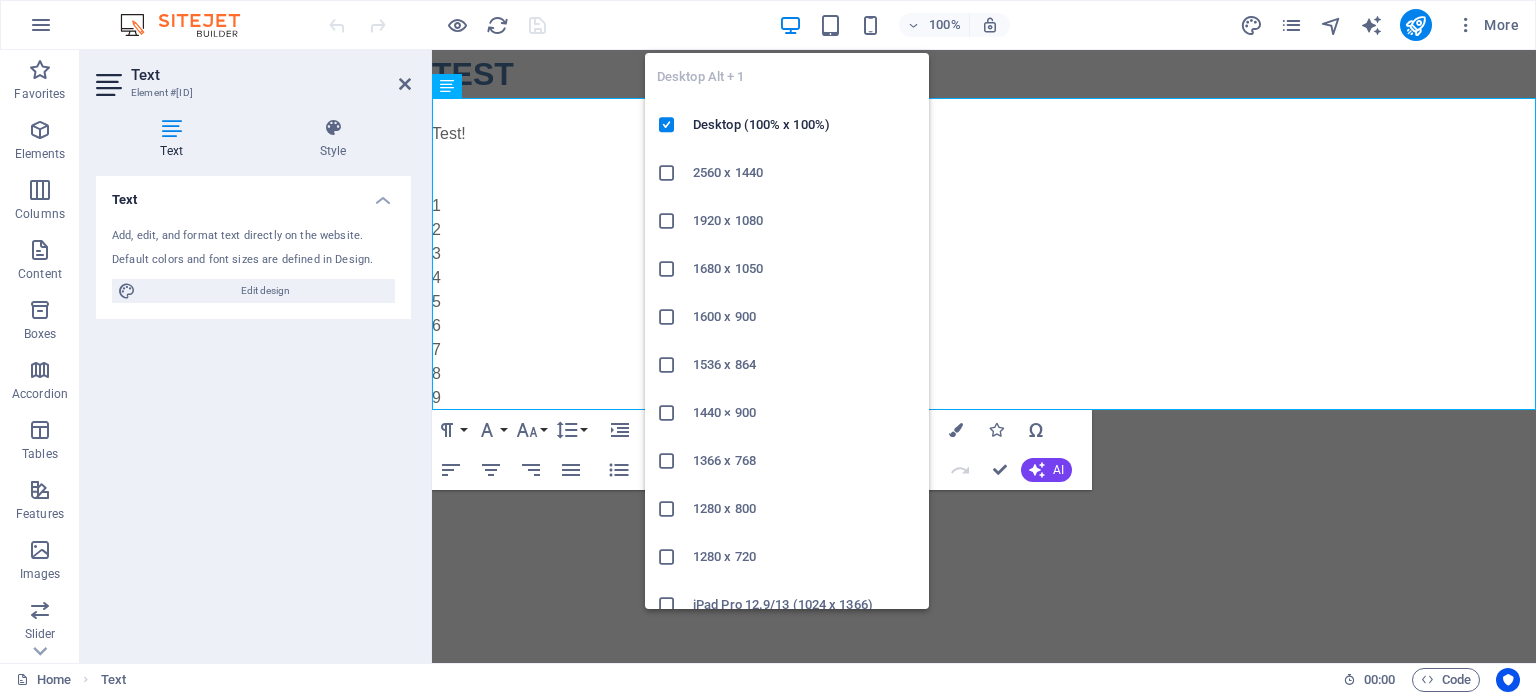 click at bounding box center [790, 25] 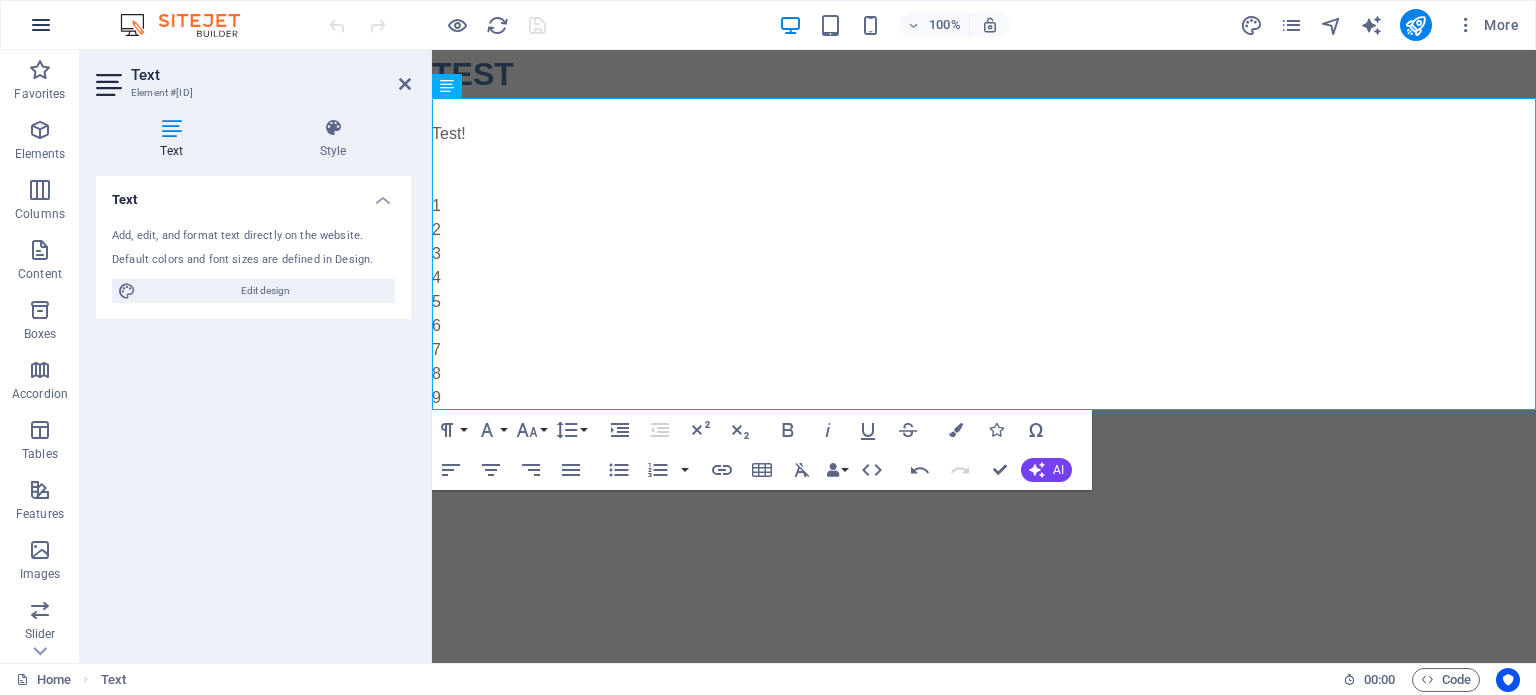 click at bounding box center [41, 25] 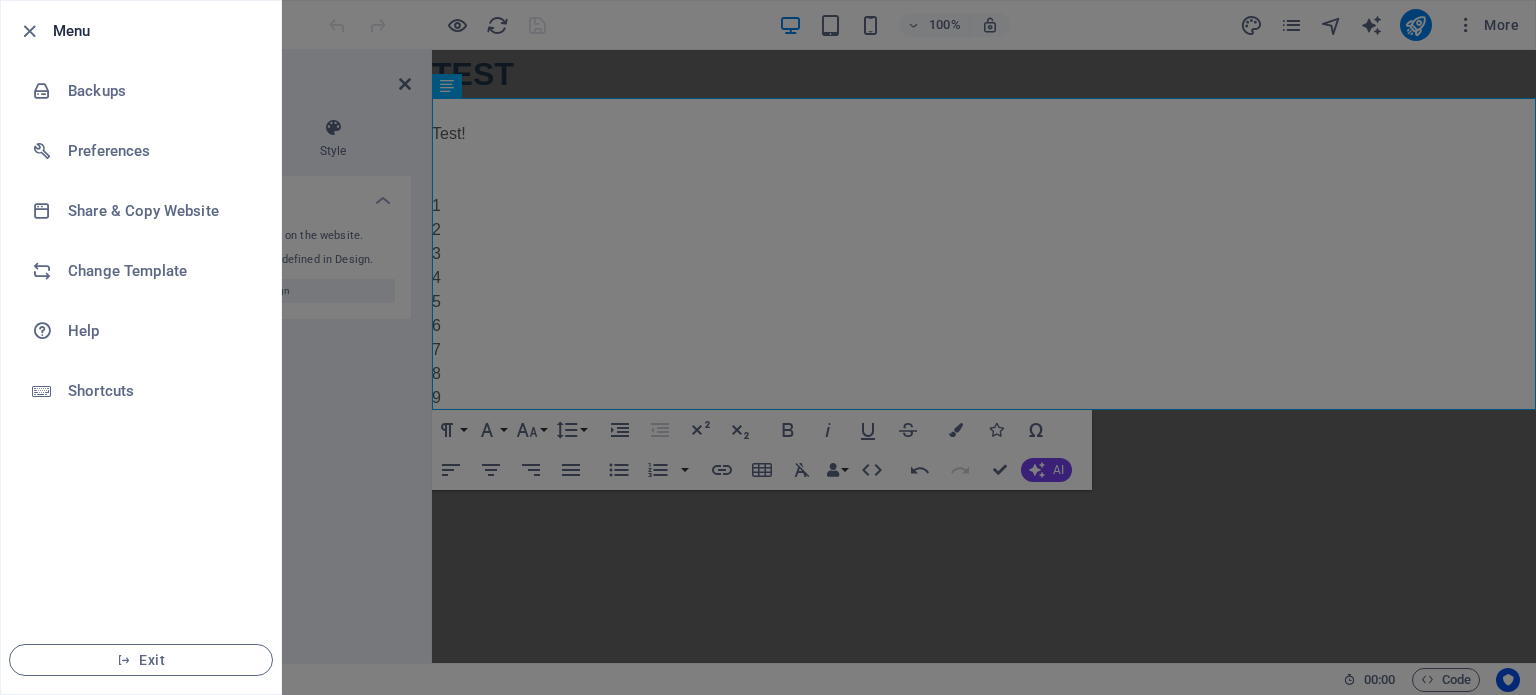 click at bounding box center [768, 347] 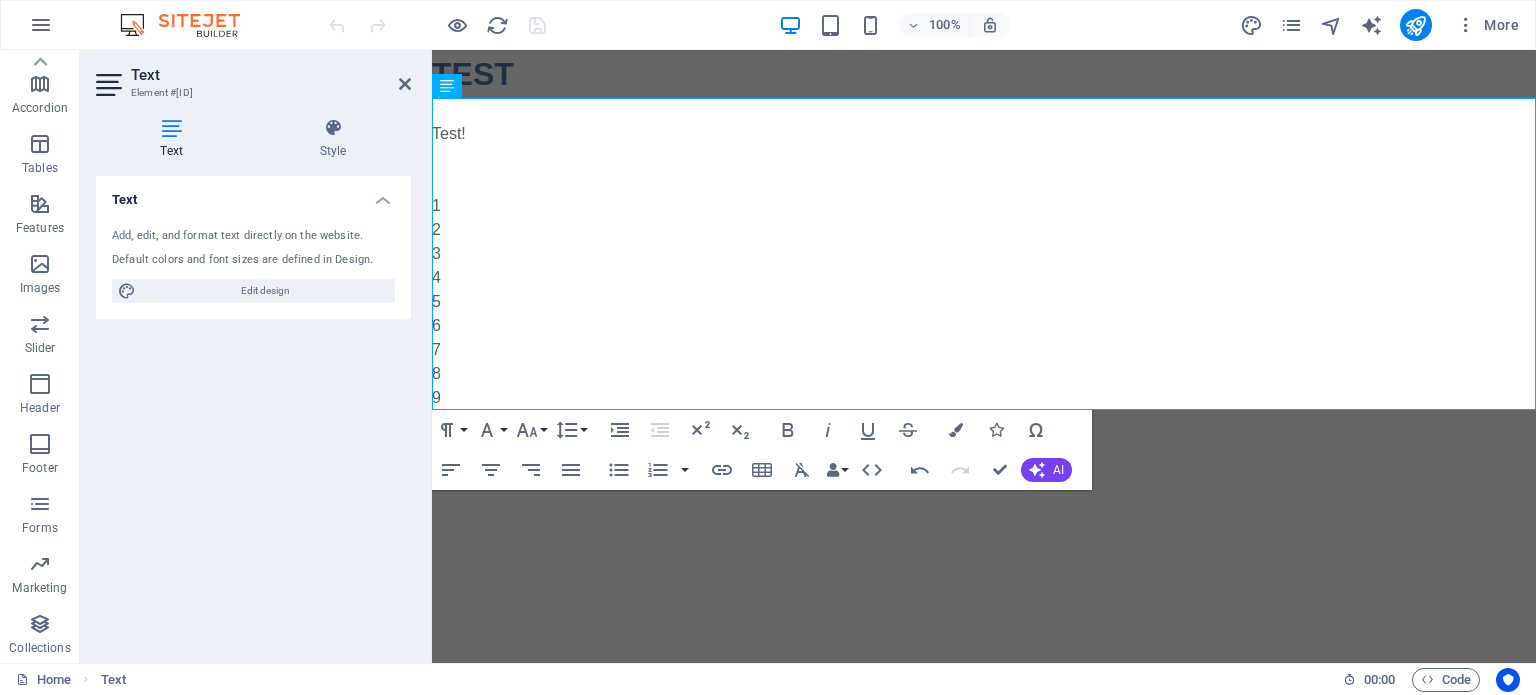 scroll, scrollTop: 0, scrollLeft: 0, axis: both 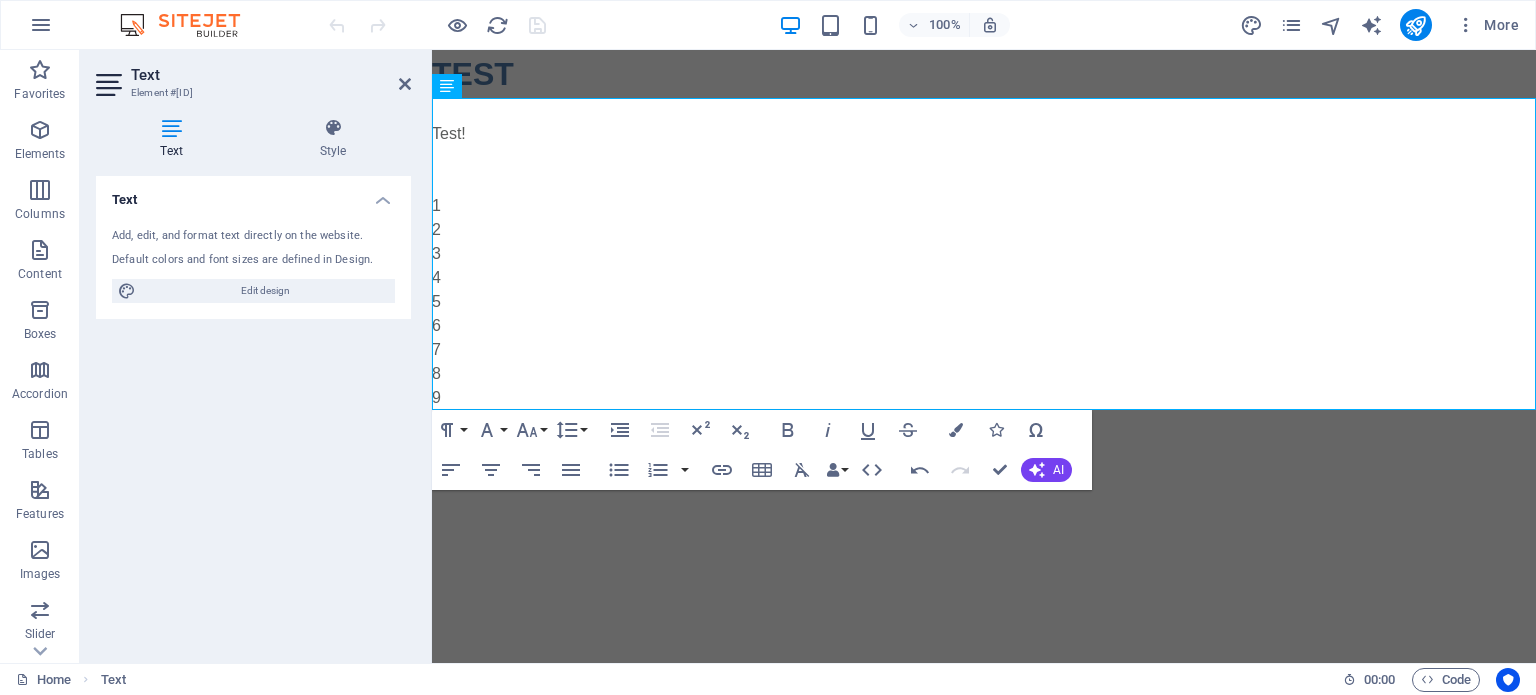 click on "Skip to main content
TEST Test! 1 2 3 4 5 6 7 ​8 9" at bounding box center (984, 230) 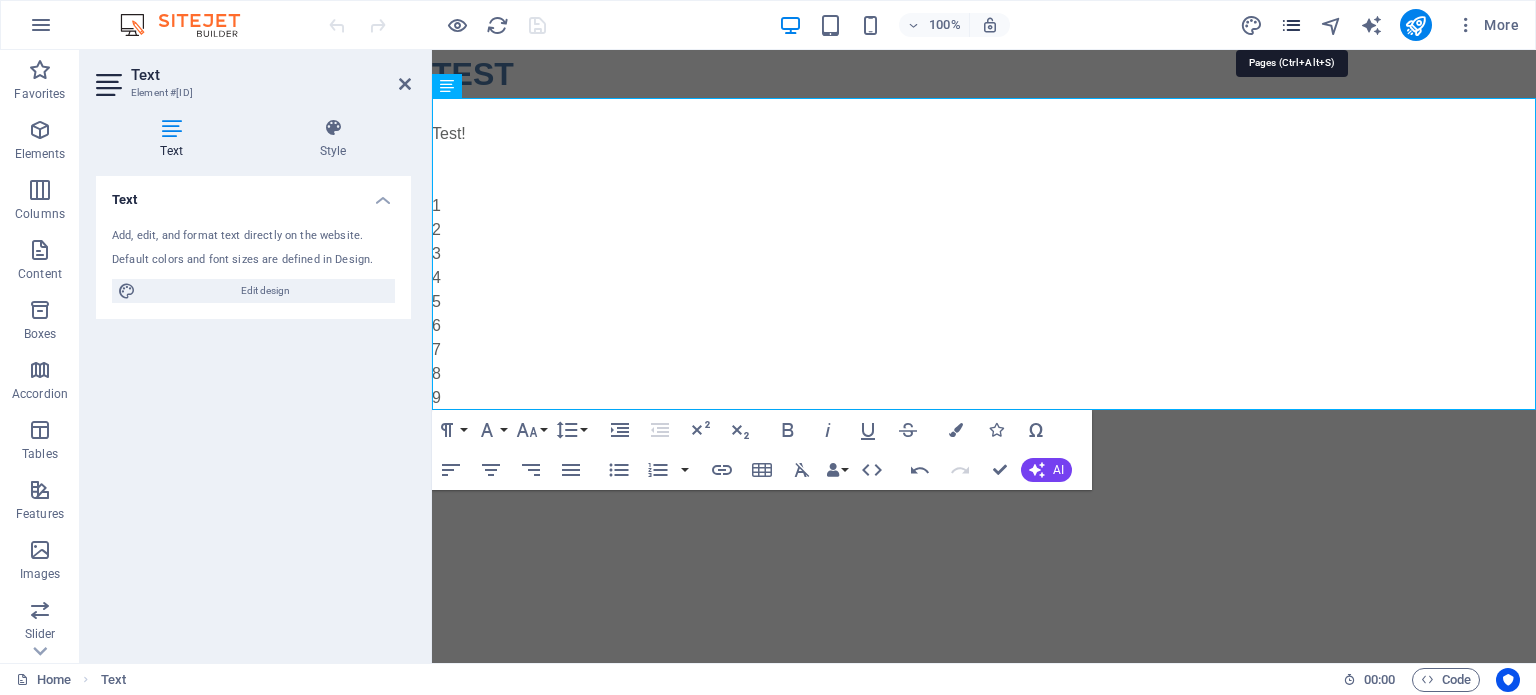 click at bounding box center [1291, 25] 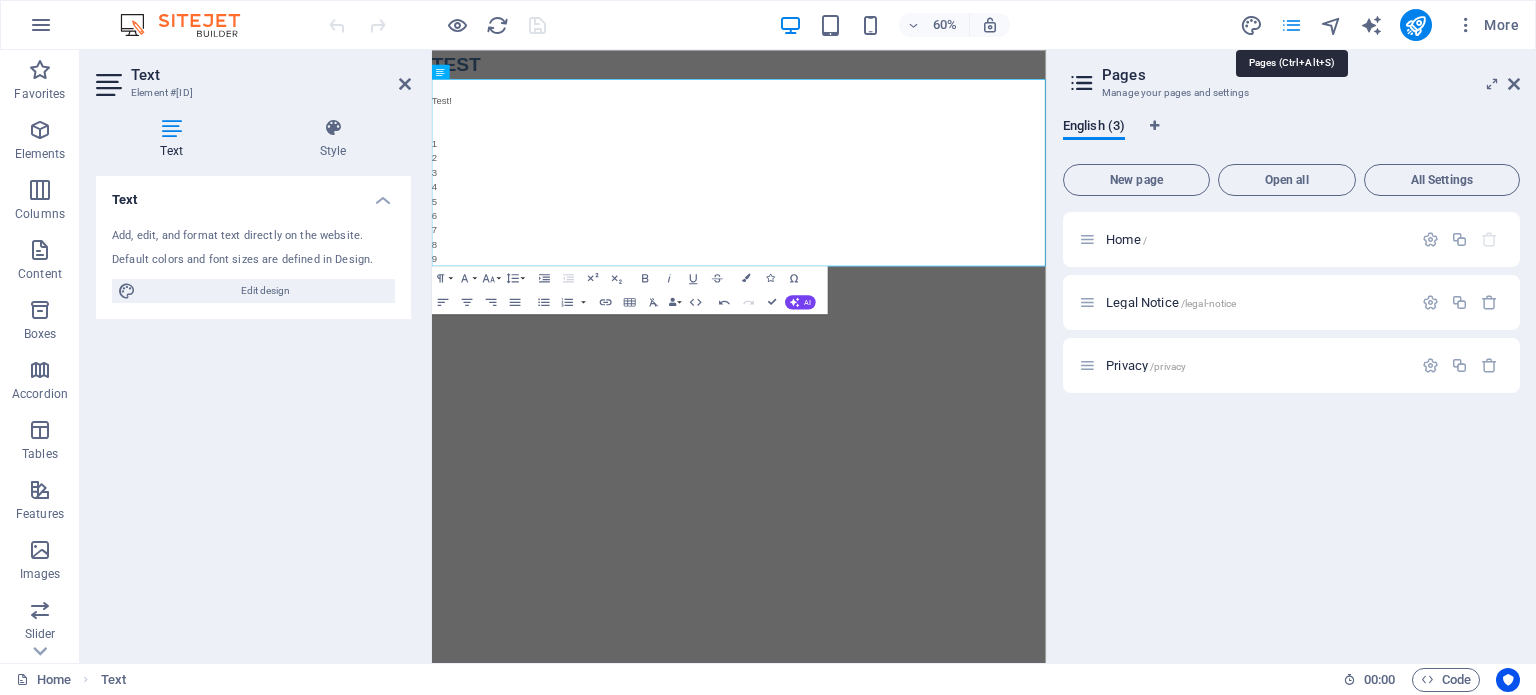 click at bounding box center [1291, 25] 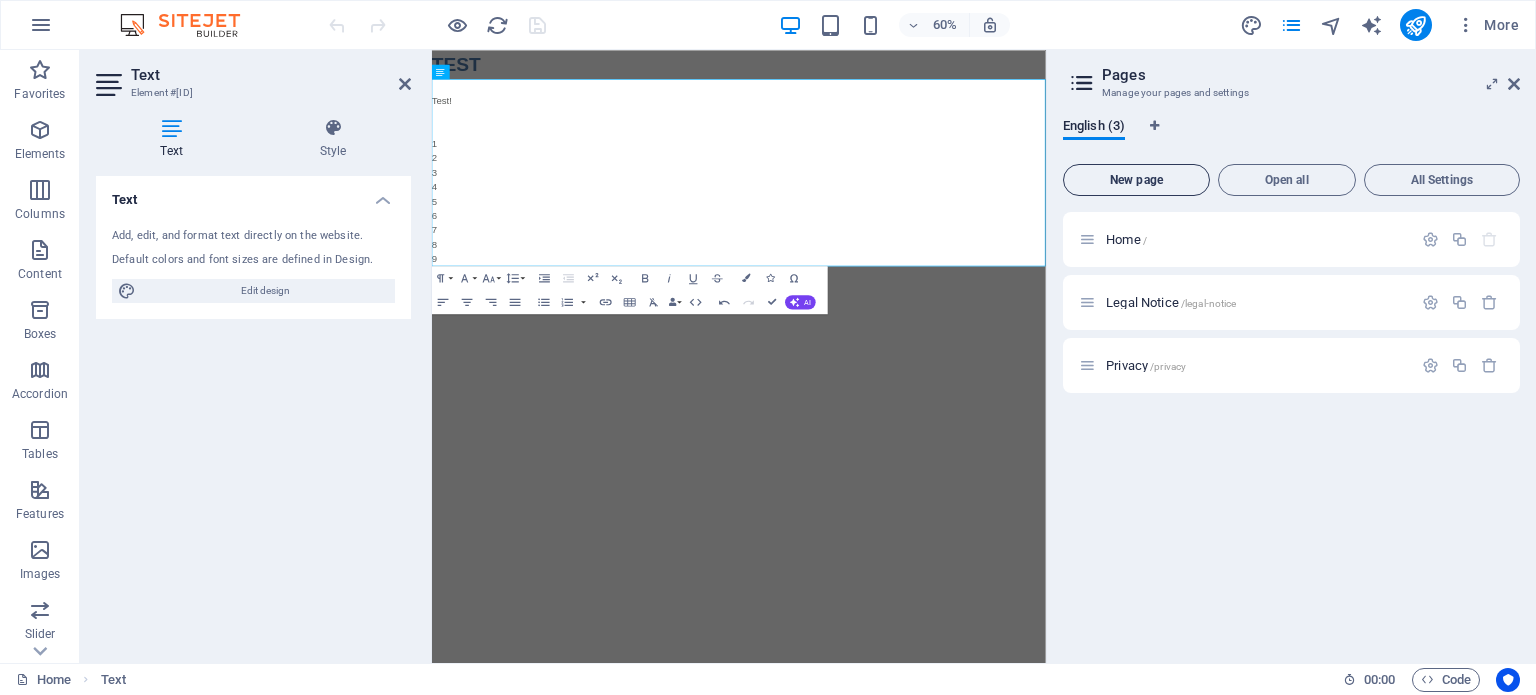 click on "New page" at bounding box center [1136, 180] 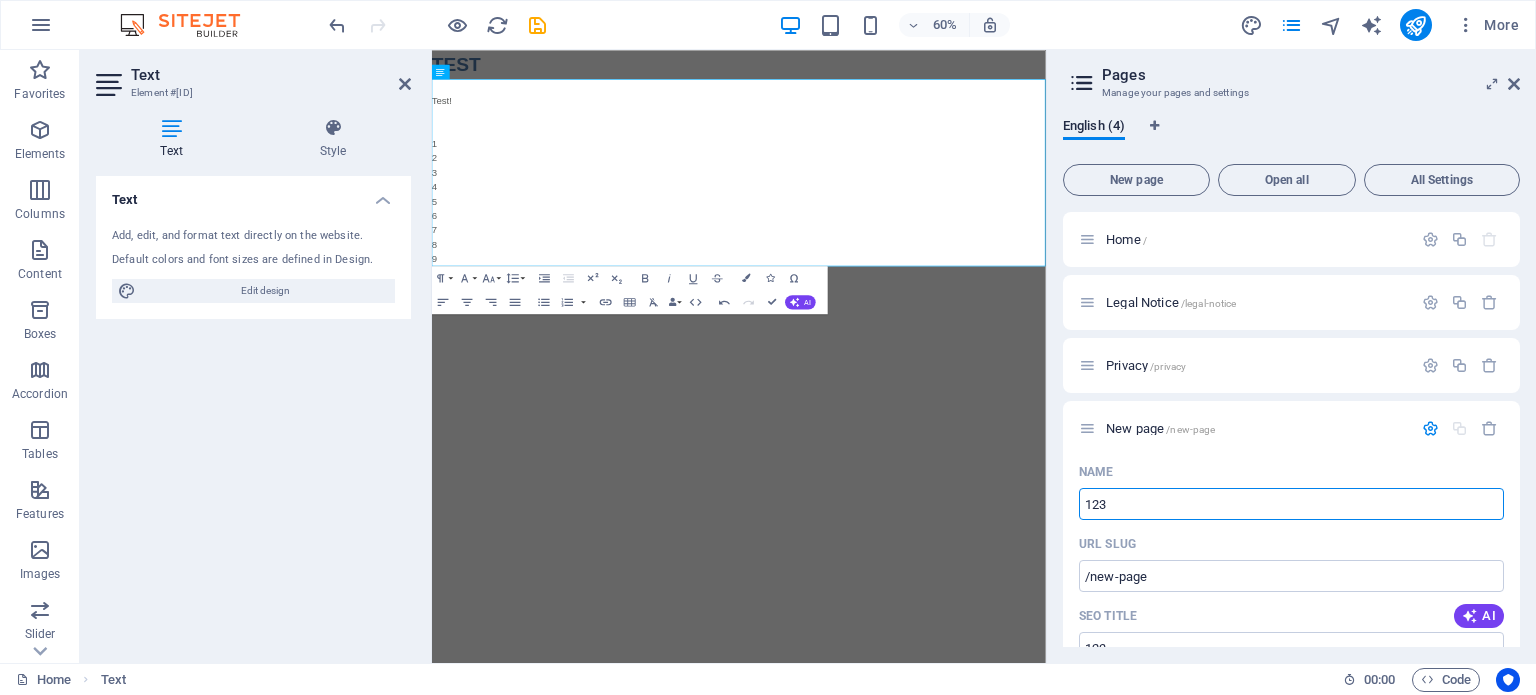 type on "123" 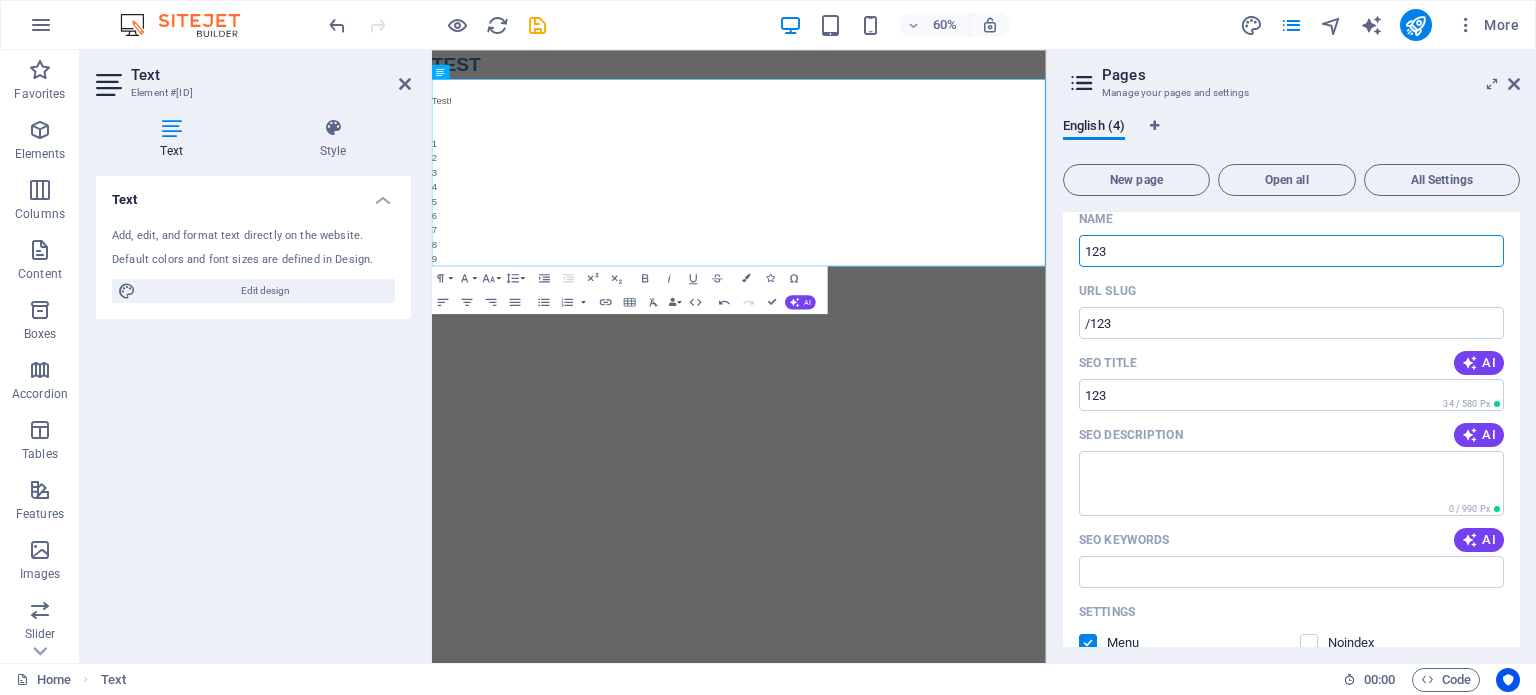 scroll, scrollTop: 0, scrollLeft: 0, axis: both 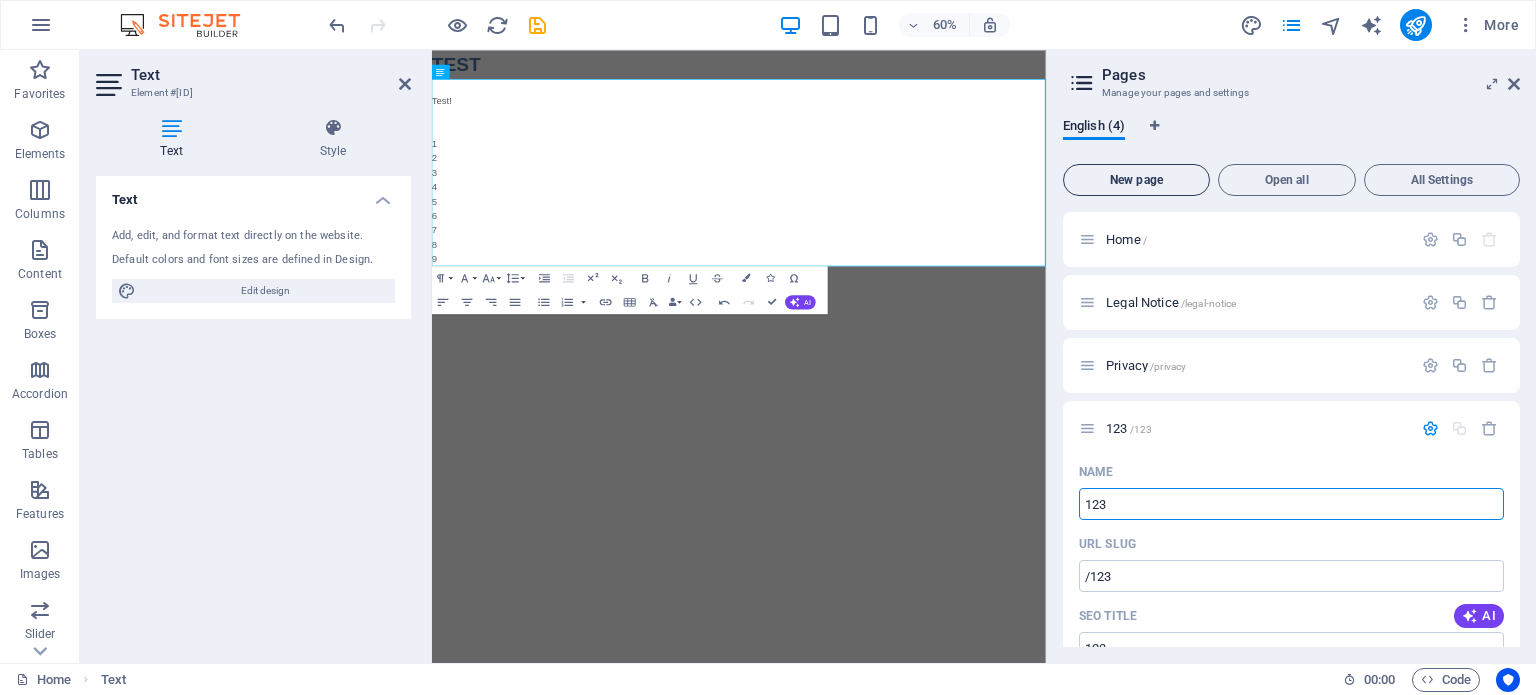 type on "123" 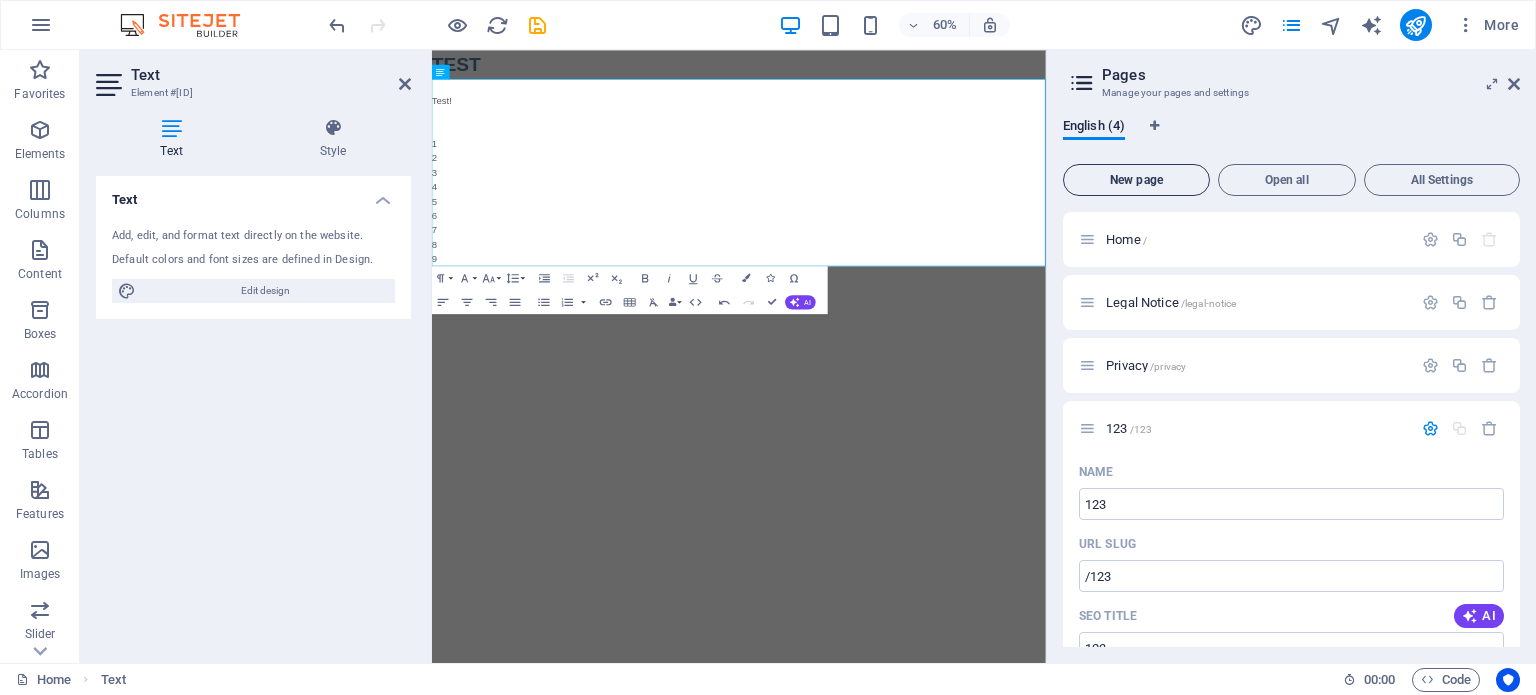 click on "New page" at bounding box center [1136, 180] 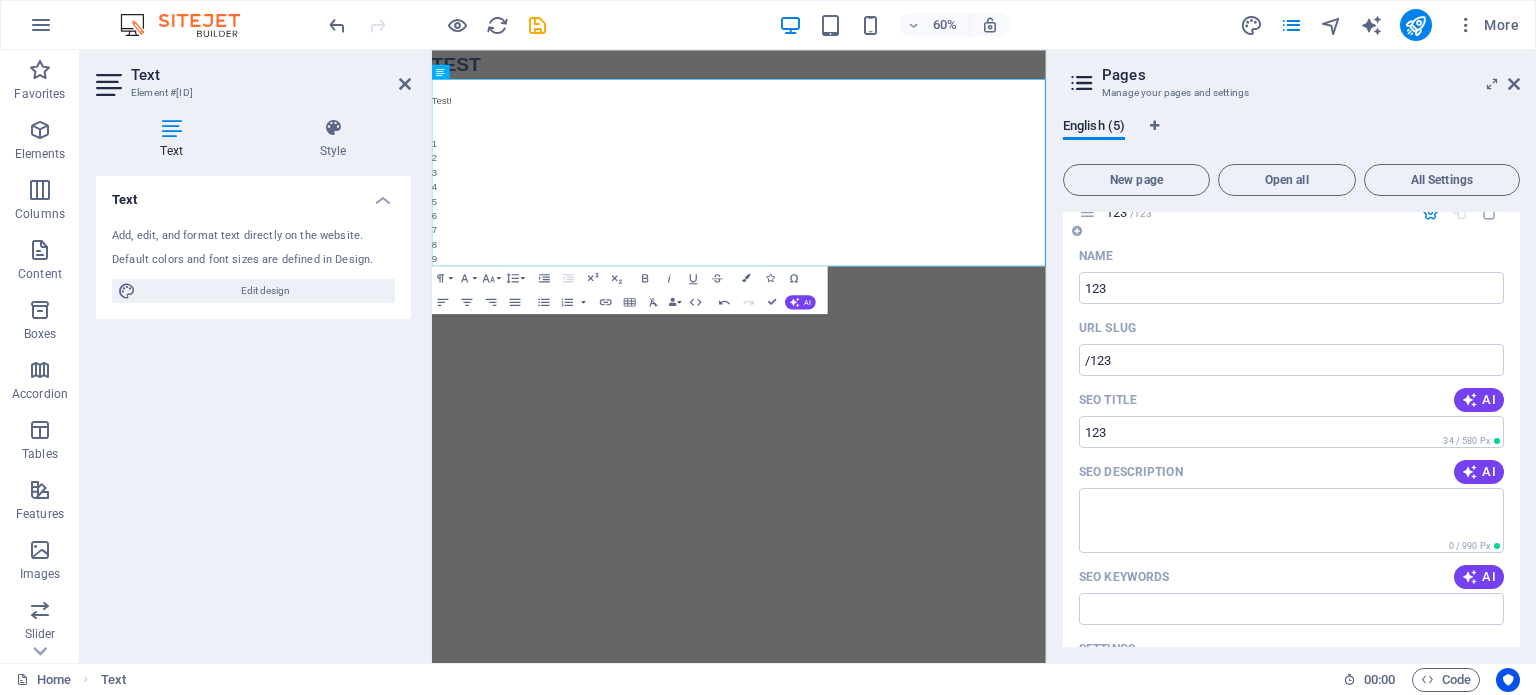 scroll, scrollTop: 0, scrollLeft: 0, axis: both 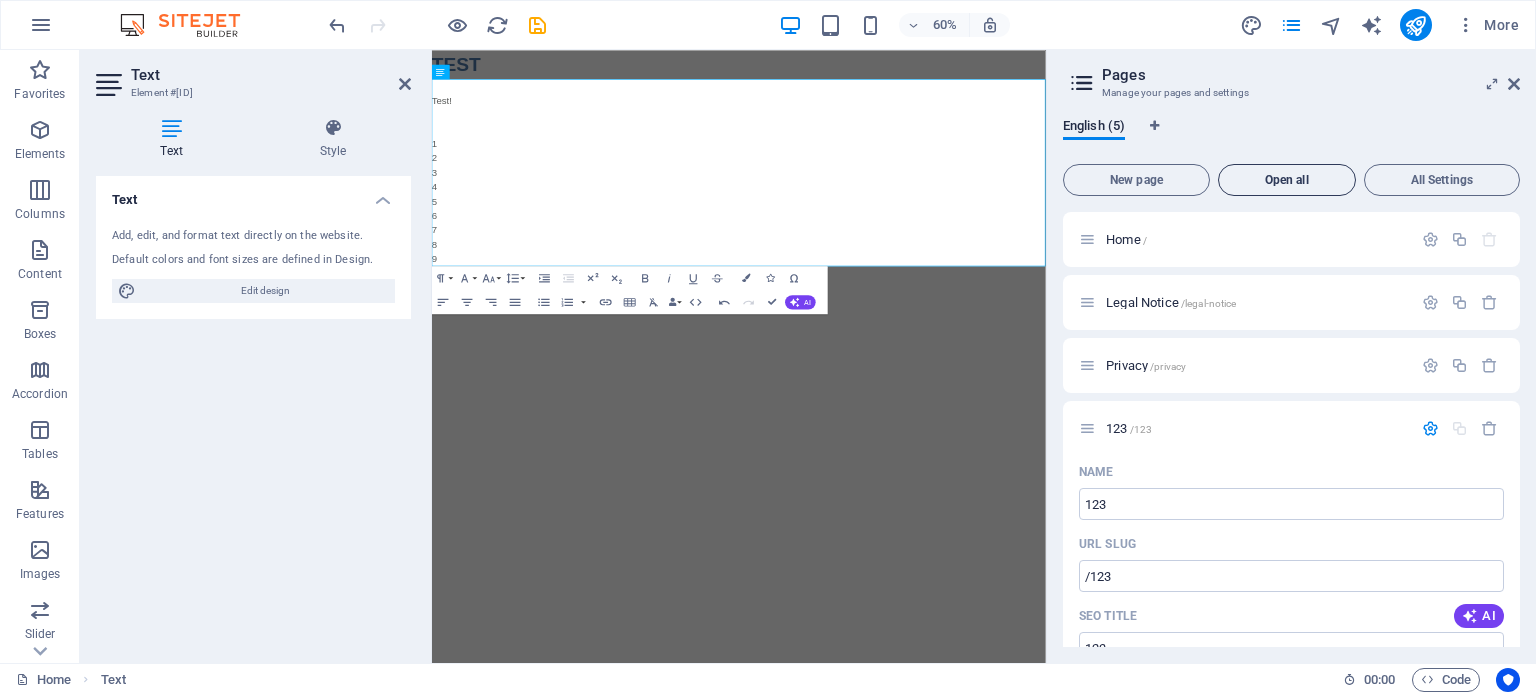 click on "Open all" at bounding box center [1287, 180] 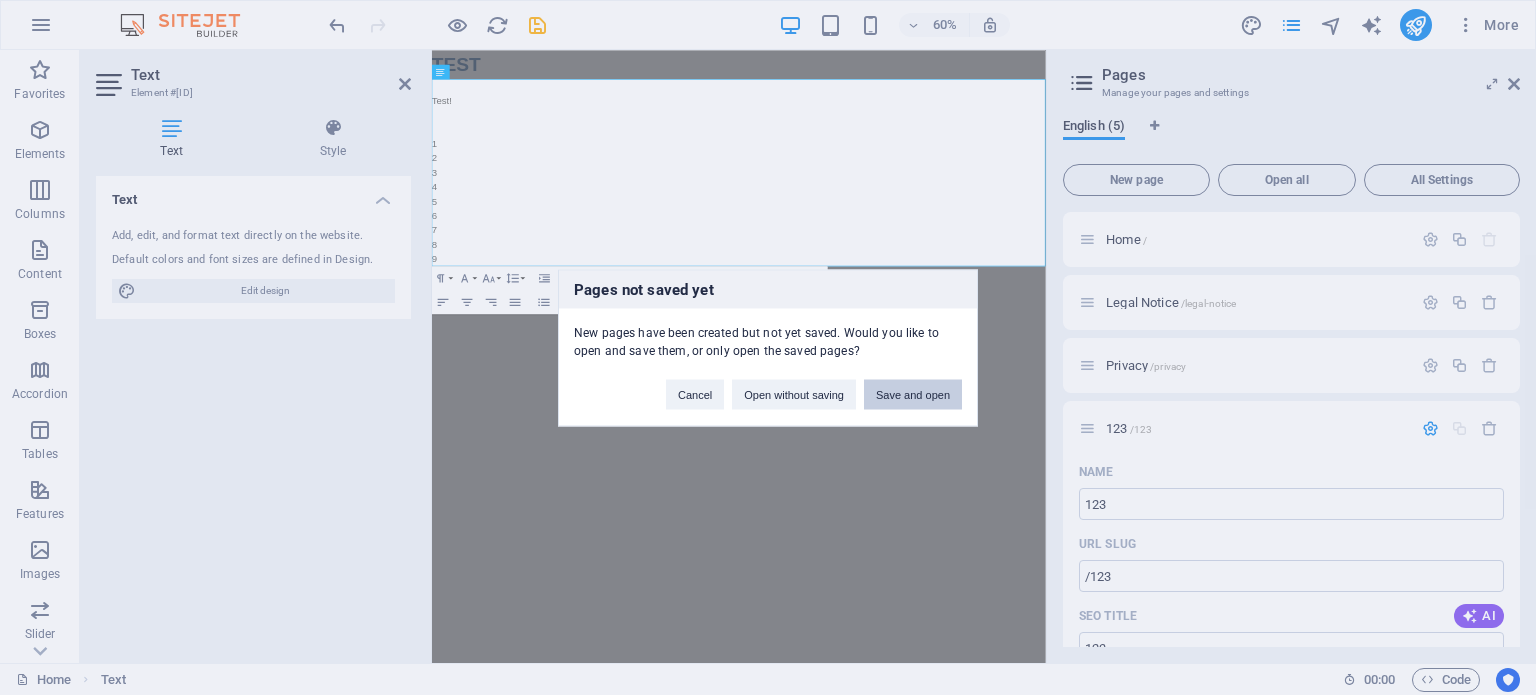 click on "Save and open" at bounding box center [913, 394] 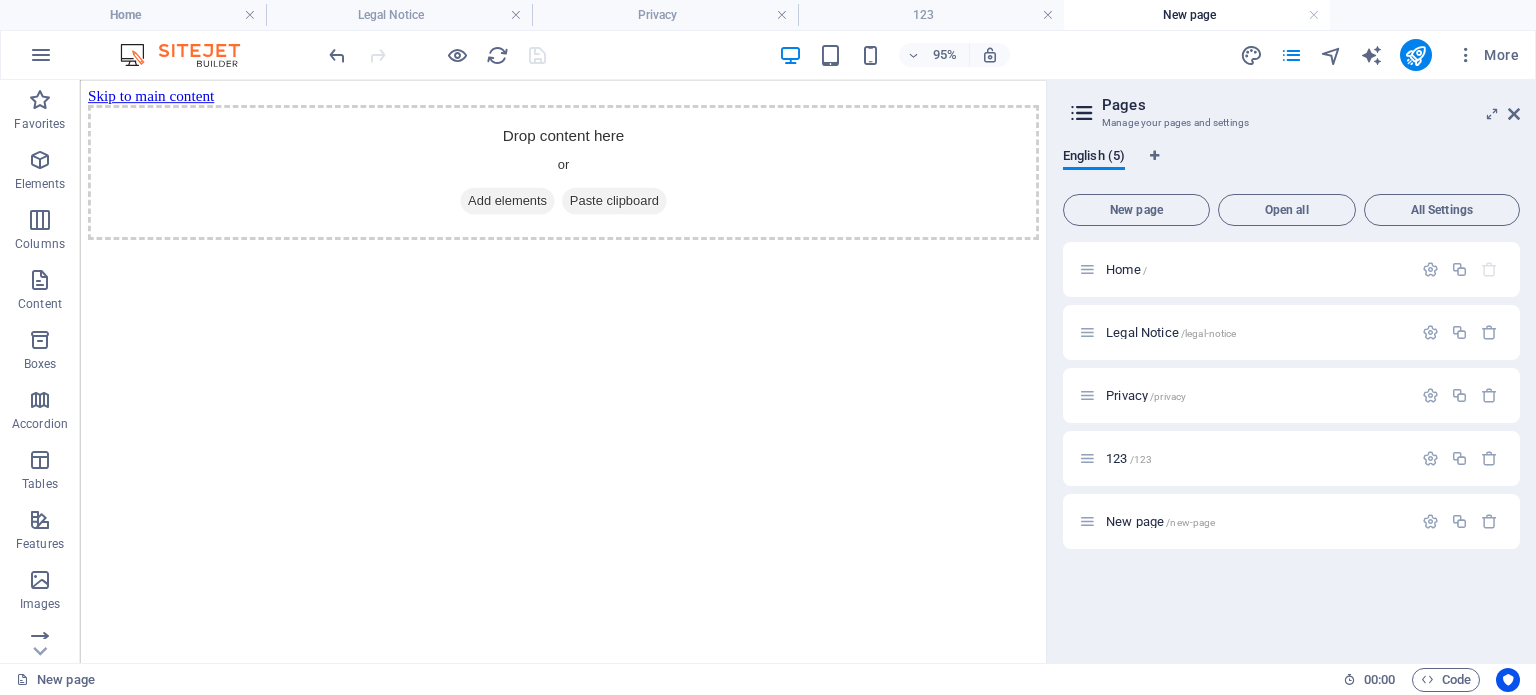 scroll, scrollTop: 0, scrollLeft: 0, axis: both 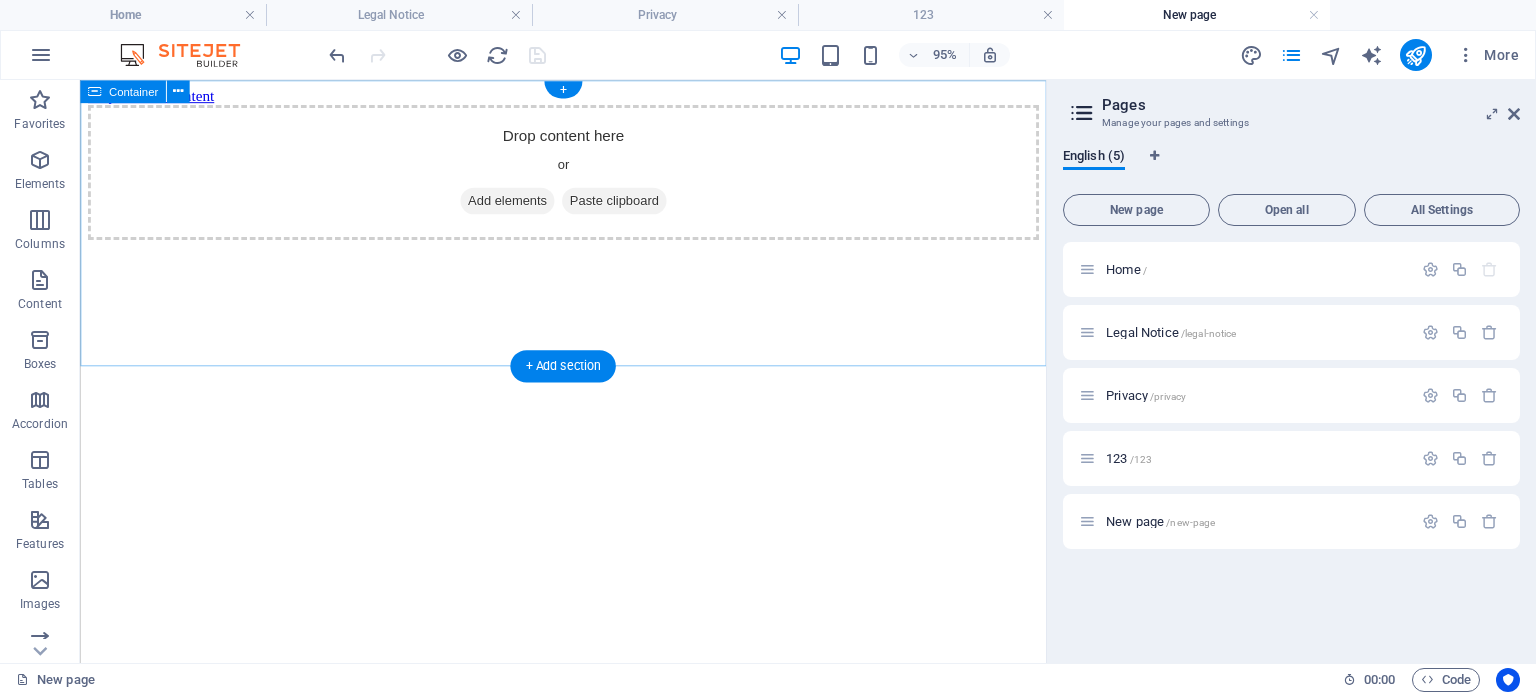 click on "Drop content here or  Add elements  Paste clipboard" at bounding box center (588, 177) 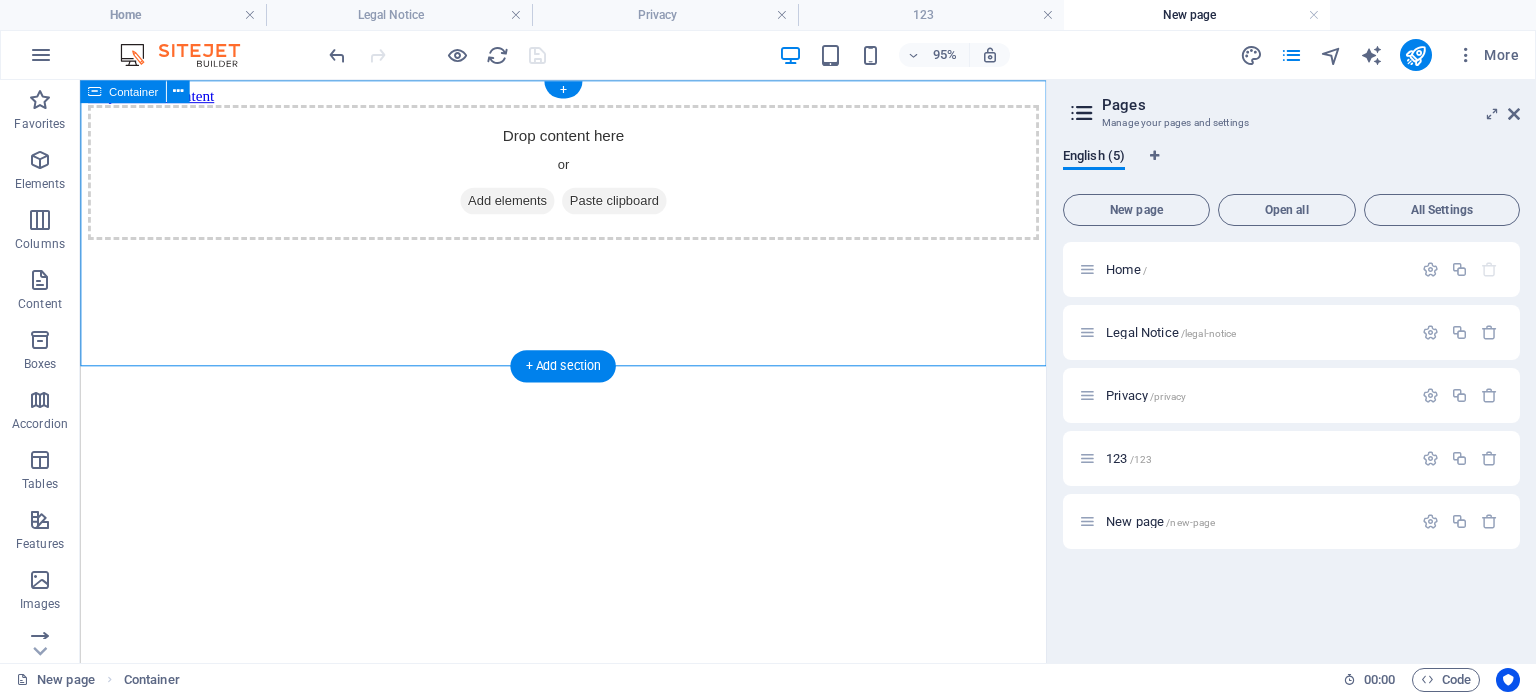 click on "Drop content here or  Add elements  Paste clipboard" at bounding box center (588, 177) 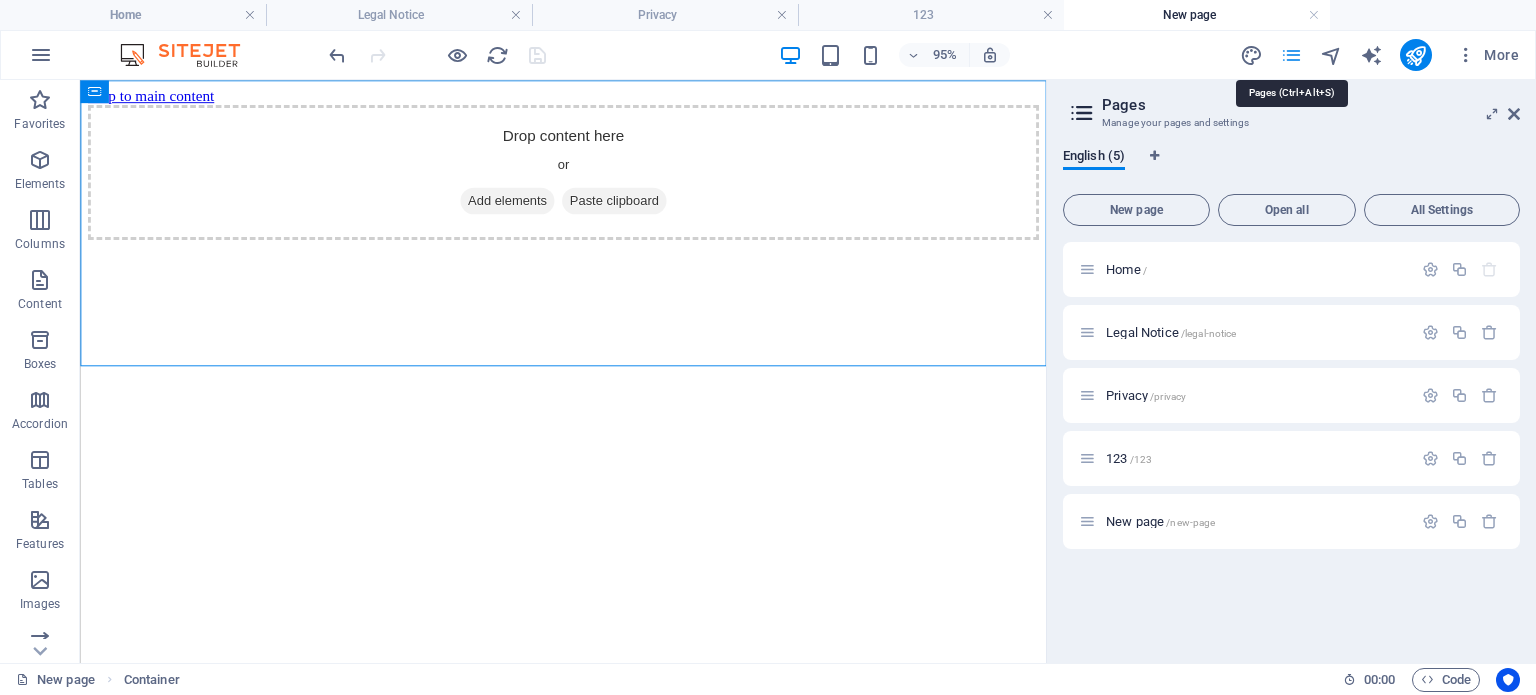 click at bounding box center (1291, 55) 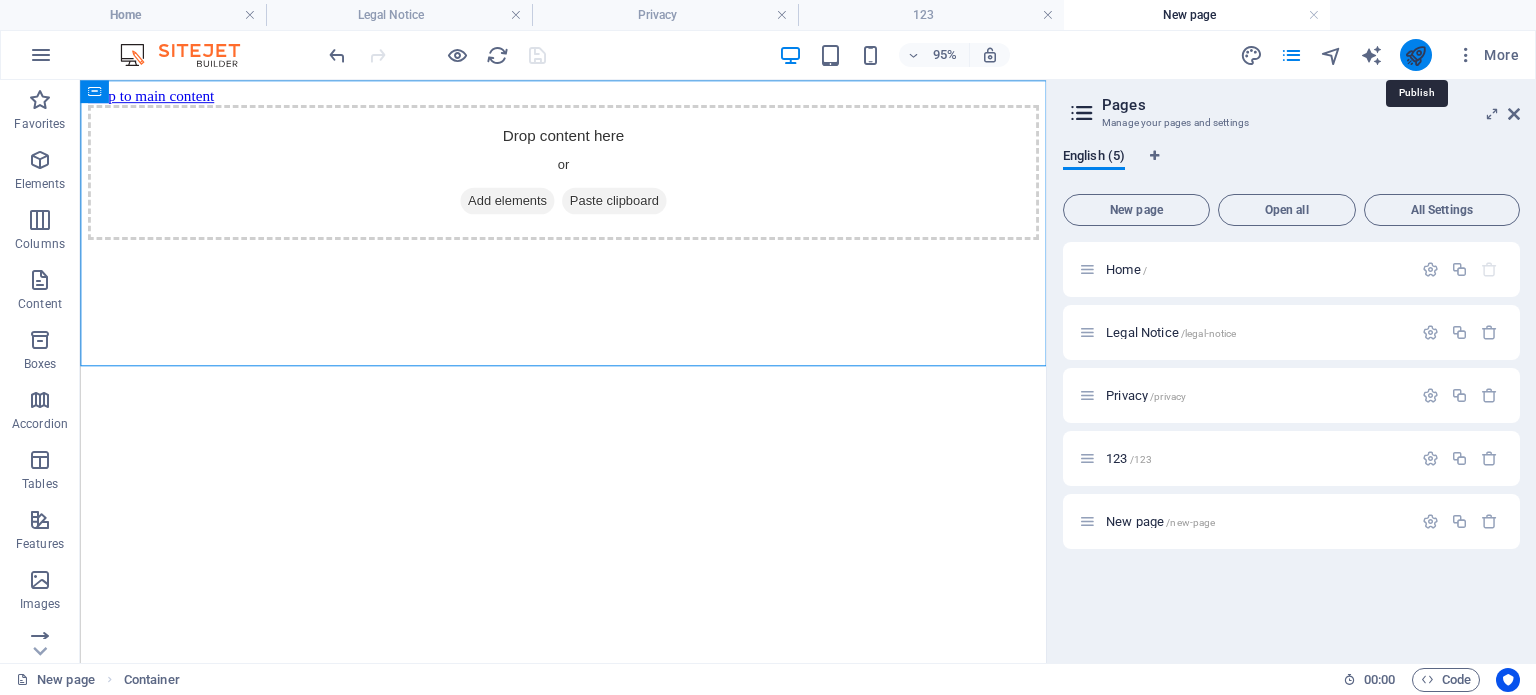 click at bounding box center (1415, 55) 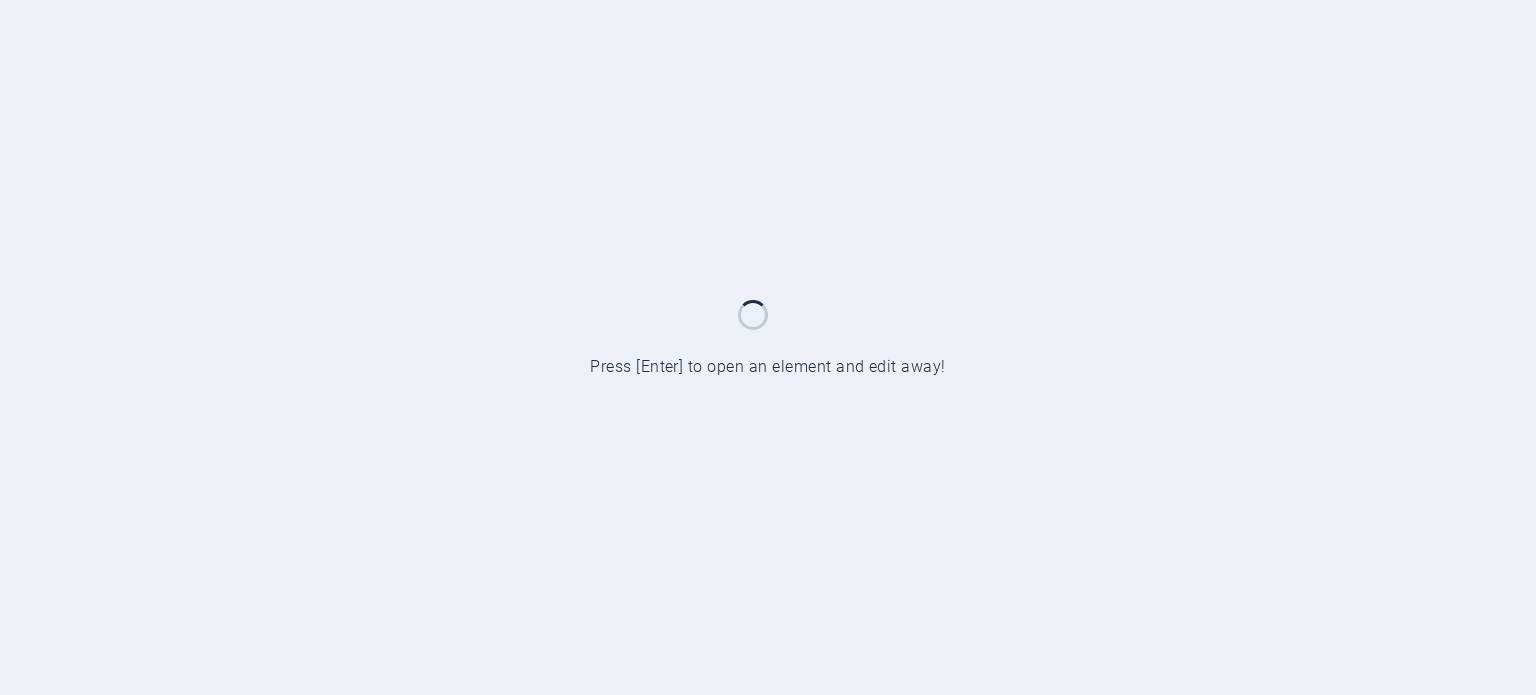 scroll, scrollTop: 0, scrollLeft: 0, axis: both 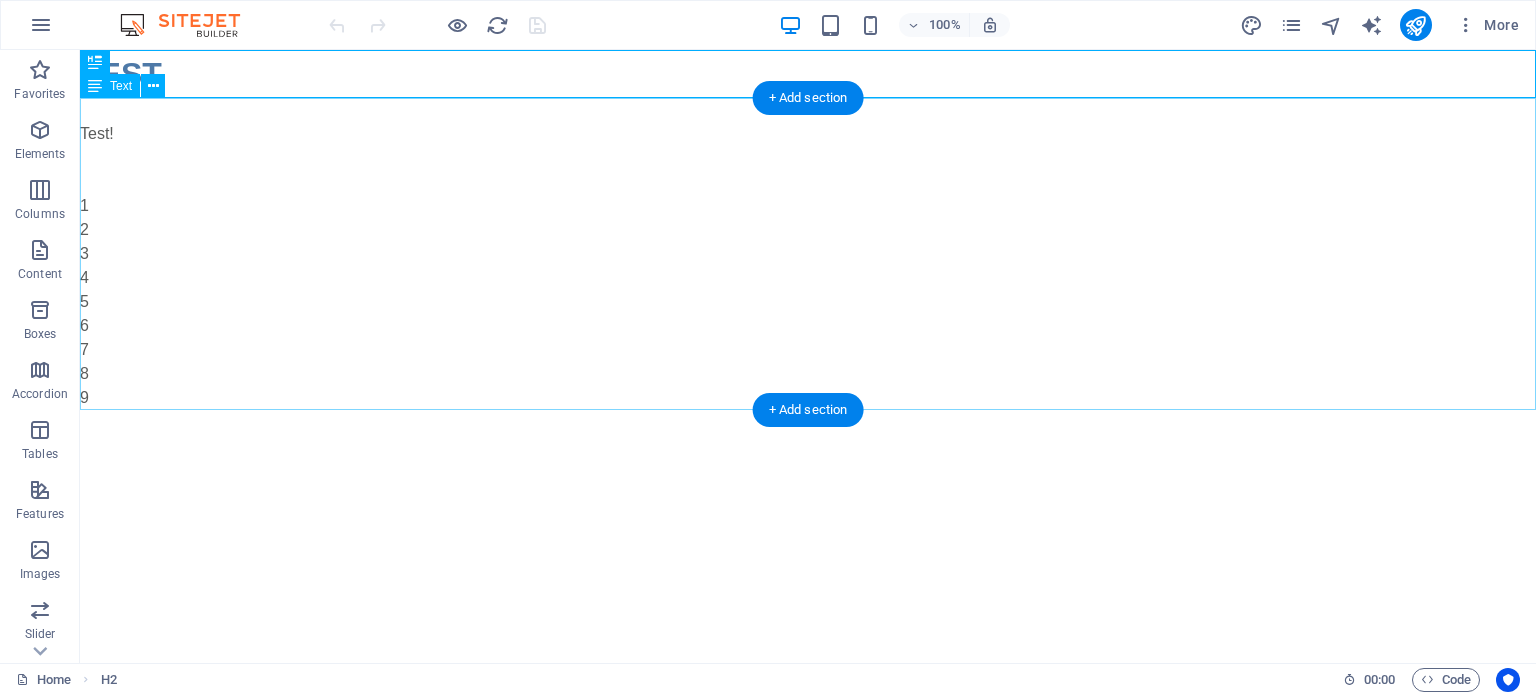 click on "Test! 1 2 3 4 5 6 7 8 9" at bounding box center [808, 254] 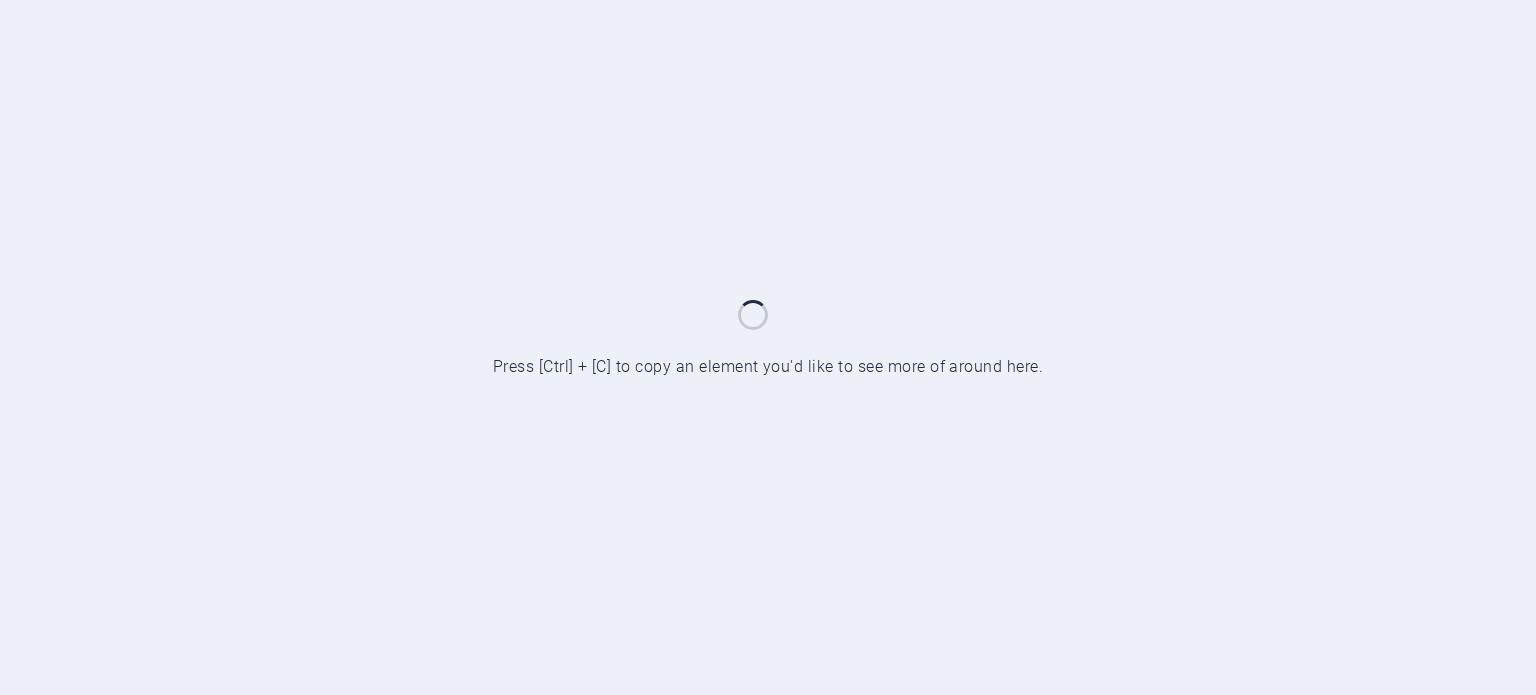 scroll, scrollTop: 0, scrollLeft: 0, axis: both 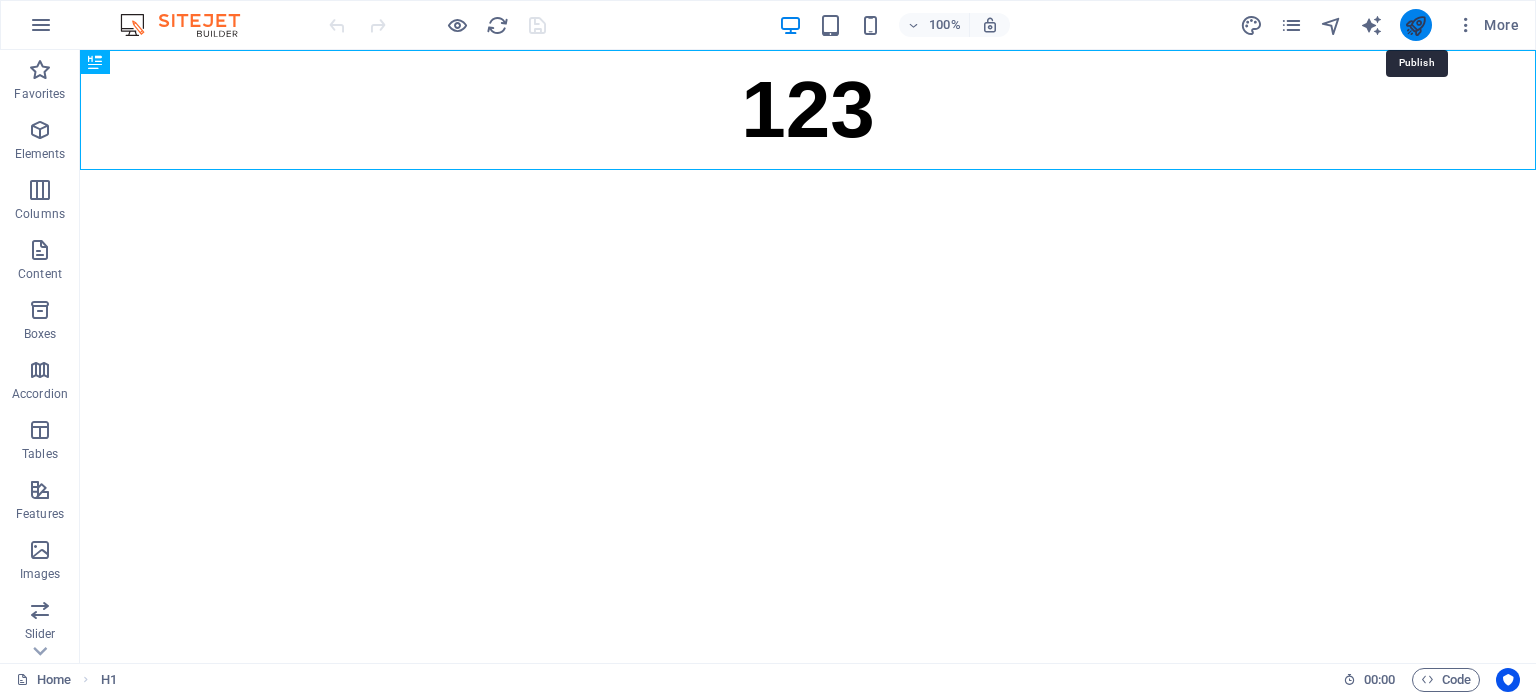 click at bounding box center (1415, 25) 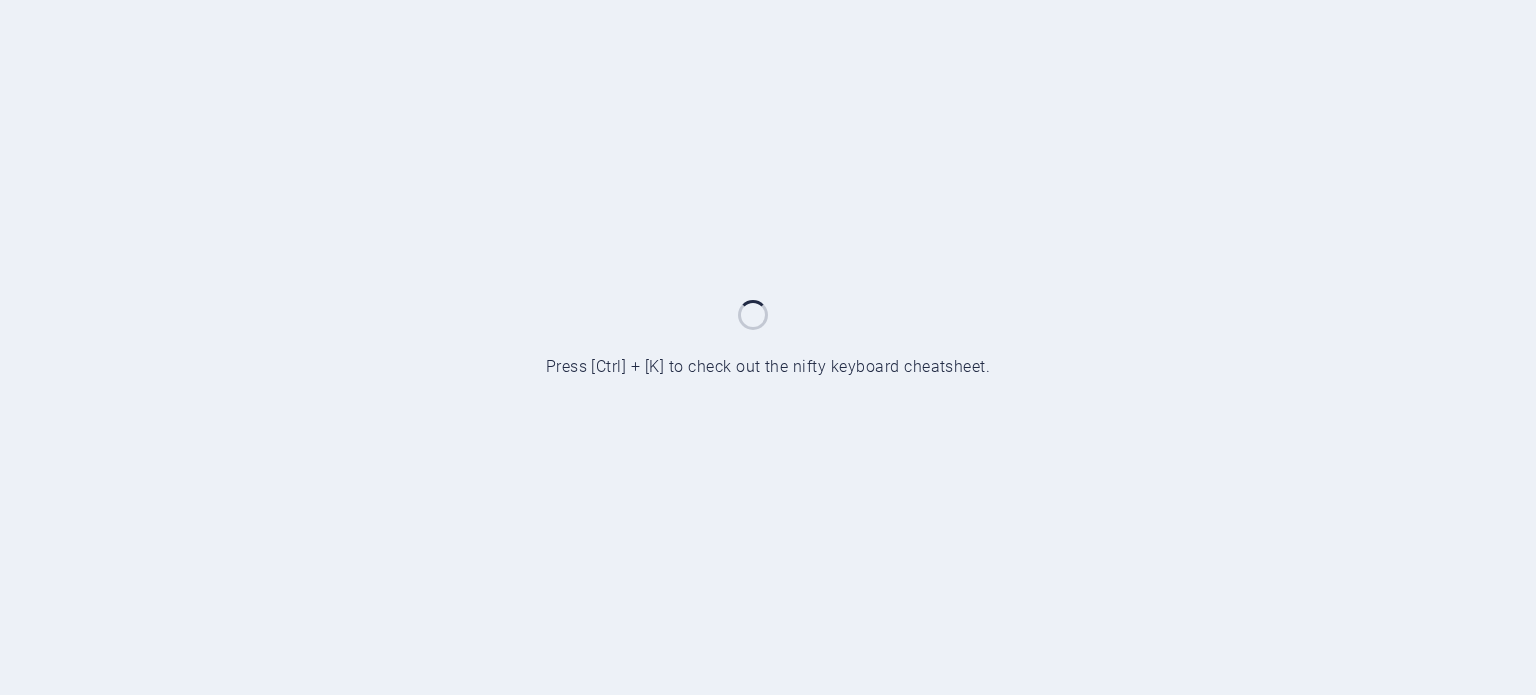 scroll, scrollTop: 0, scrollLeft: 0, axis: both 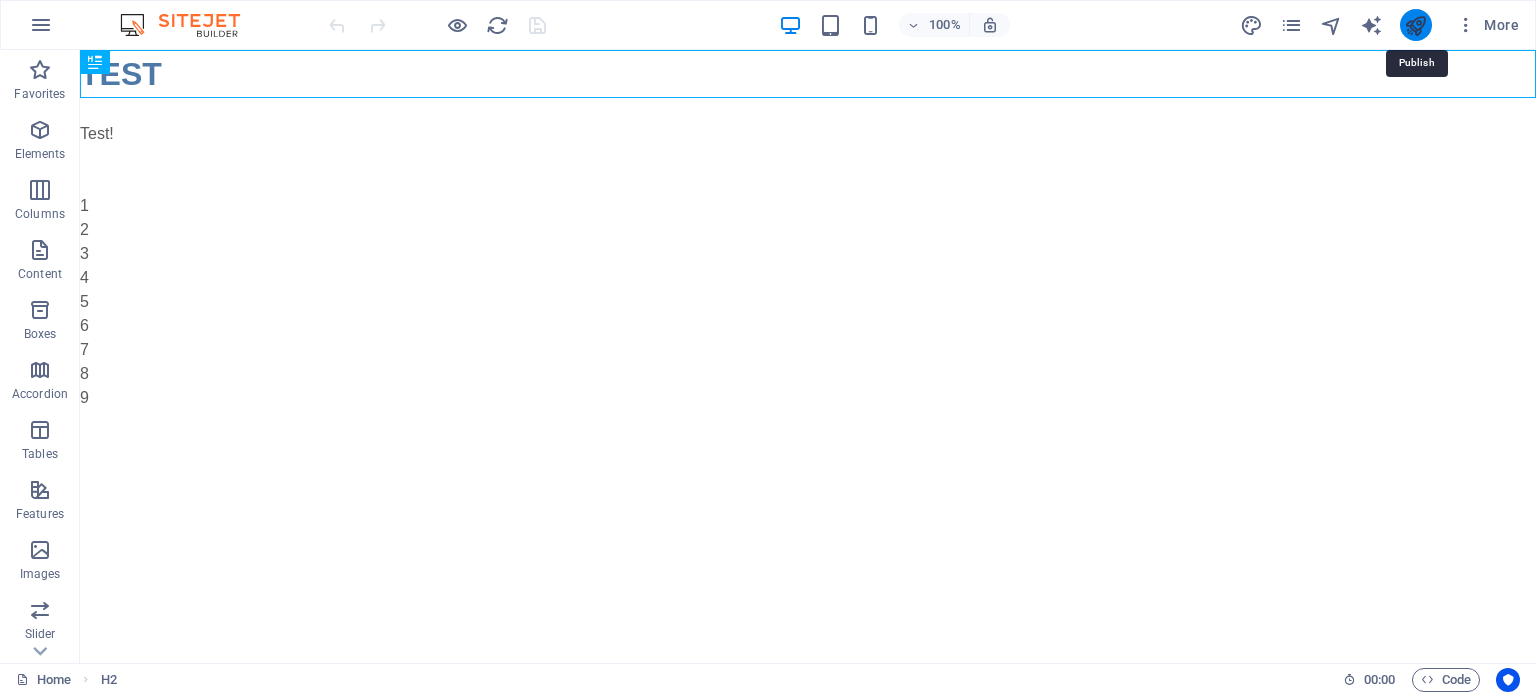 click at bounding box center [1415, 25] 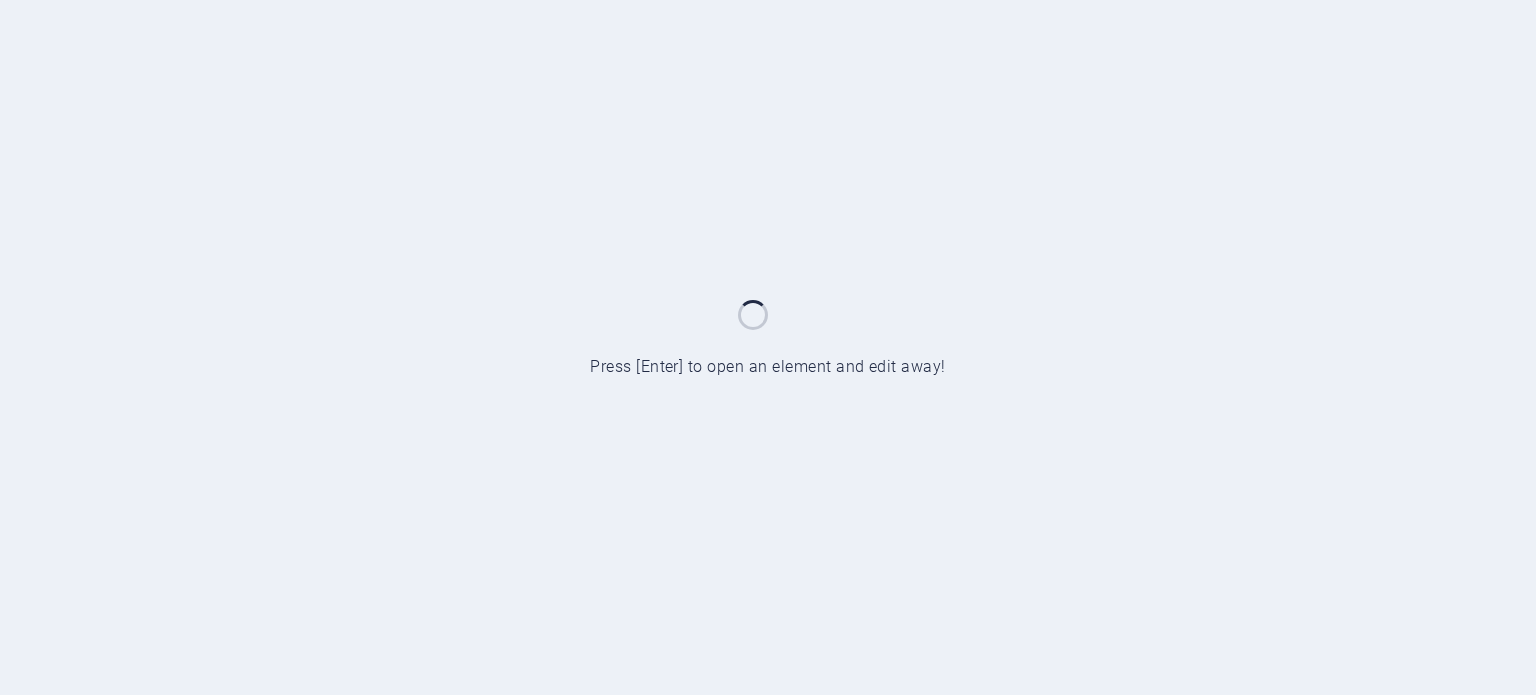 scroll, scrollTop: 0, scrollLeft: 0, axis: both 